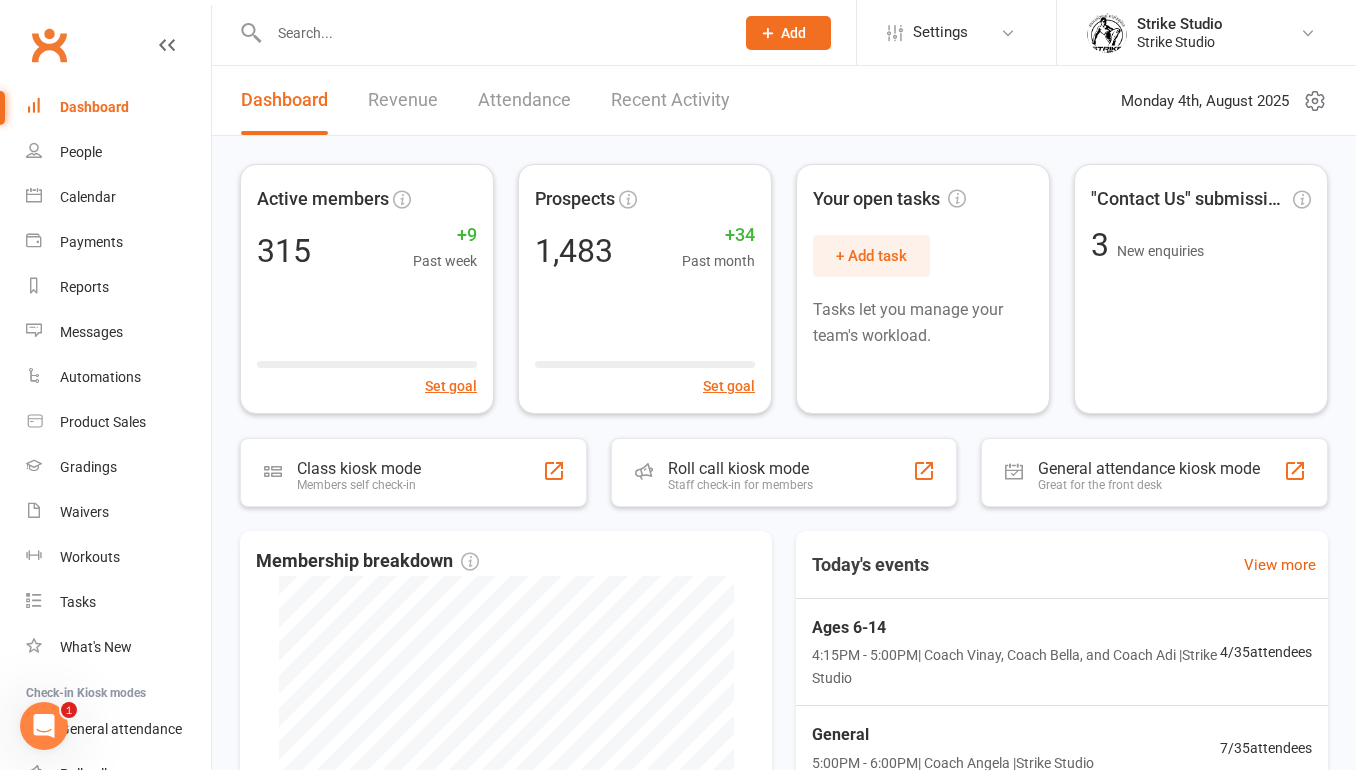 scroll, scrollTop: 0, scrollLeft: 0, axis: both 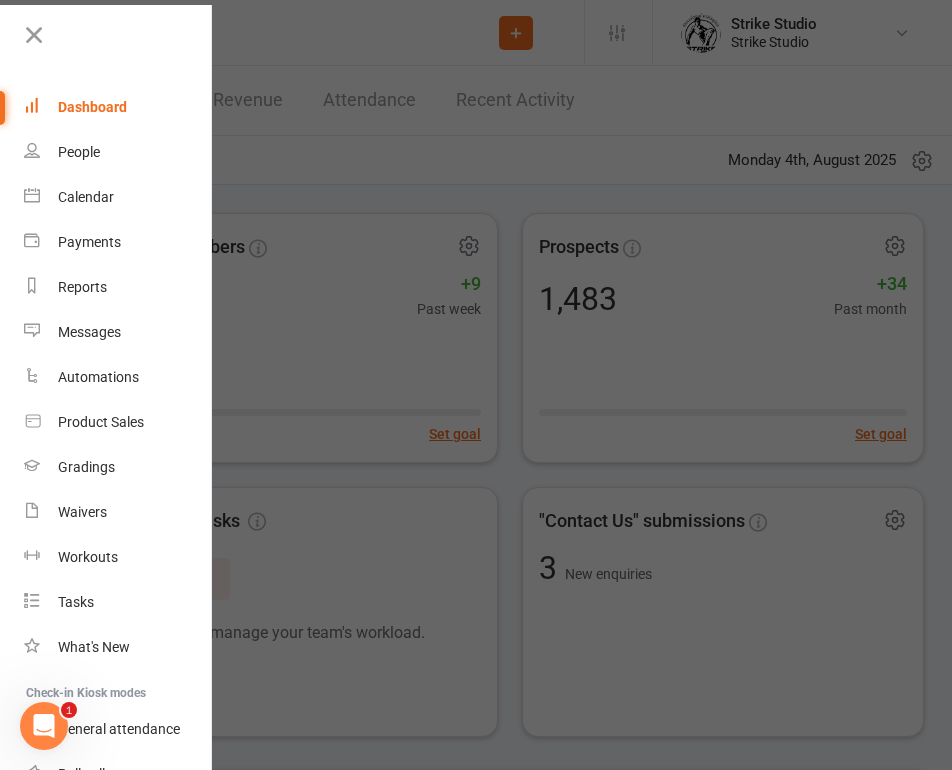 click at bounding box center (476, 385) 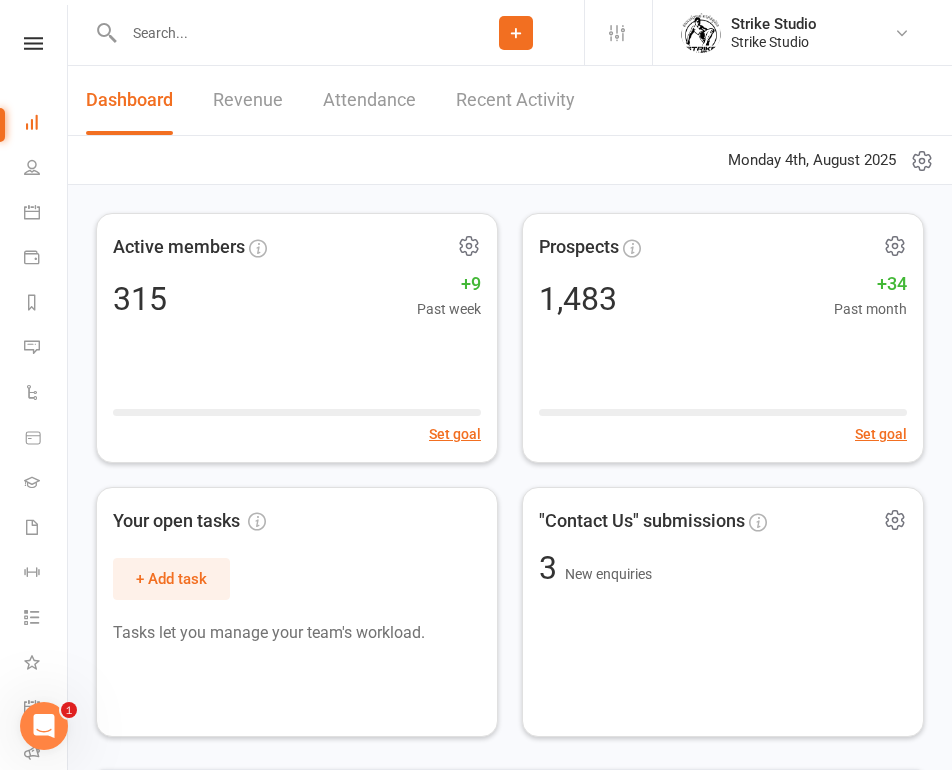 click at bounding box center [272, 32] 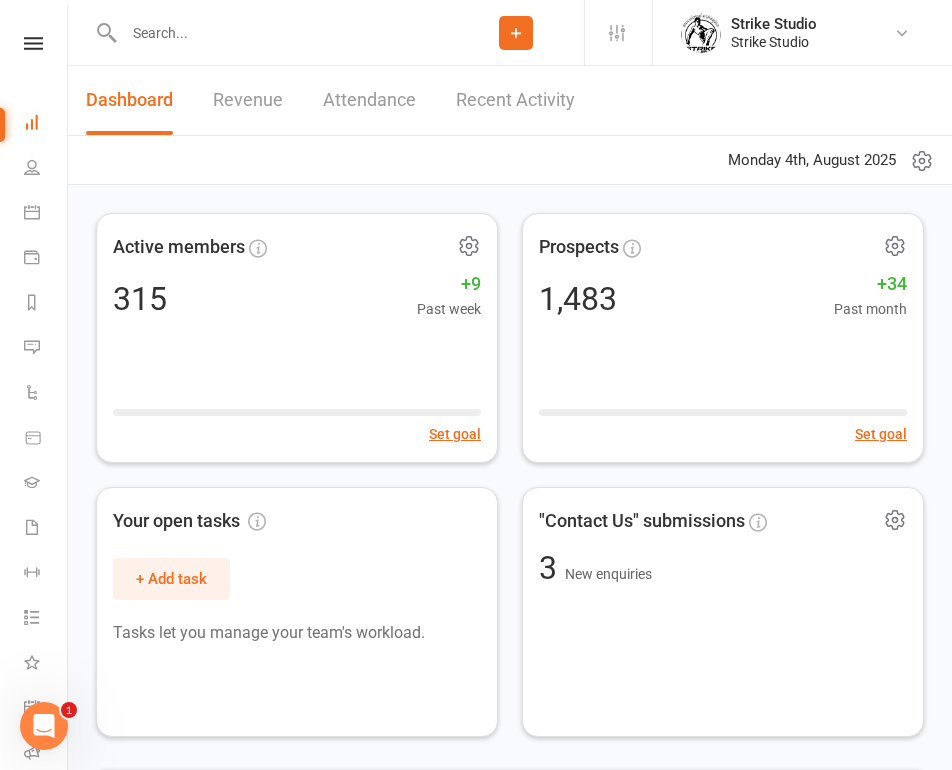 click at bounding box center [283, 33] 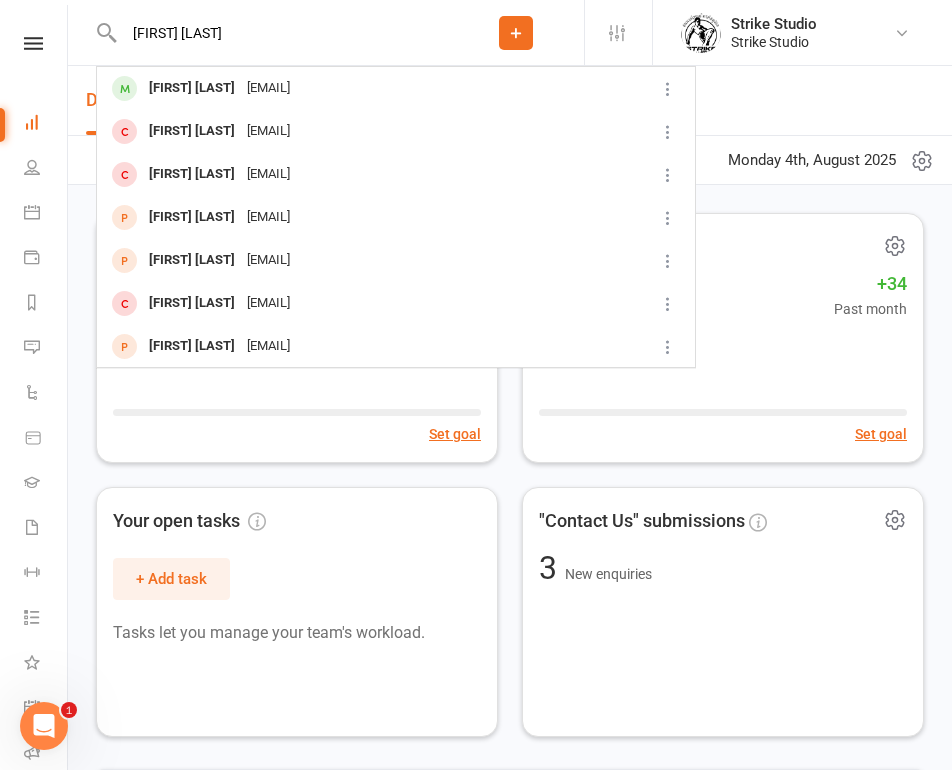 type on "[FIRST] [LAST]" 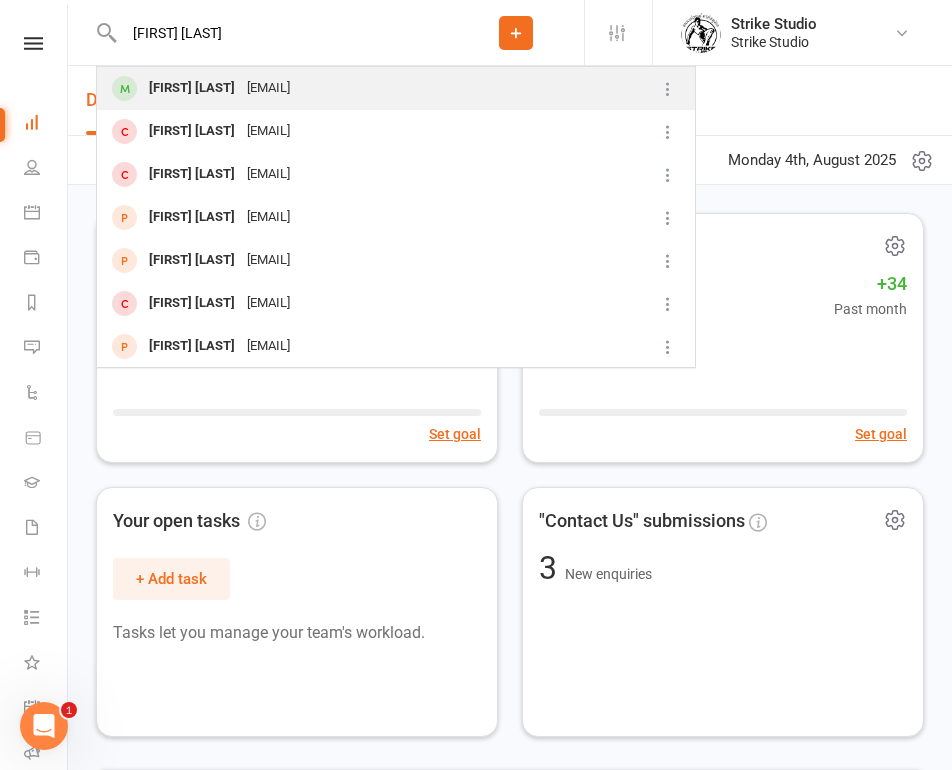 click on "[EMAIL]" at bounding box center [268, 88] 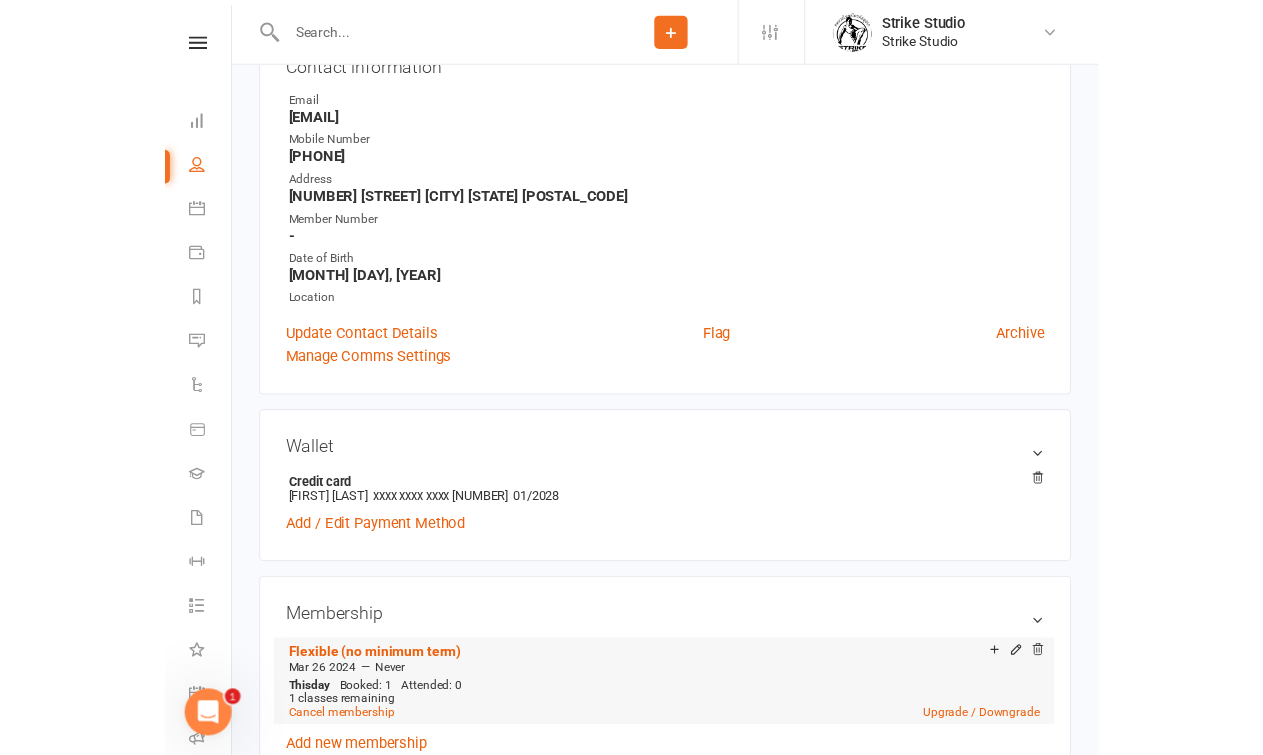 scroll, scrollTop: 0, scrollLeft: 0, axis: both 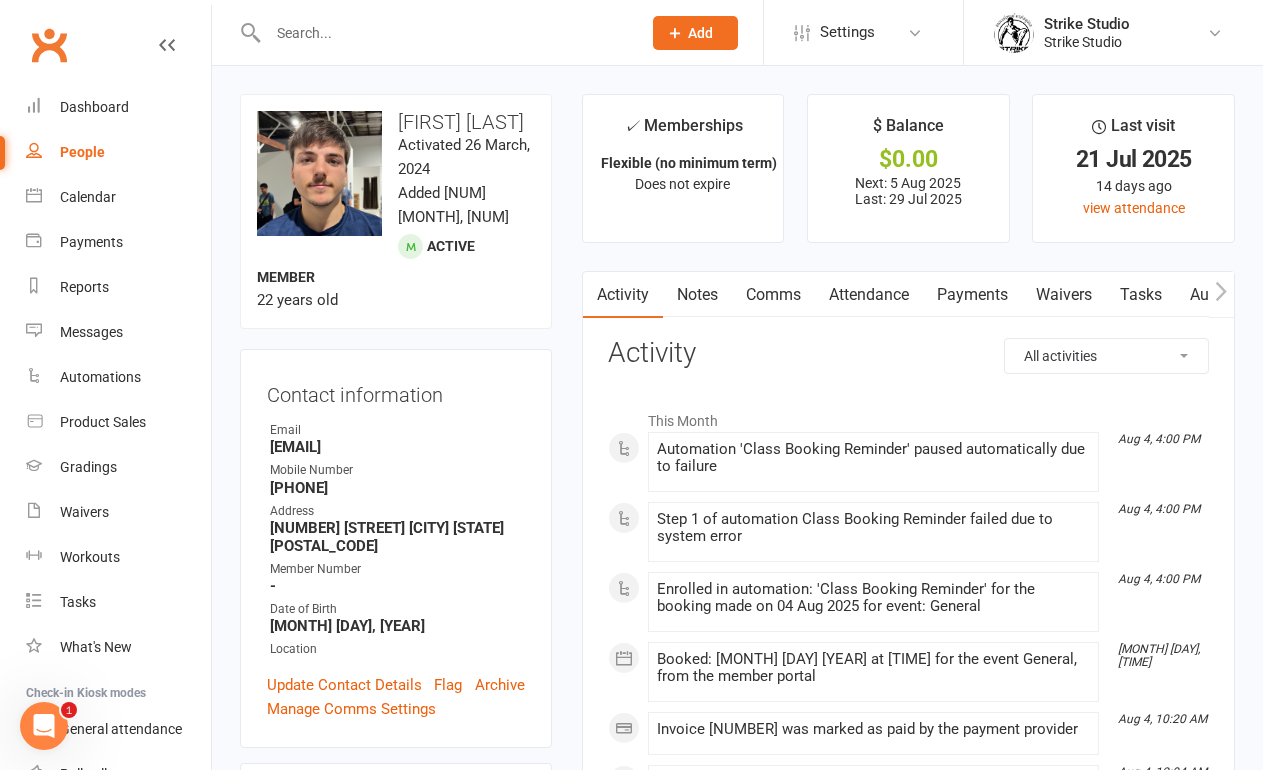 click on "[PHONE]" at bounding box center (397, 488) 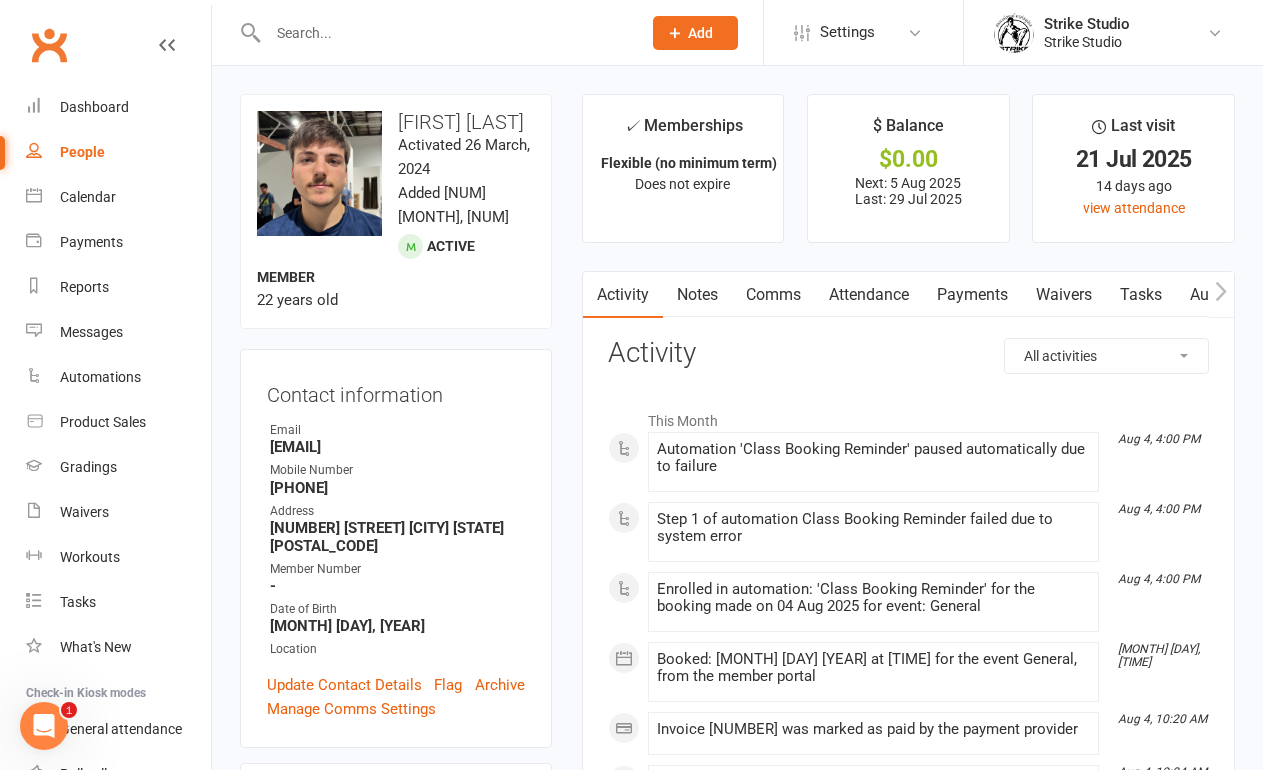 click at bounding box center [444, 33] 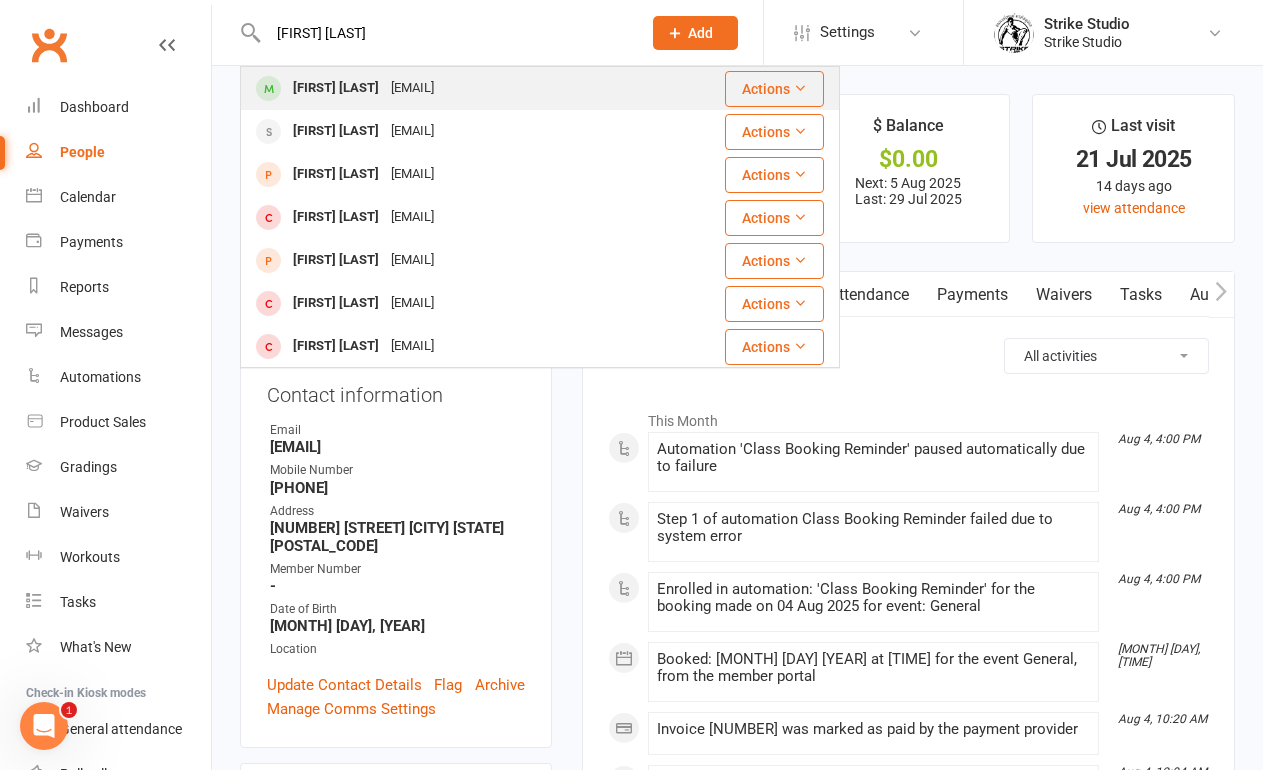 type on "[FIRST] [LAST]" 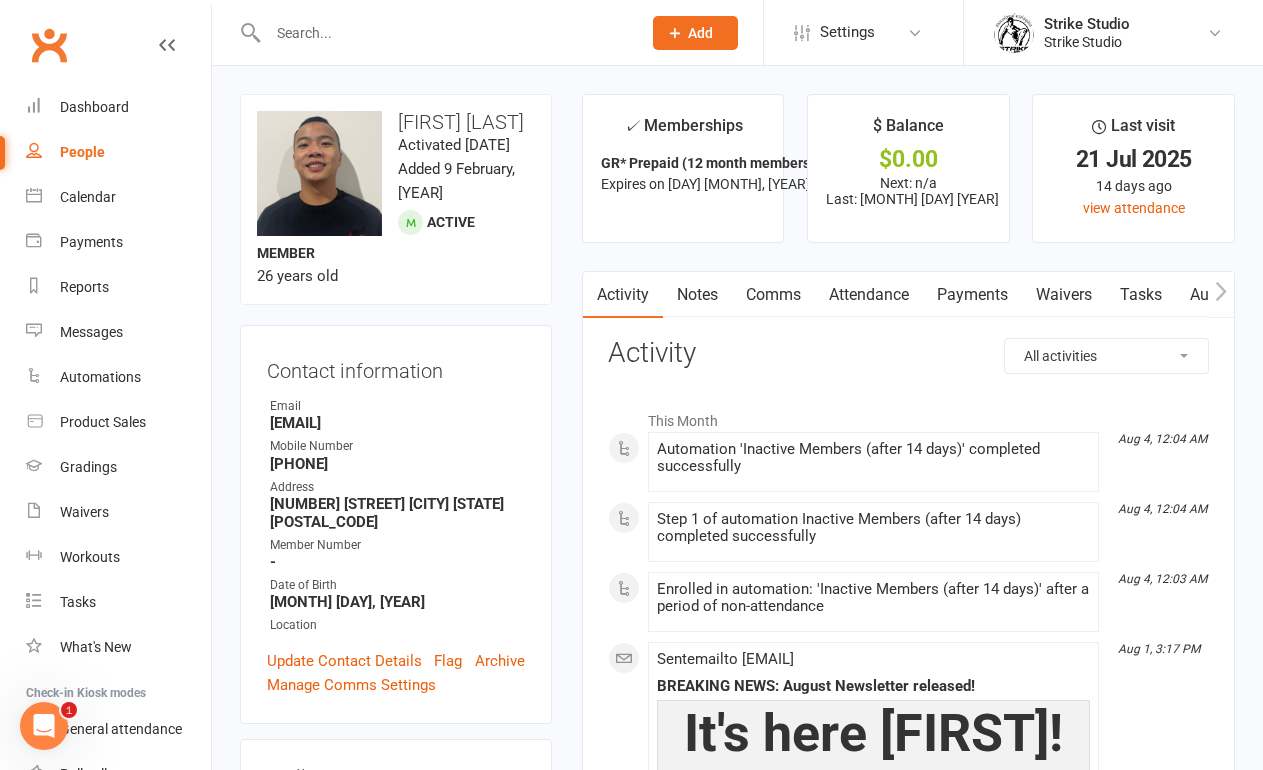 click on "[PHONE]" at bounding box center [397, 464] 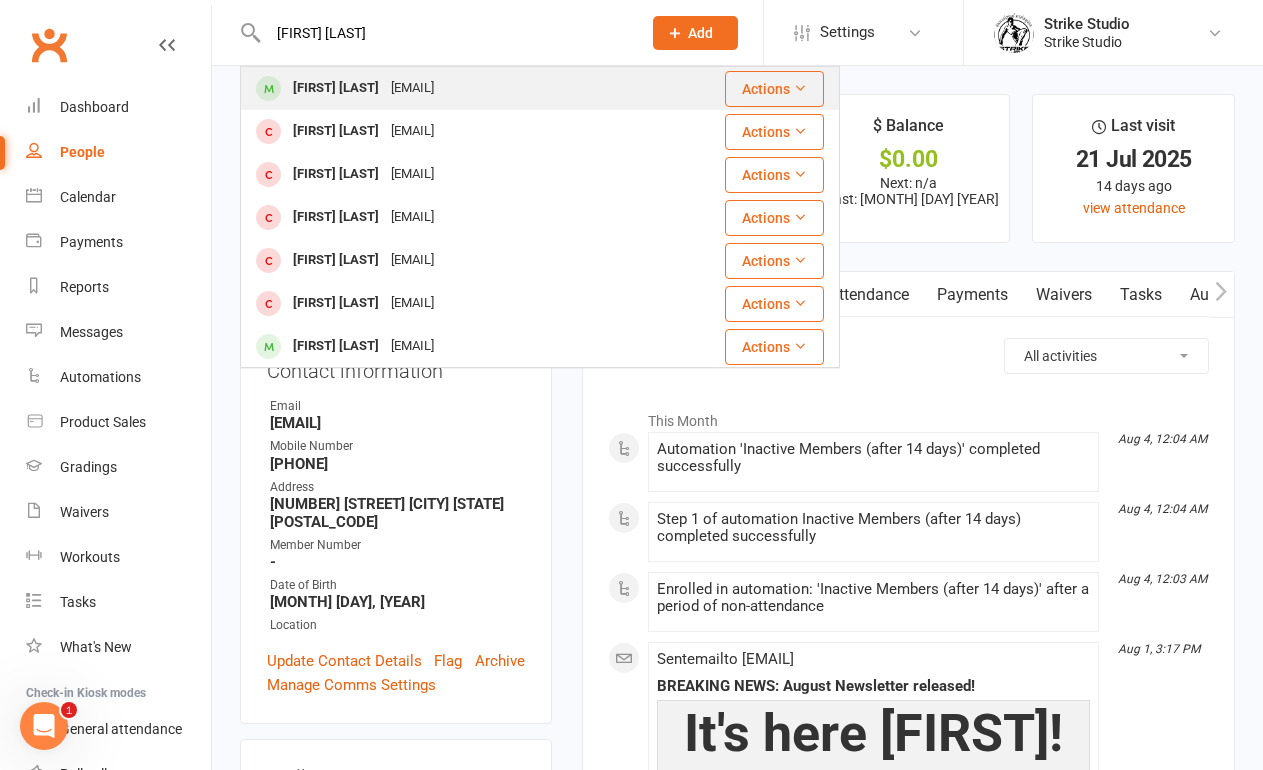 type on "[FIRST] [LAST]" 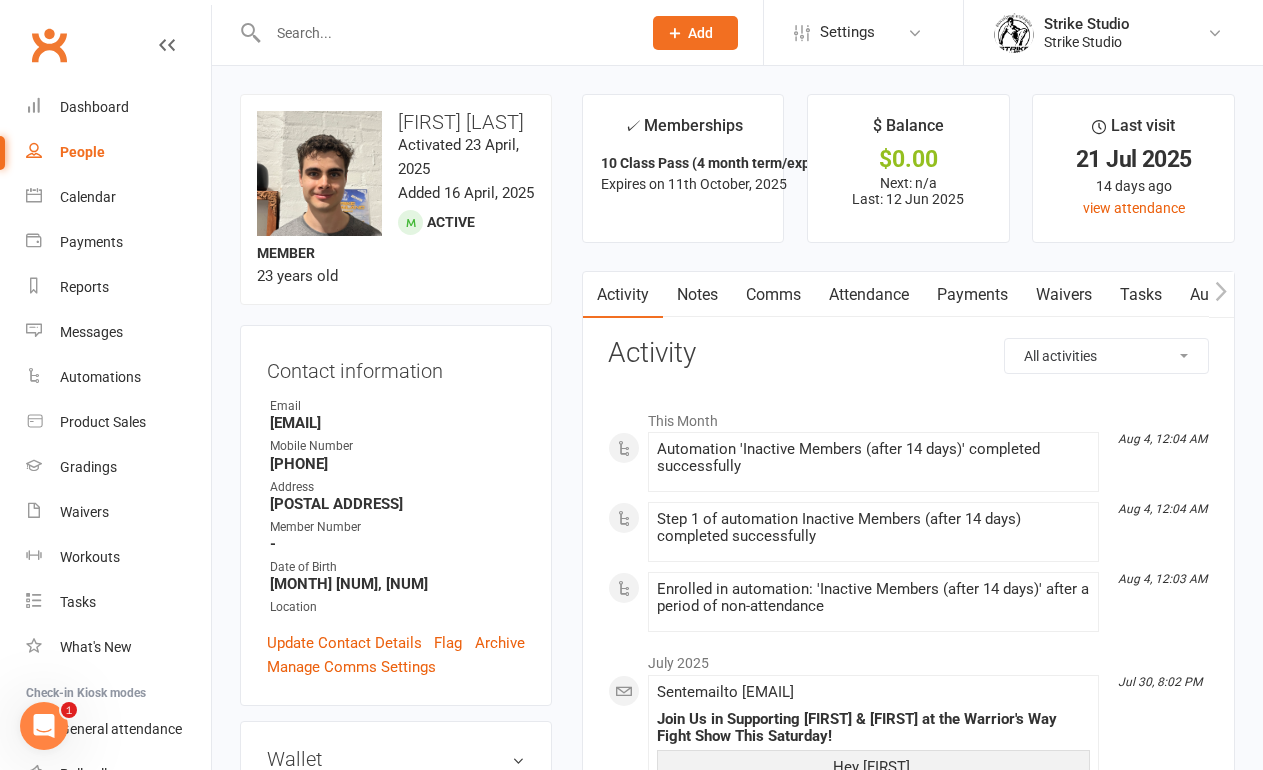 click on "[PHONE]" at bounding box center [397, 464] 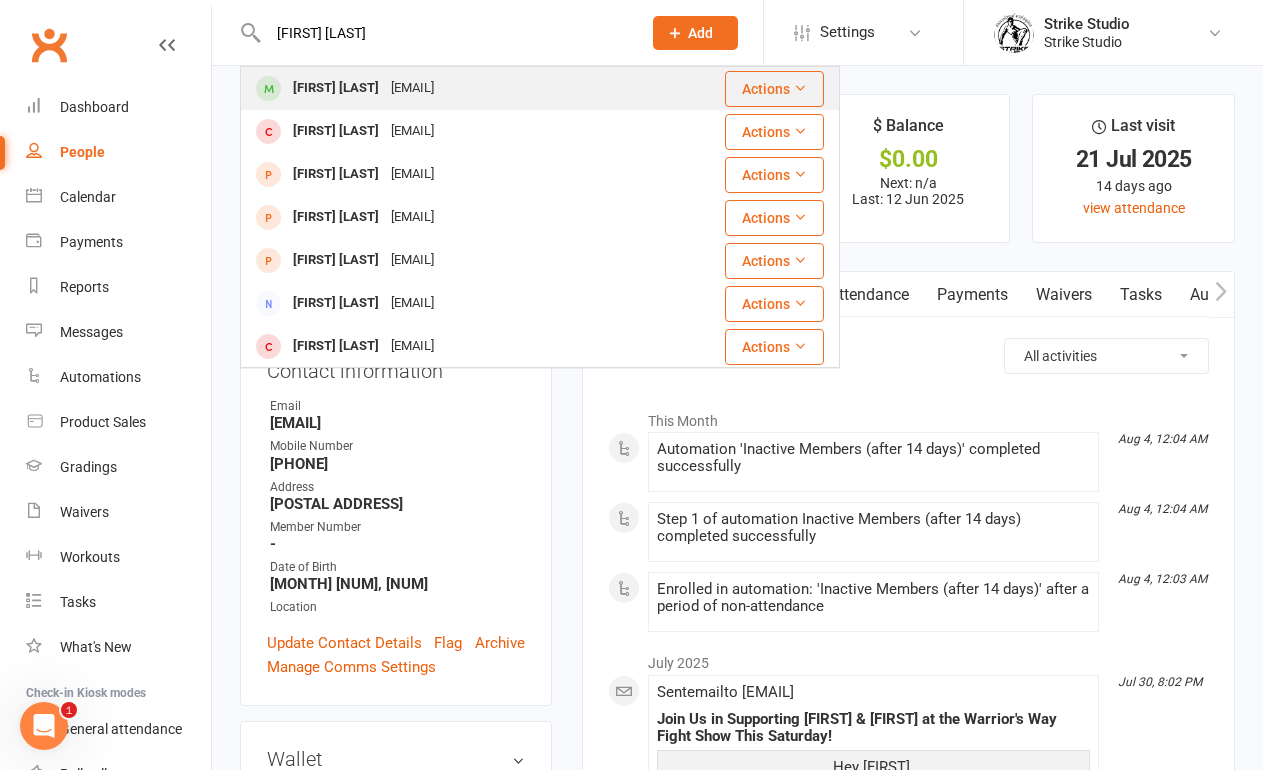 type on "[FIRST] [LAST]" 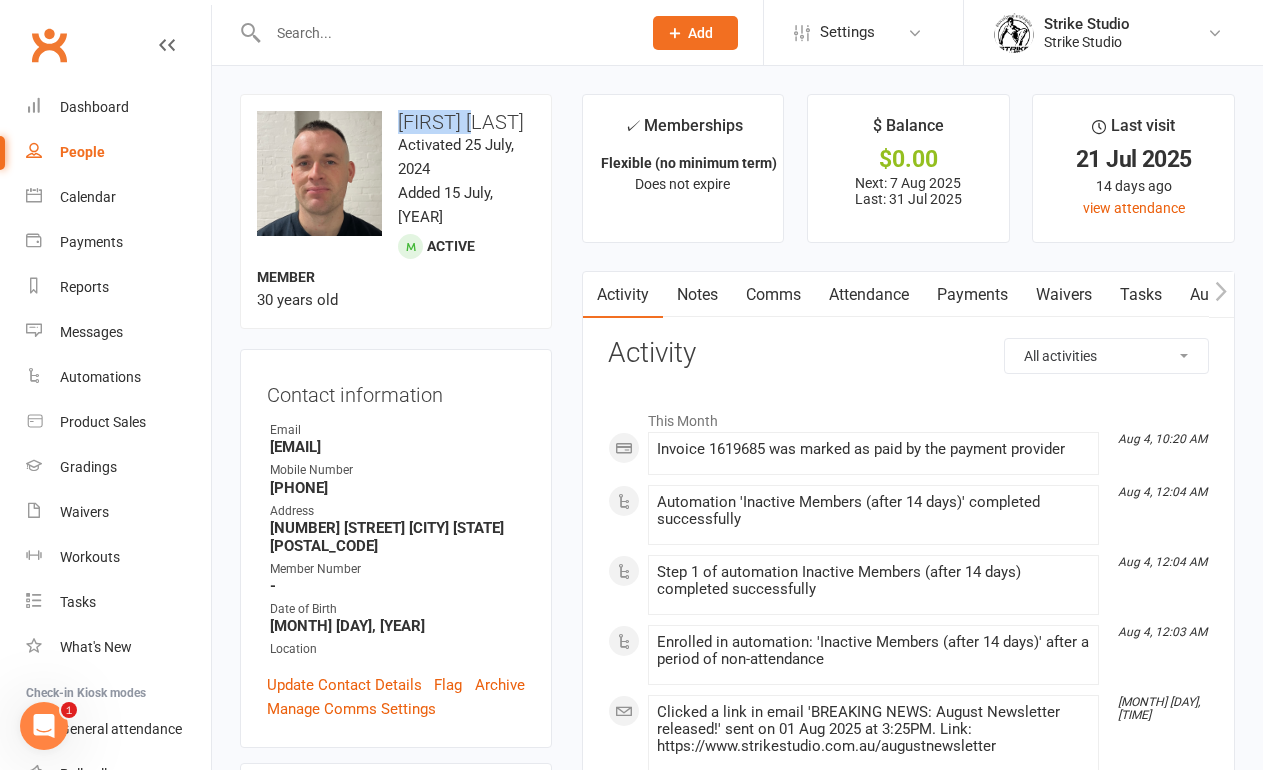 drag, startPoint x: 401, startPoint y: 119, endPoint x: 508, endPoint y: 119, distance: 107 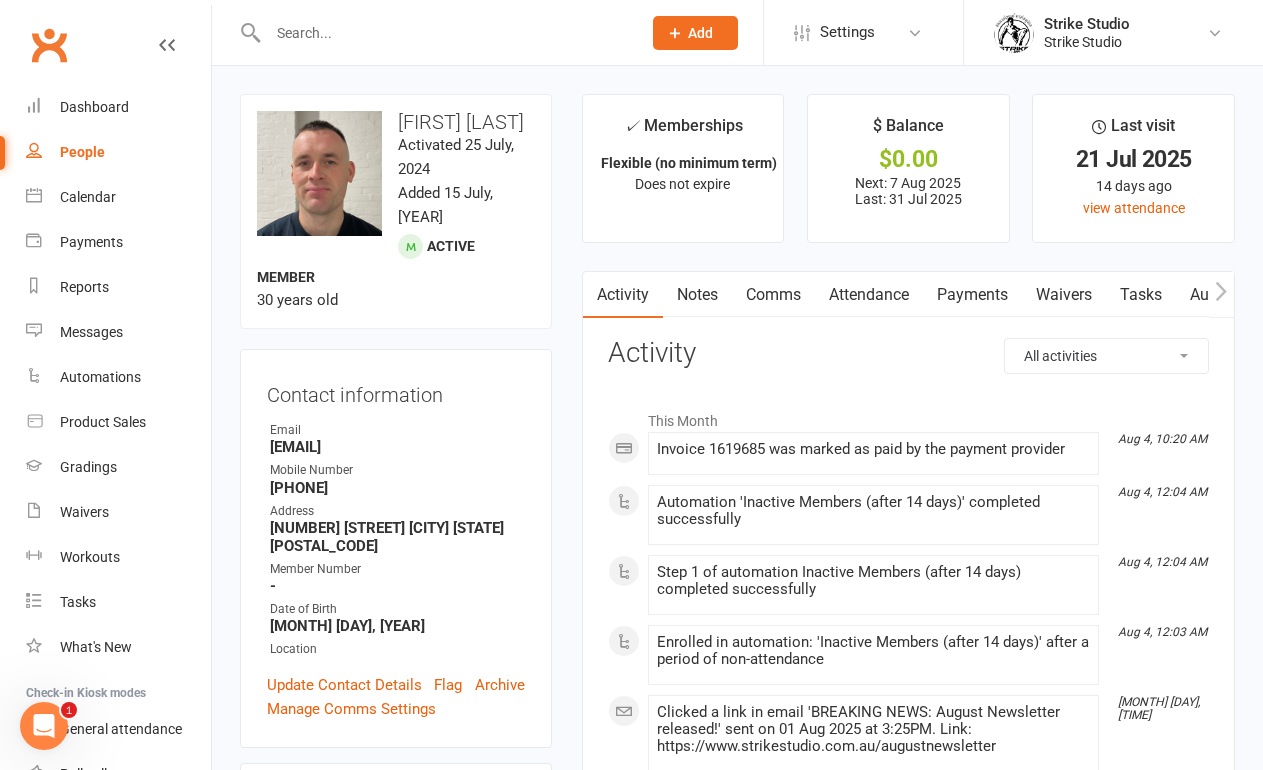 click on "[PHONE]" at bounding box center (397, 488) 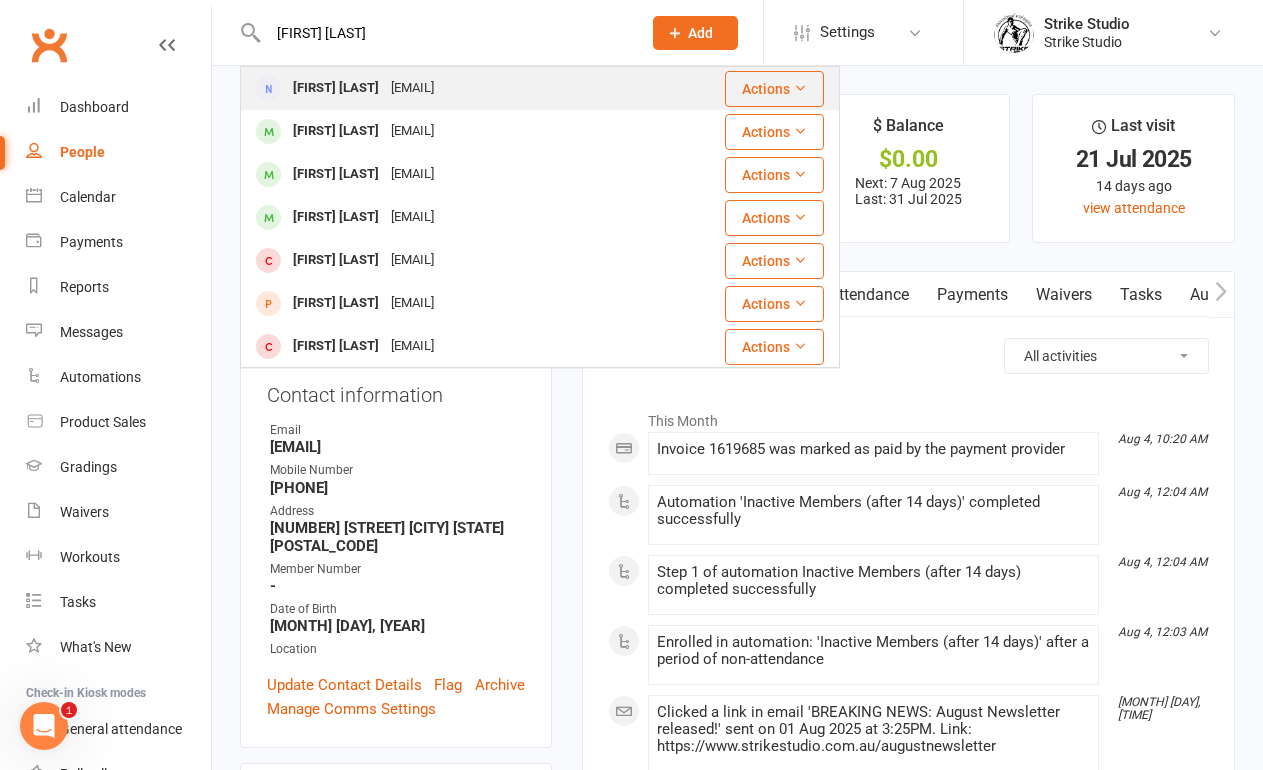 type on "[FIRST] [LAST]" 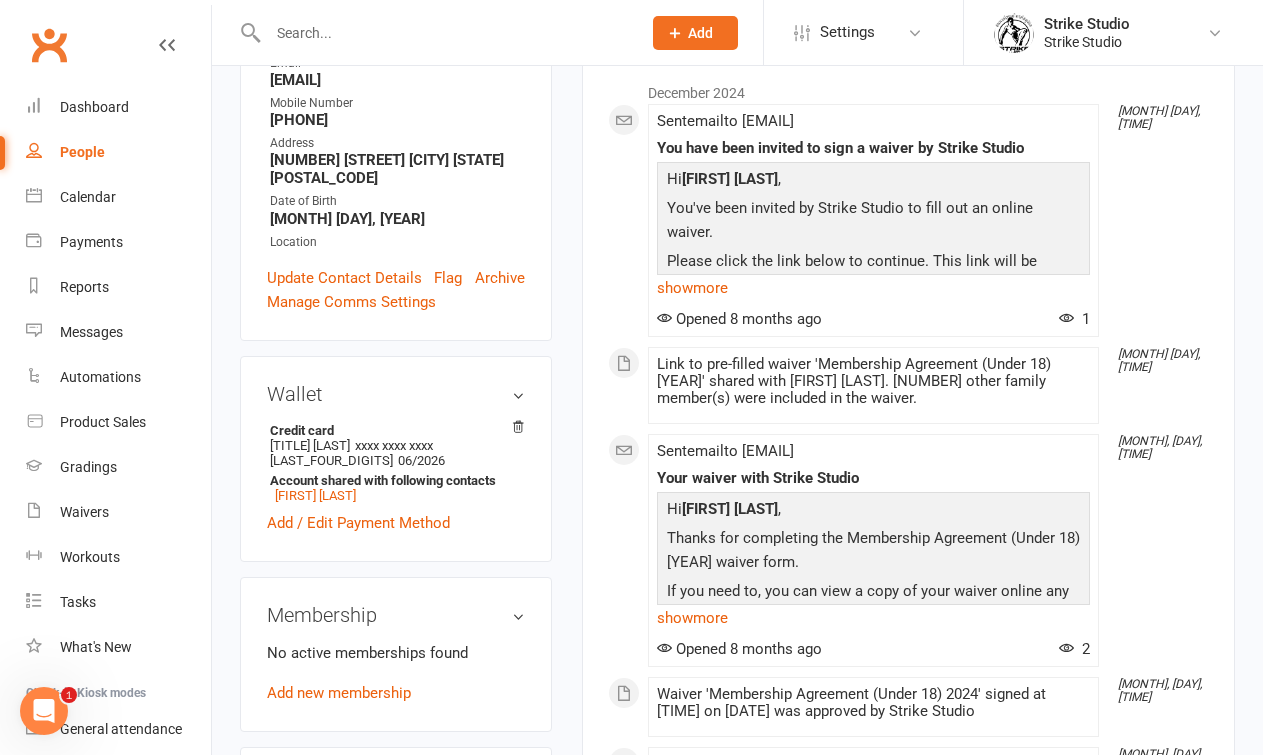 scroll, scrollTop: 338, scrollLeft: 0, axis: vertical 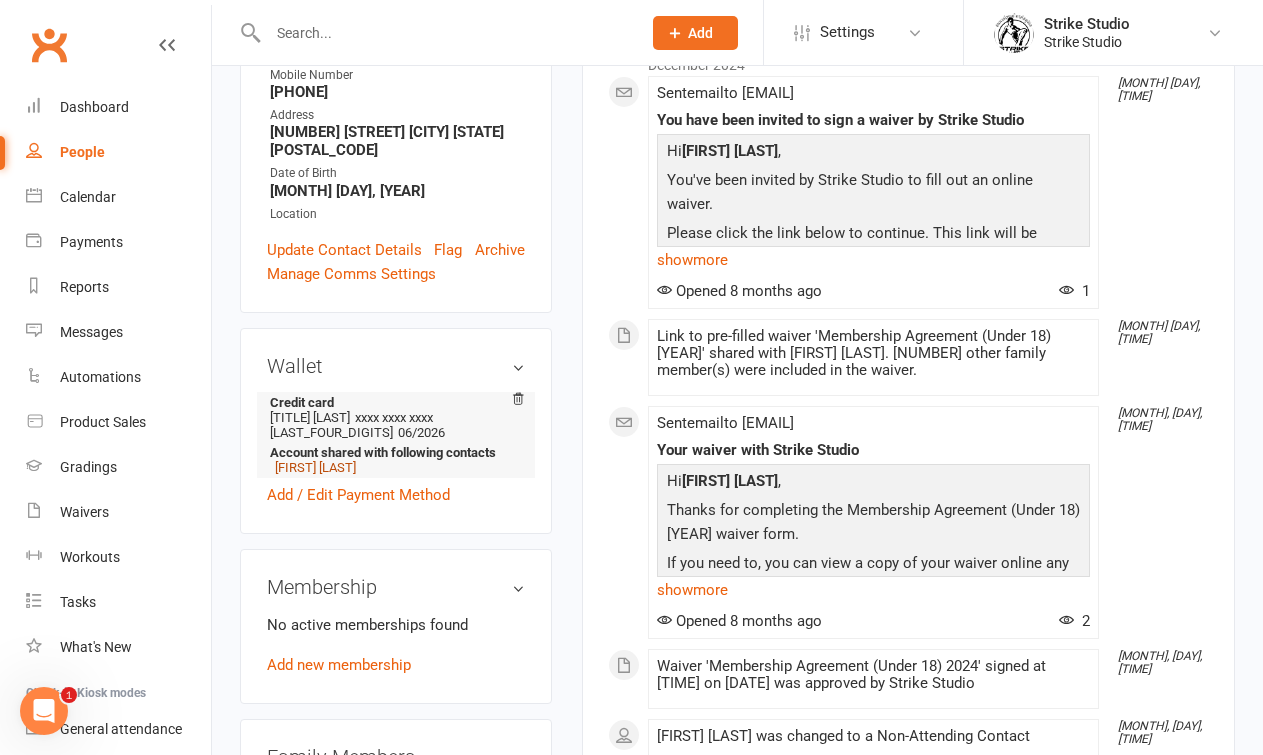 click on "[FIRST] [LAST]" at bounding box center (315, 467) 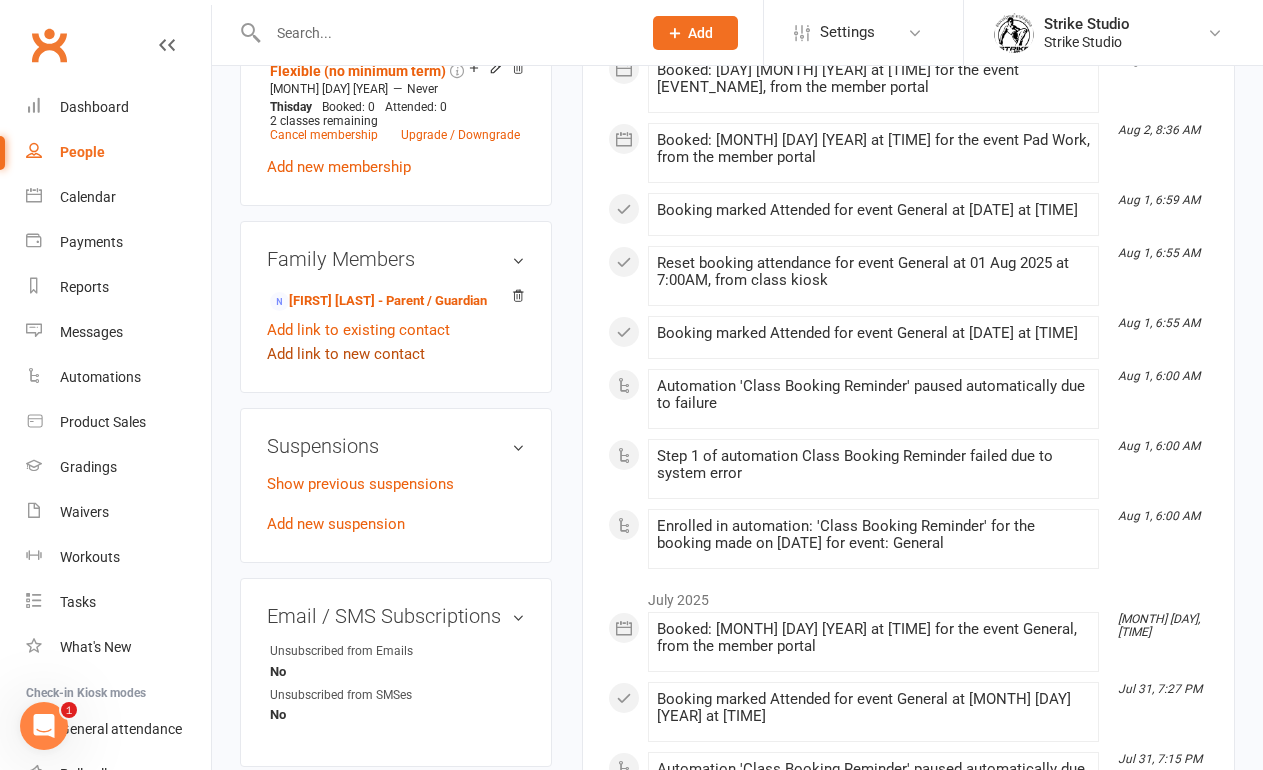 scroll, scrollTop: 998, scrollLeft: 0, axis: vertical 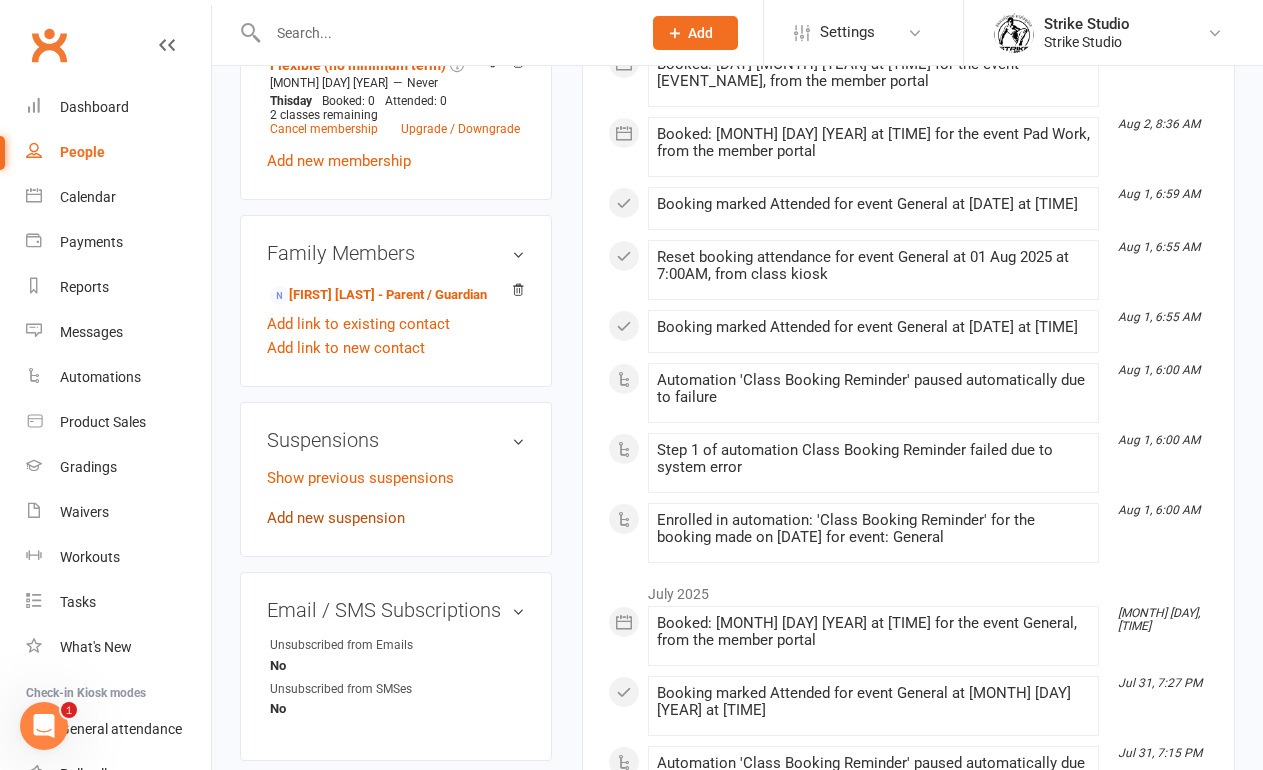 click on "Add new suspension" at bounding box center [336, 518] 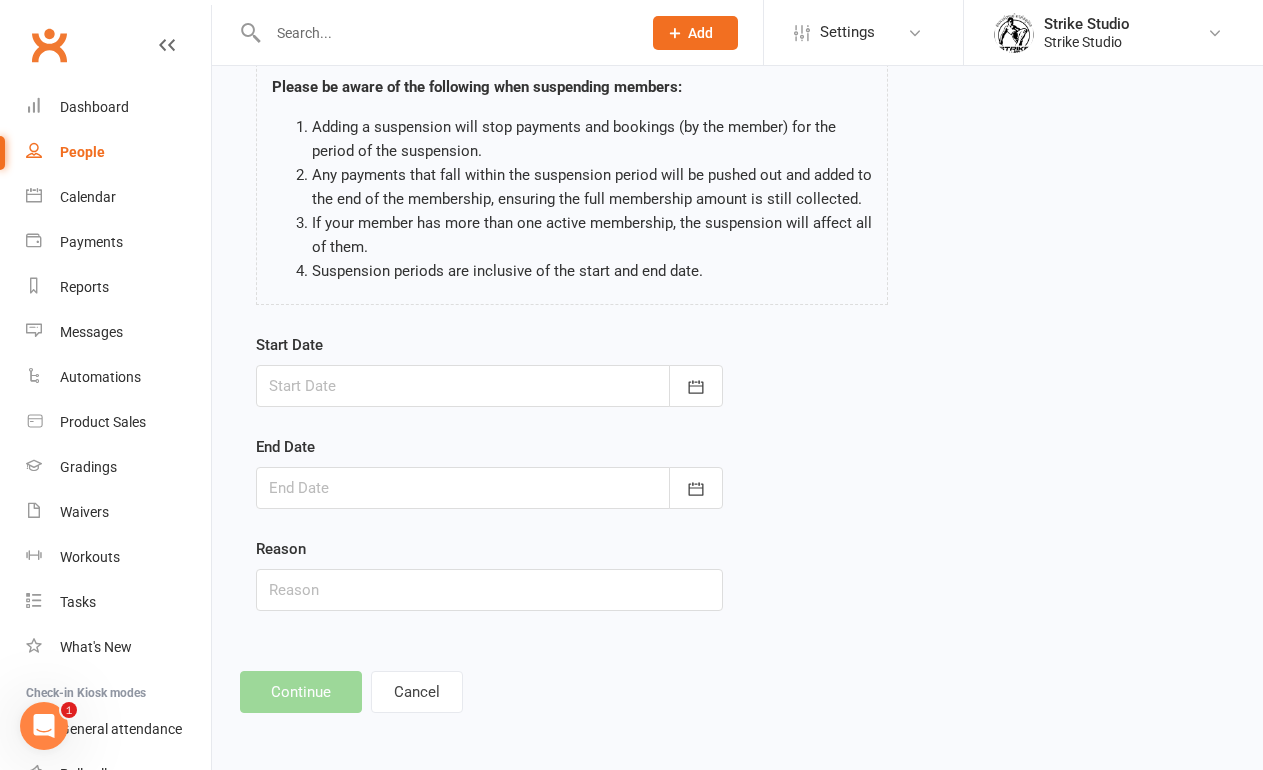 scroll, scrollTop: 0, scrollLeft: 0, axis: both 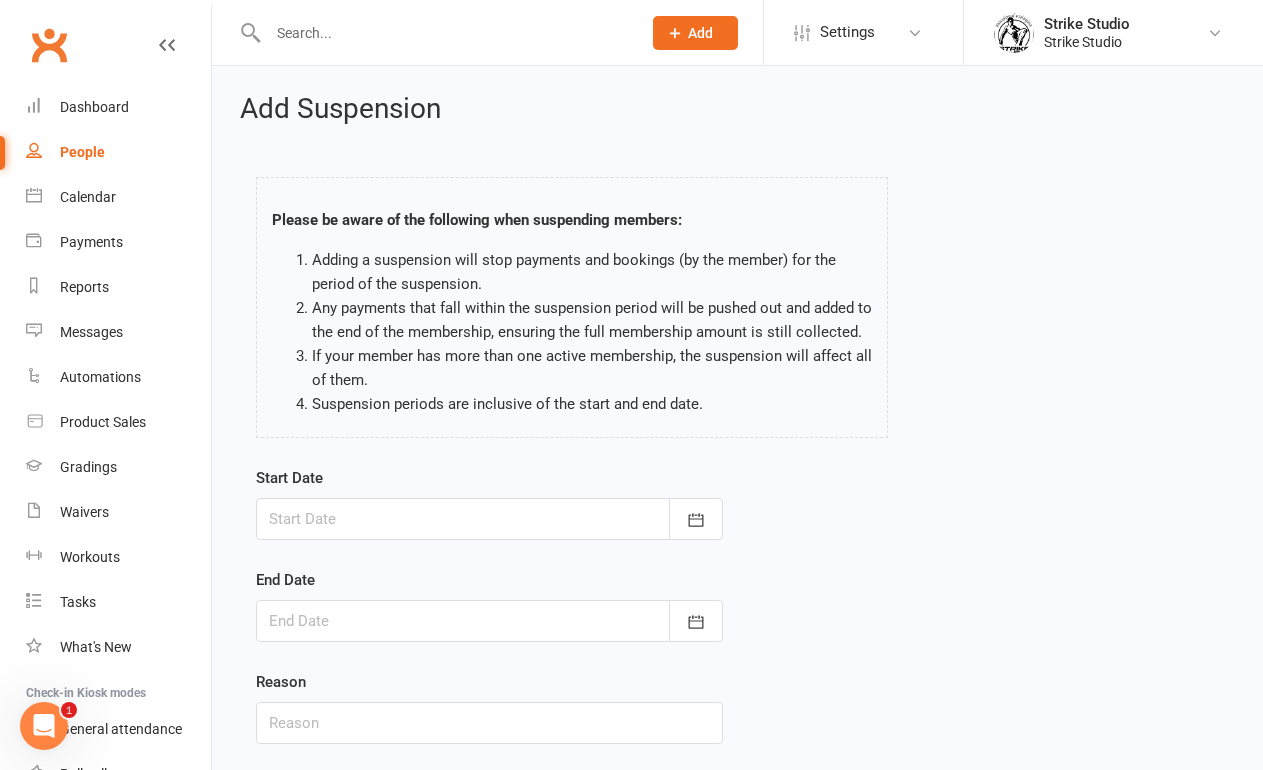 click at bounding box center [489, 519] 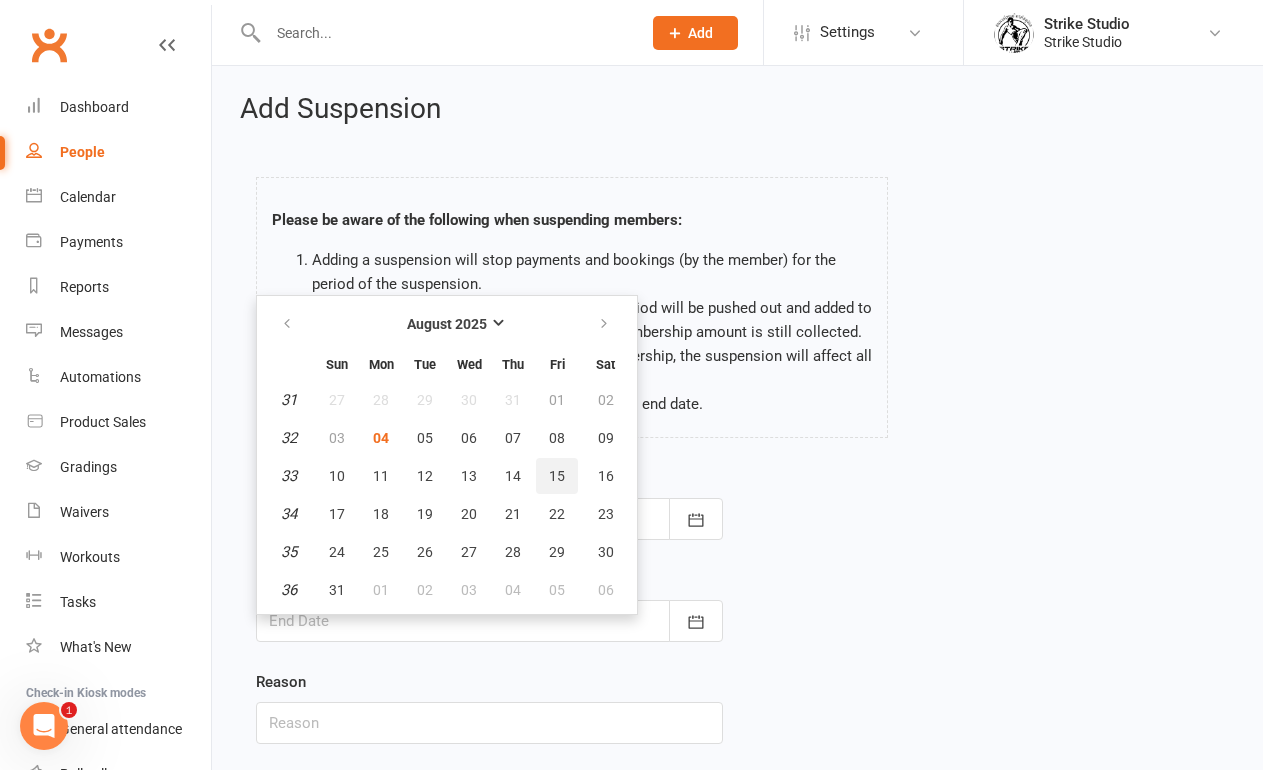 click on "15" at bounding box center (557, 476) 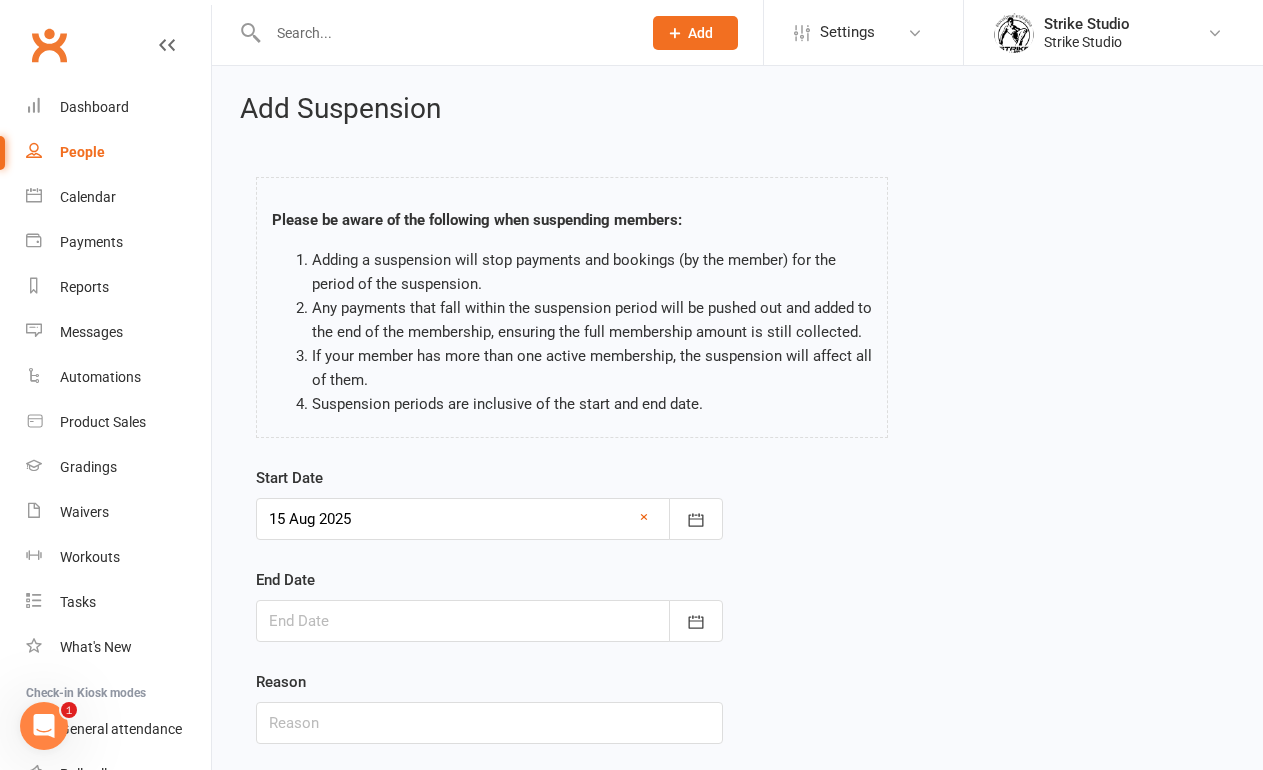 click at bounding box center (489, 621) 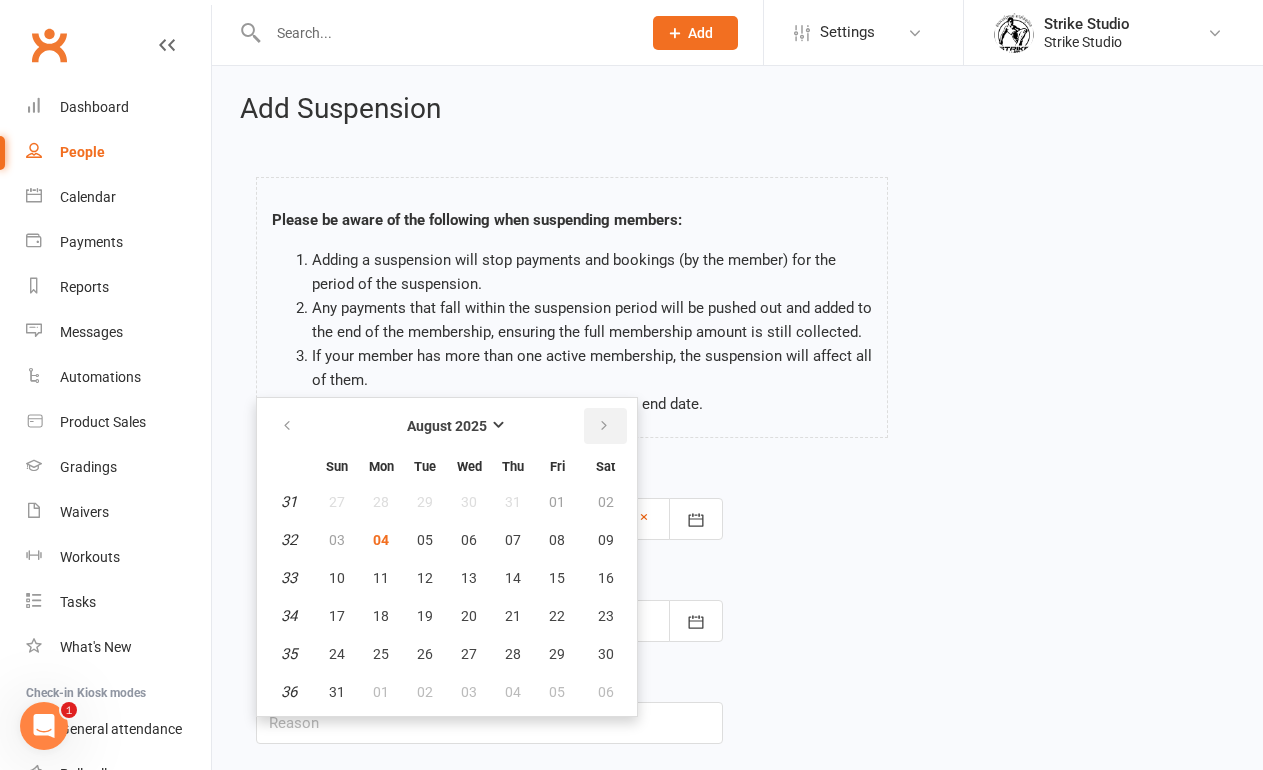 click at bounding box center [604, 426] 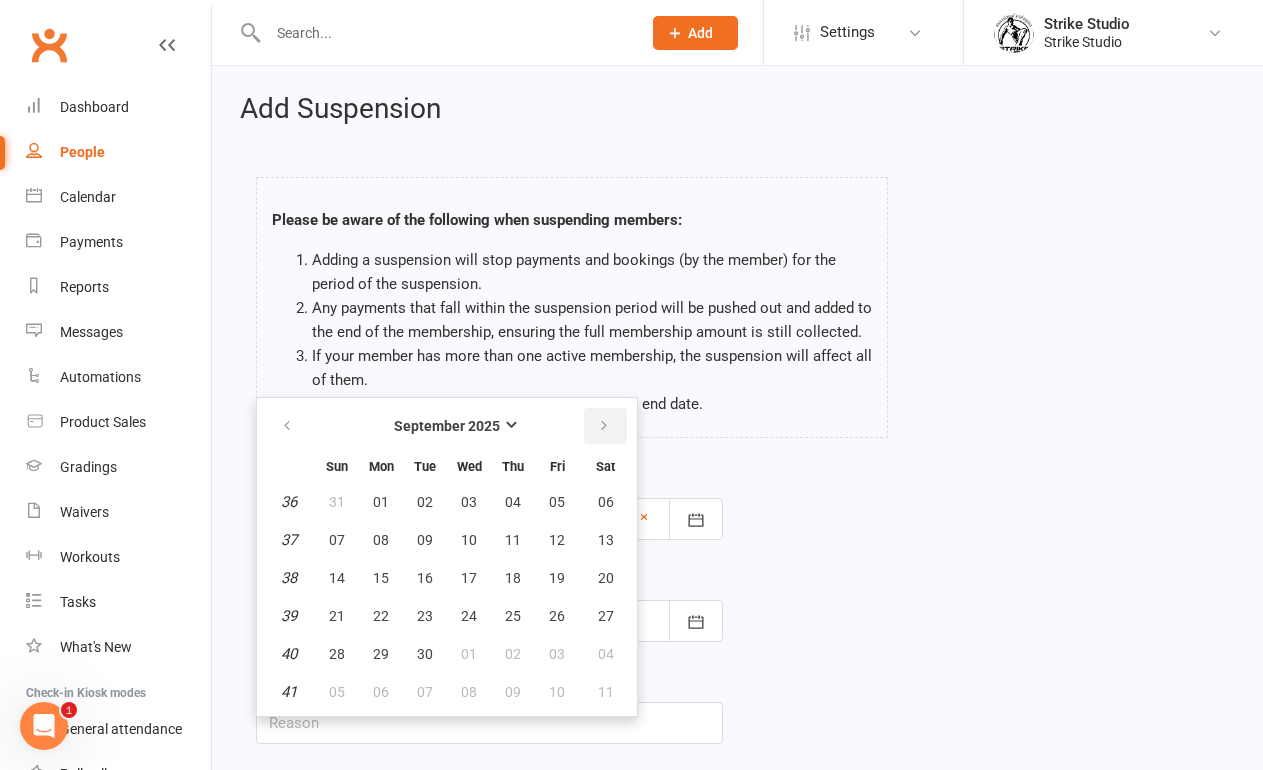 click at bounding box center (604, 426) 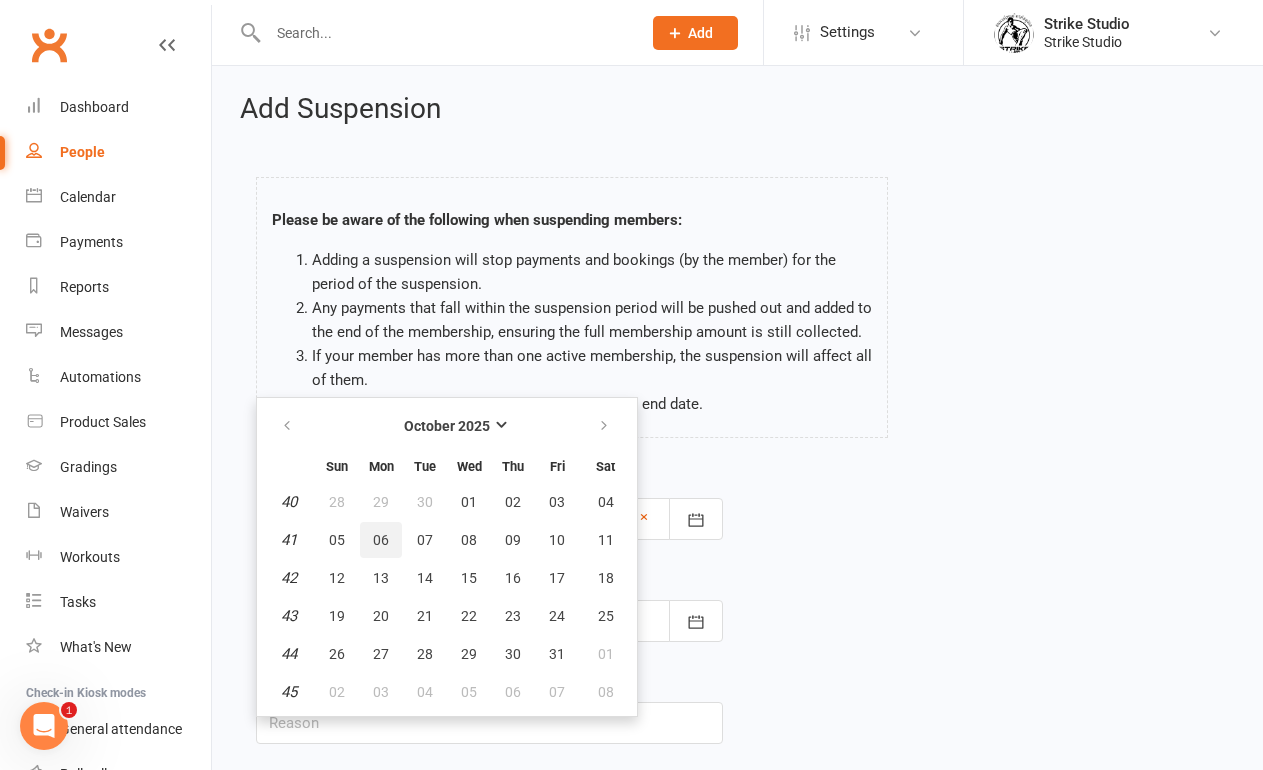 click on "06" at bounding box center (381, 540) 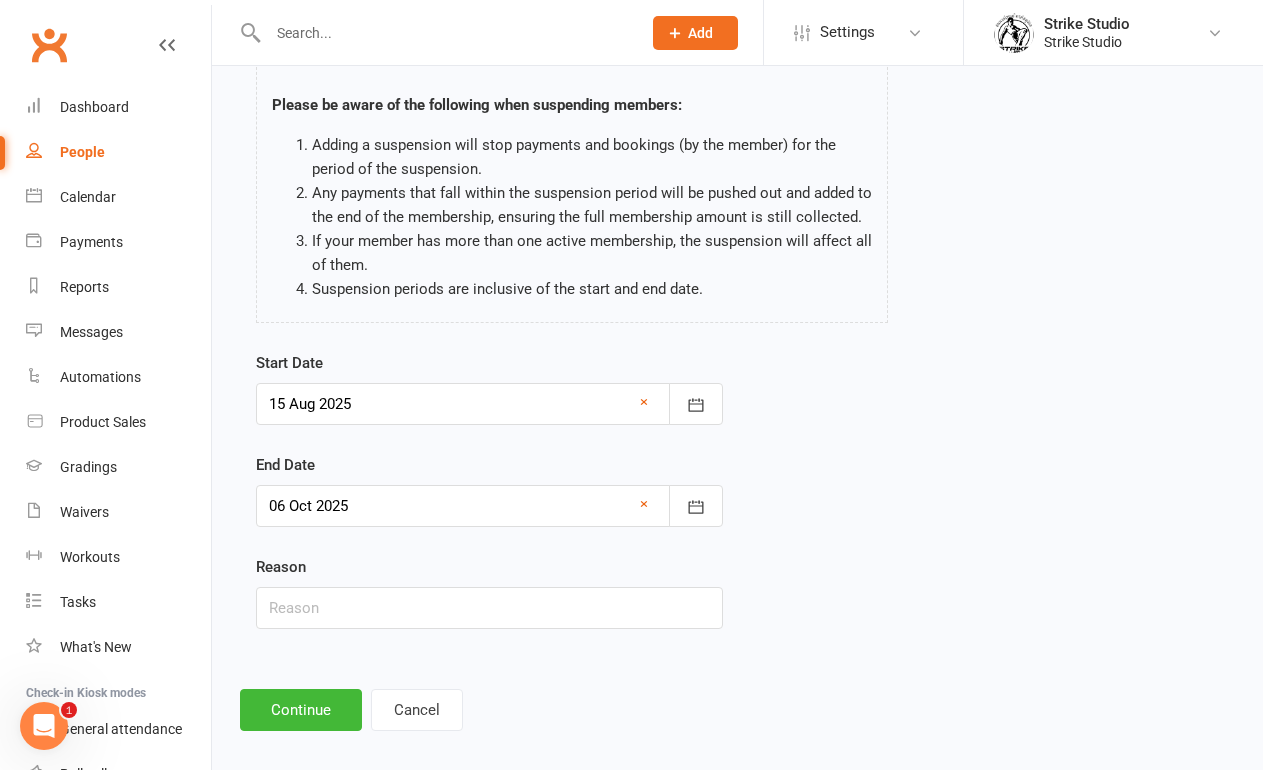 scroll, scrollTop: 133, scrollLeft: 0, axis: vertical 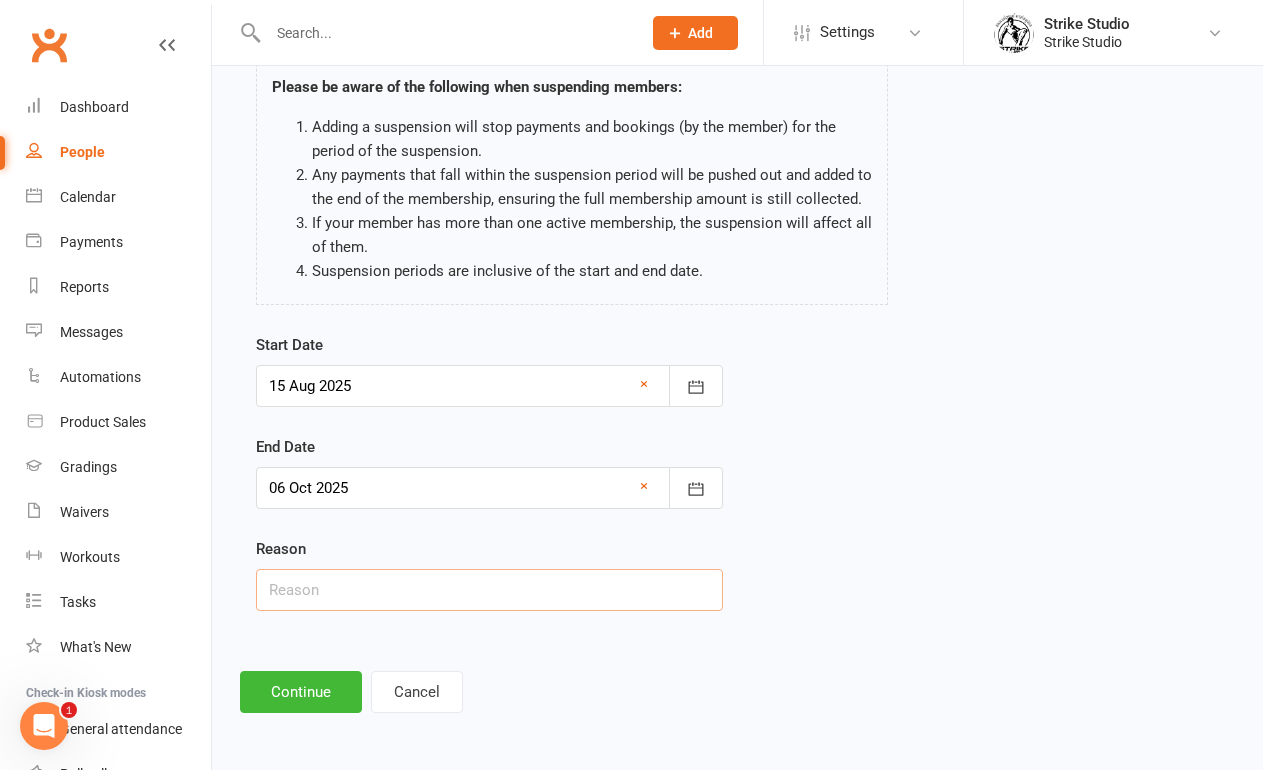 click at bounding box center [489, 590] 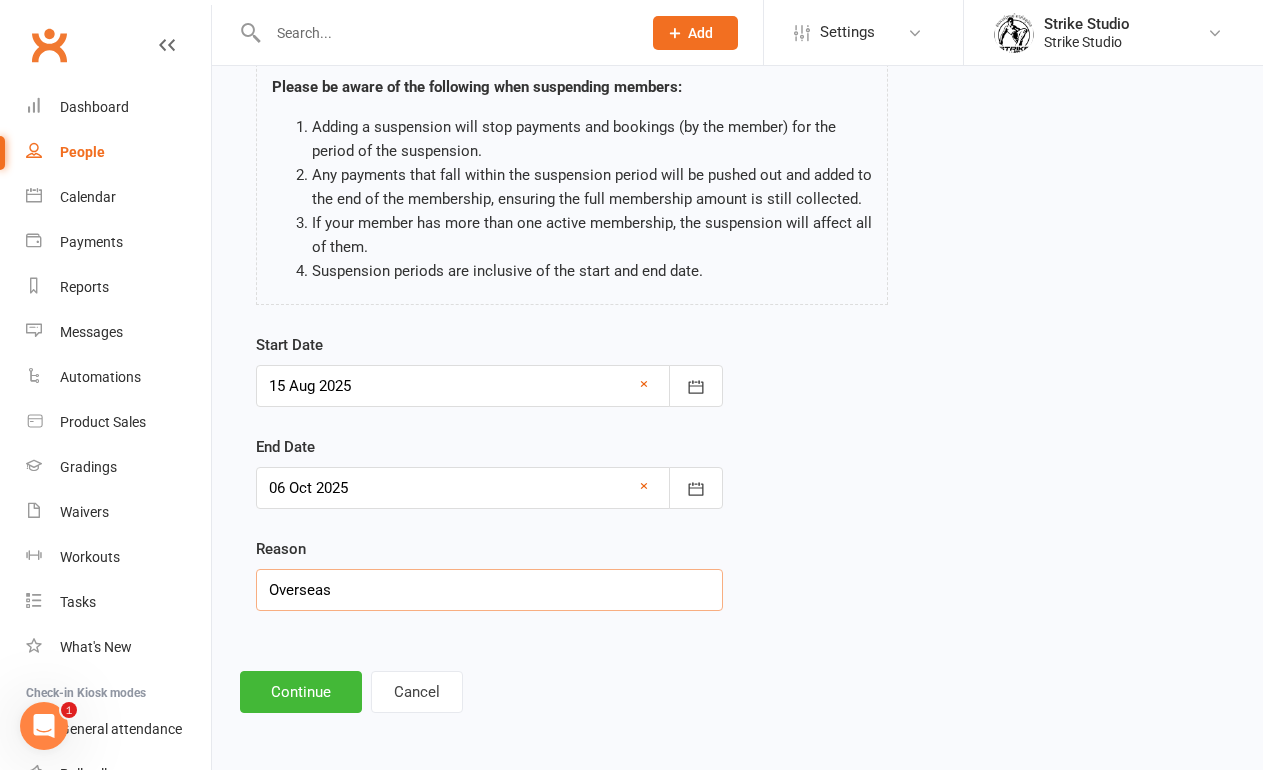 type on "Overseas" 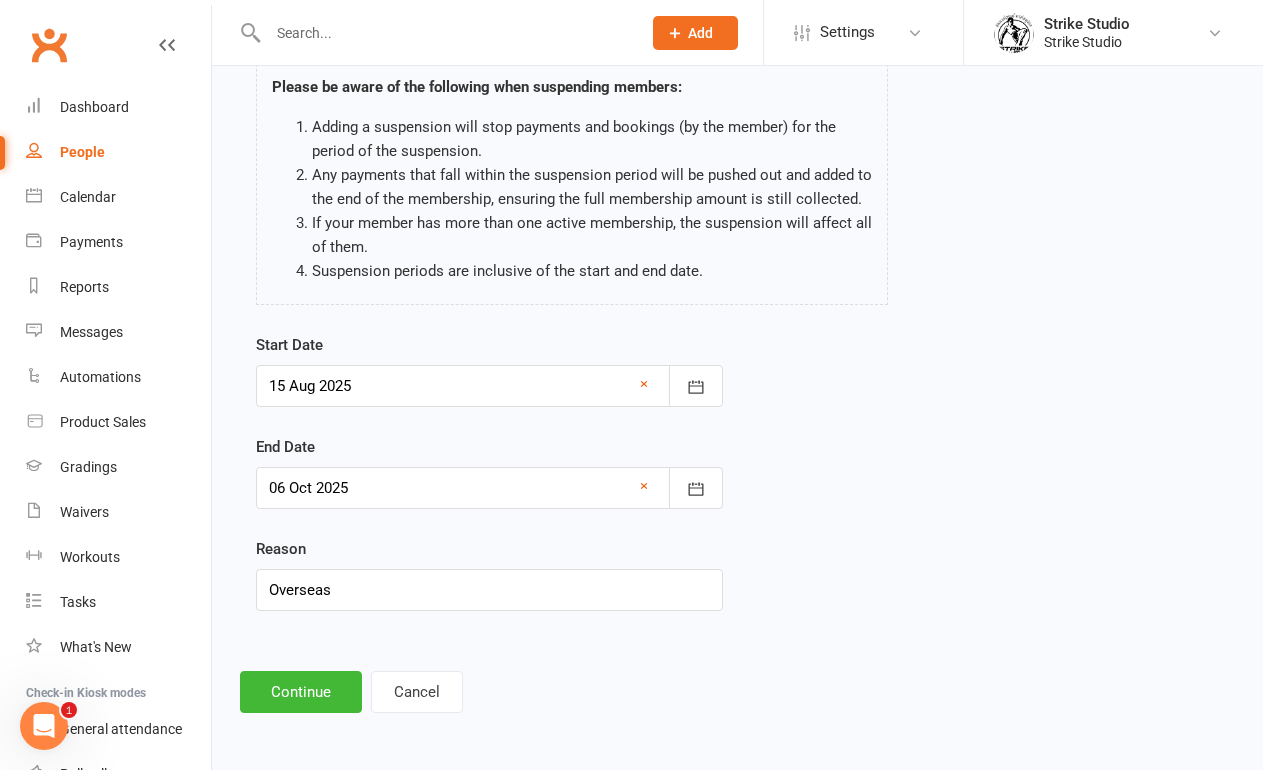 click on "Start Date  15 Aug 2025
August 2025
Sun Mon Tue Wed Thu Fri Sat
31
27
28
29
30
31
01
02
32
03
04
05
06
07
08
09
33
10
11
12
13
14
15
16
34
17
18
19
20
21
22
23
35
24
25
26
27
28
29
30
36" at bounding box center [489, 486] 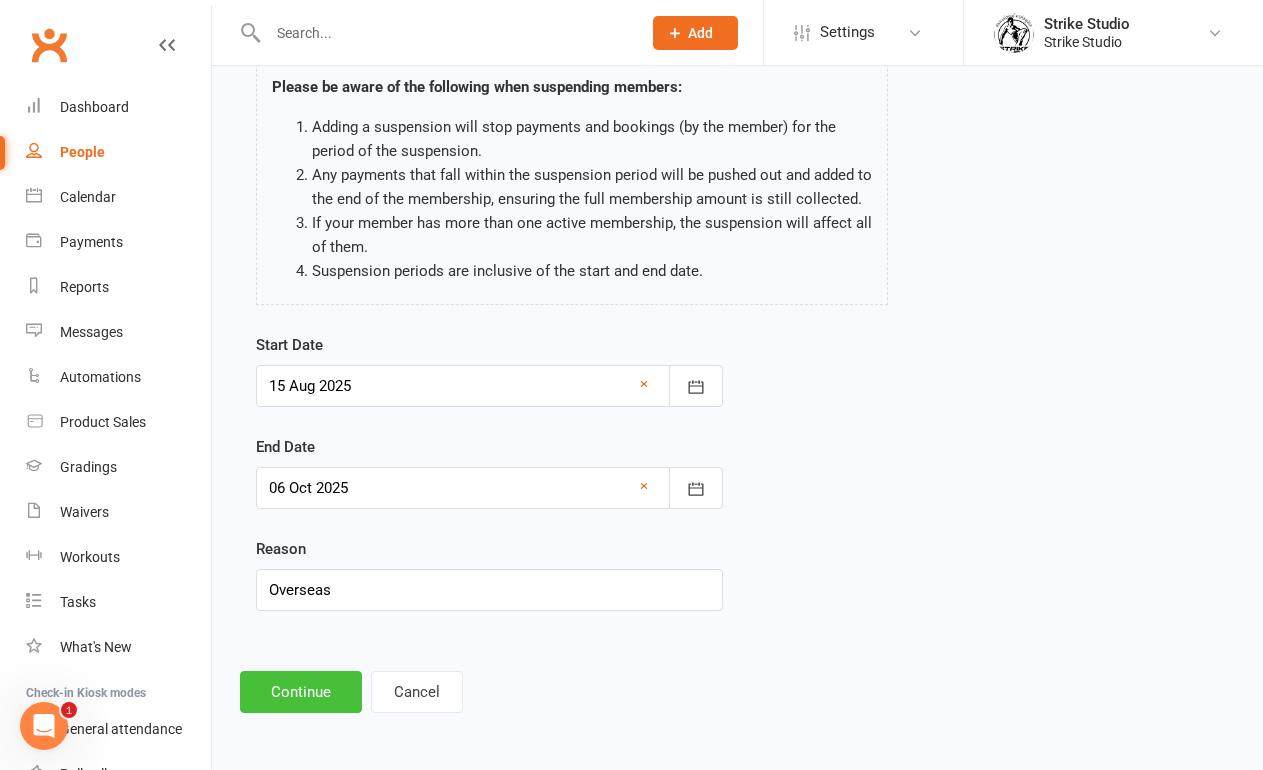click on "Continue" at bounding box center [301, 692] 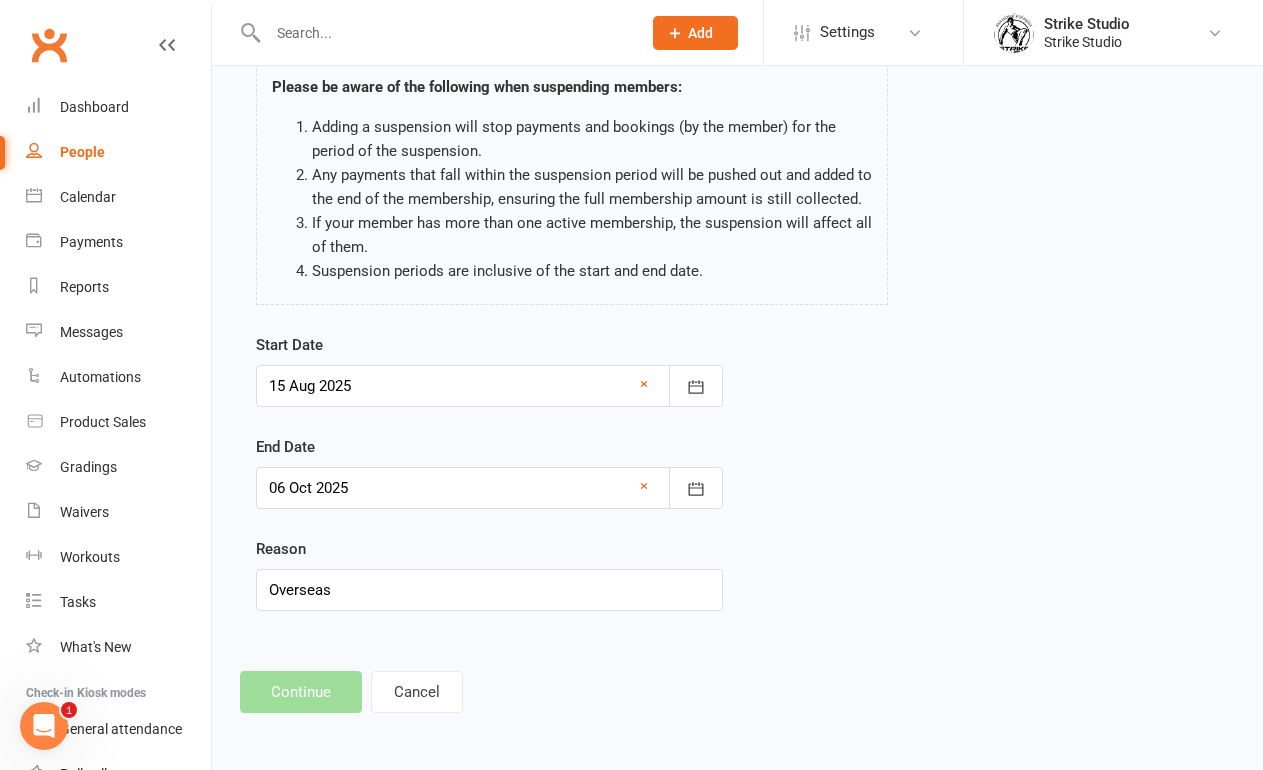 scroll, scrollTop: 0, scrollLeft: 0, axis: both 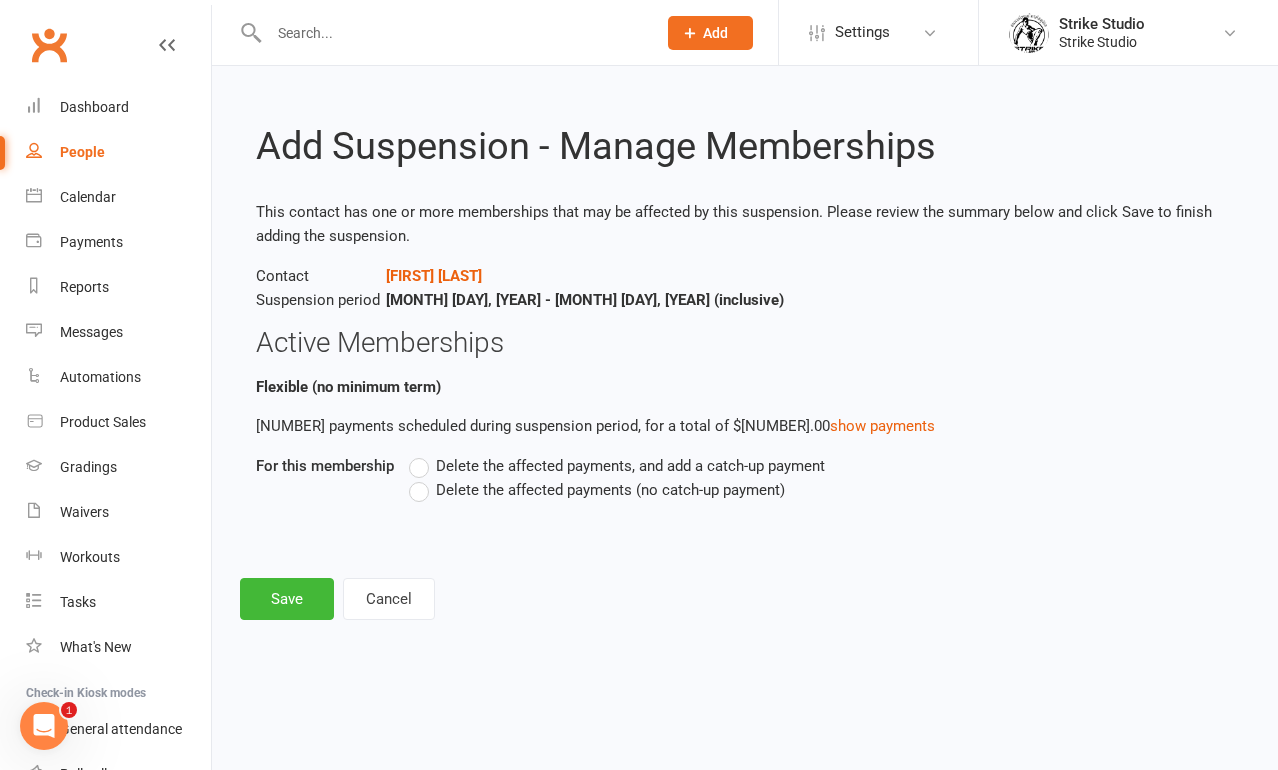 click on "Delete the affected payments (no catch-up payment)" at bounding box center (610, 488) 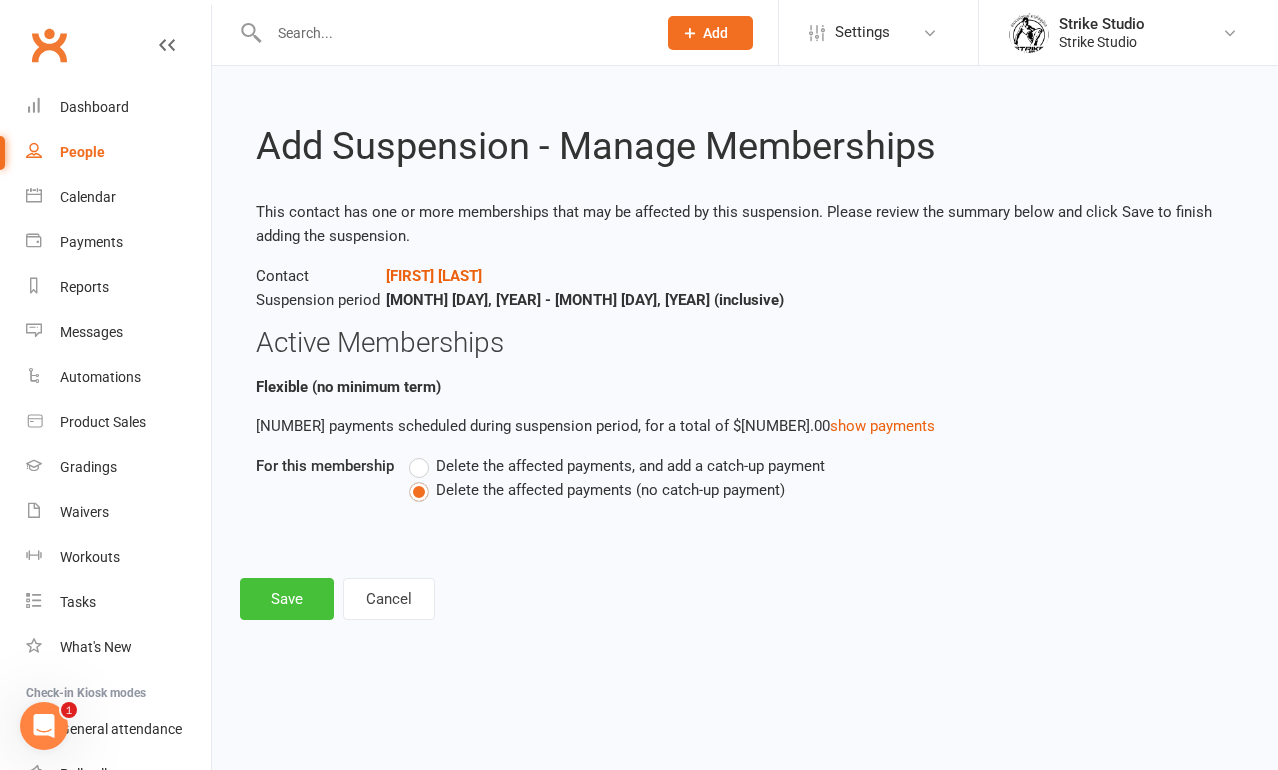 click on "Save" at bounding box center (287, 599) 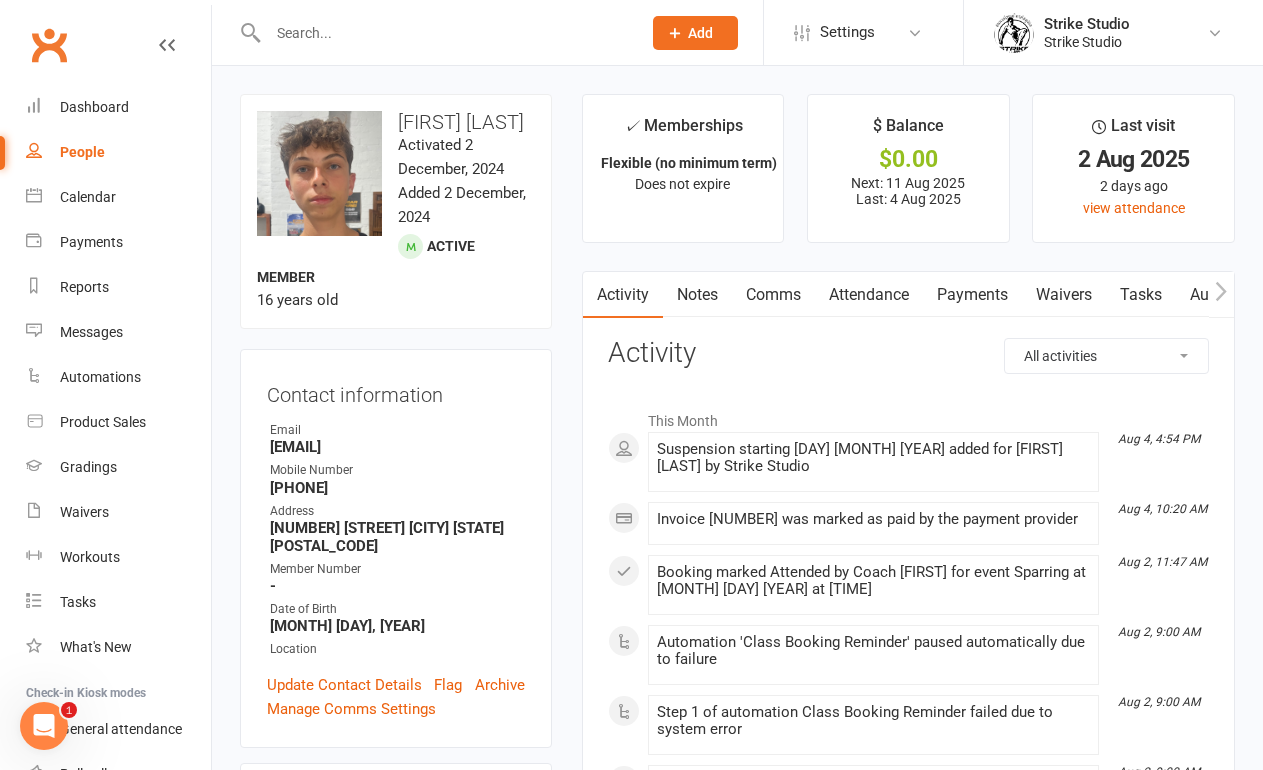 click at bounding box center (444, 33) 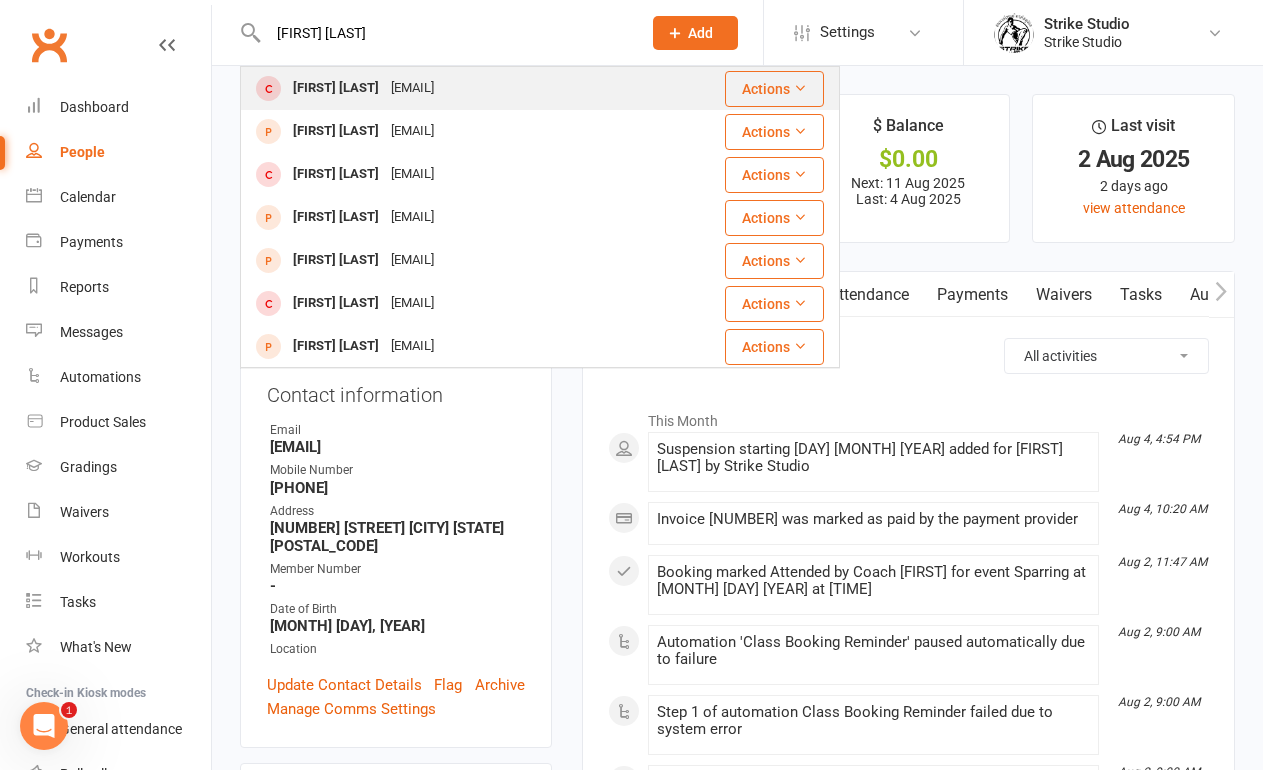 type on "[FIRST] [LAST]" 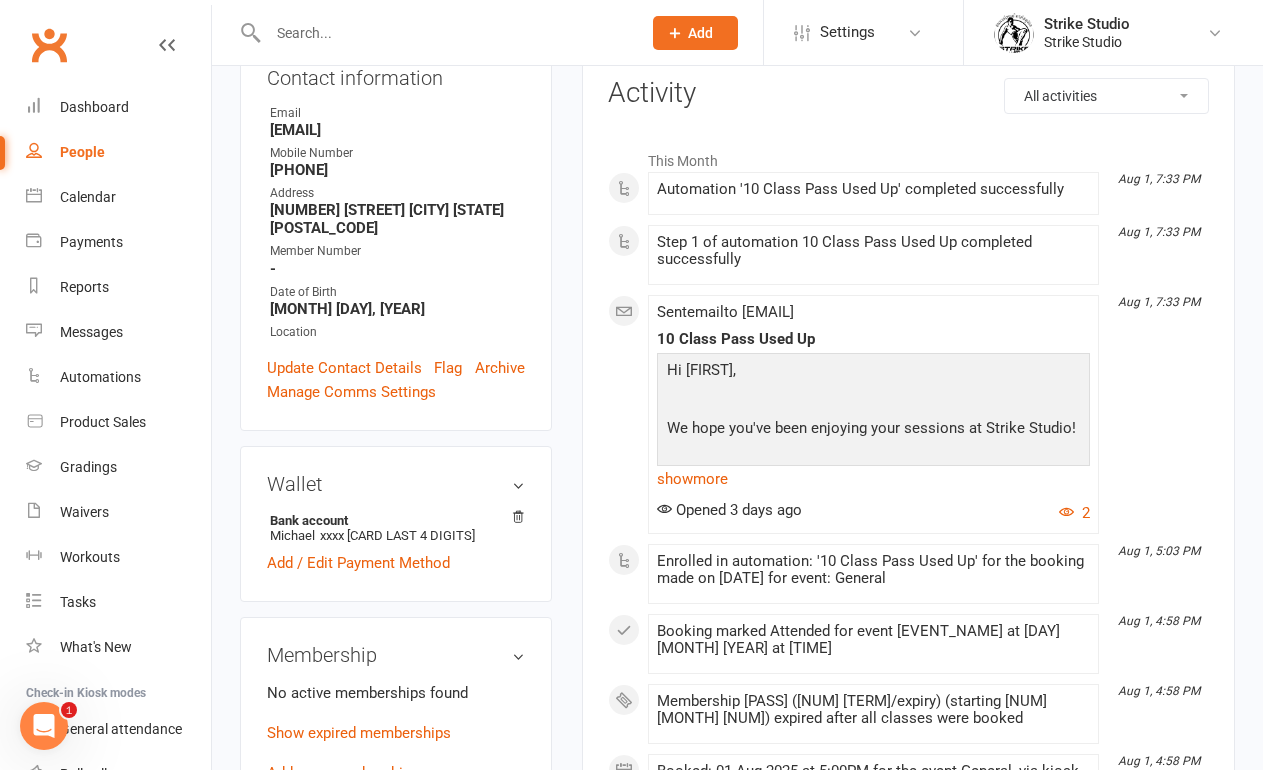 scroll, scrollTop: 0, scrollLeft: 0, axis: both 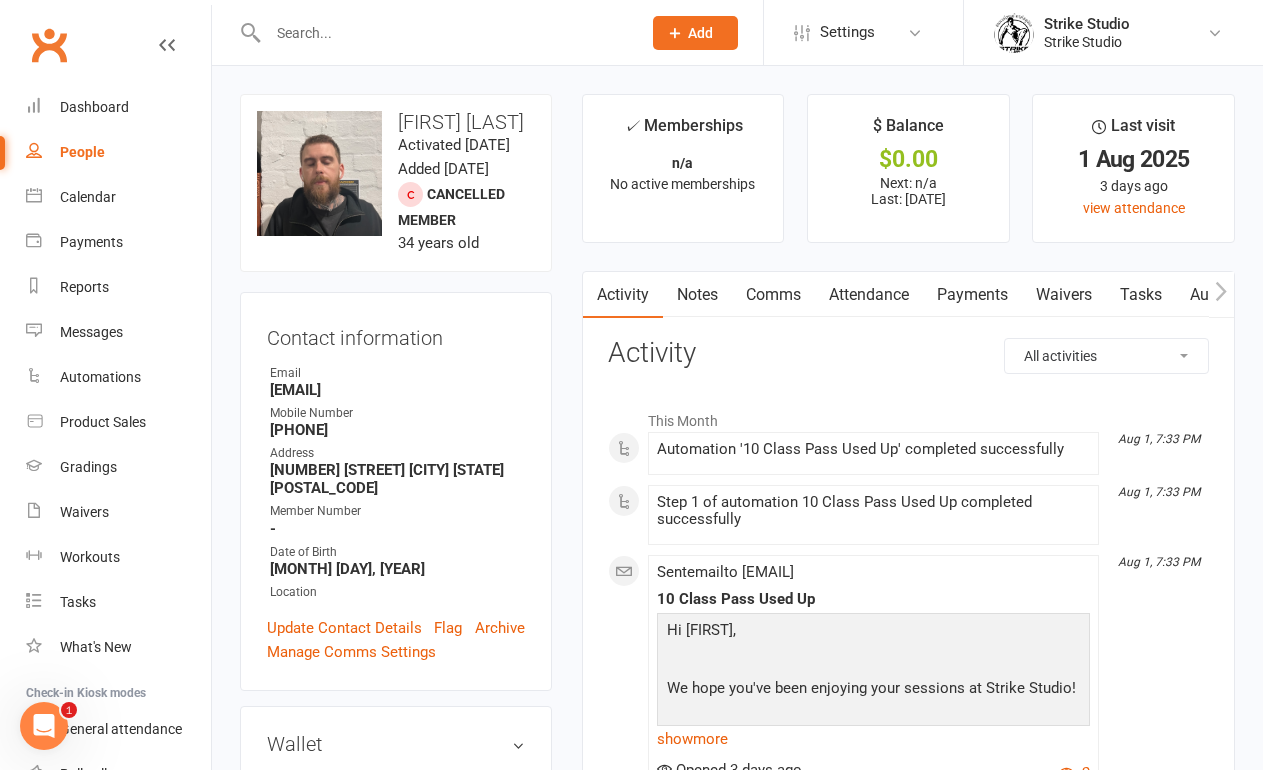 click on "[PHONE]" at bounding box center (397, 430) 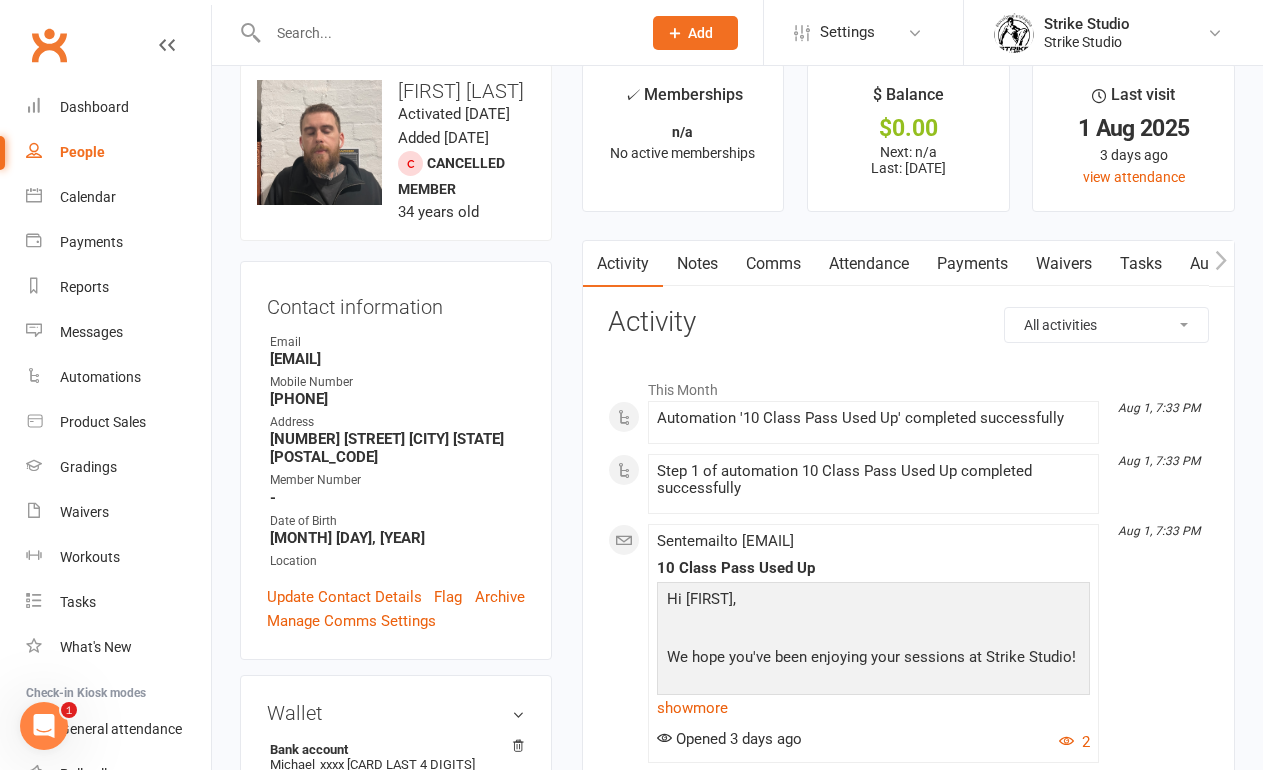 click at bounding box center [444, 33] 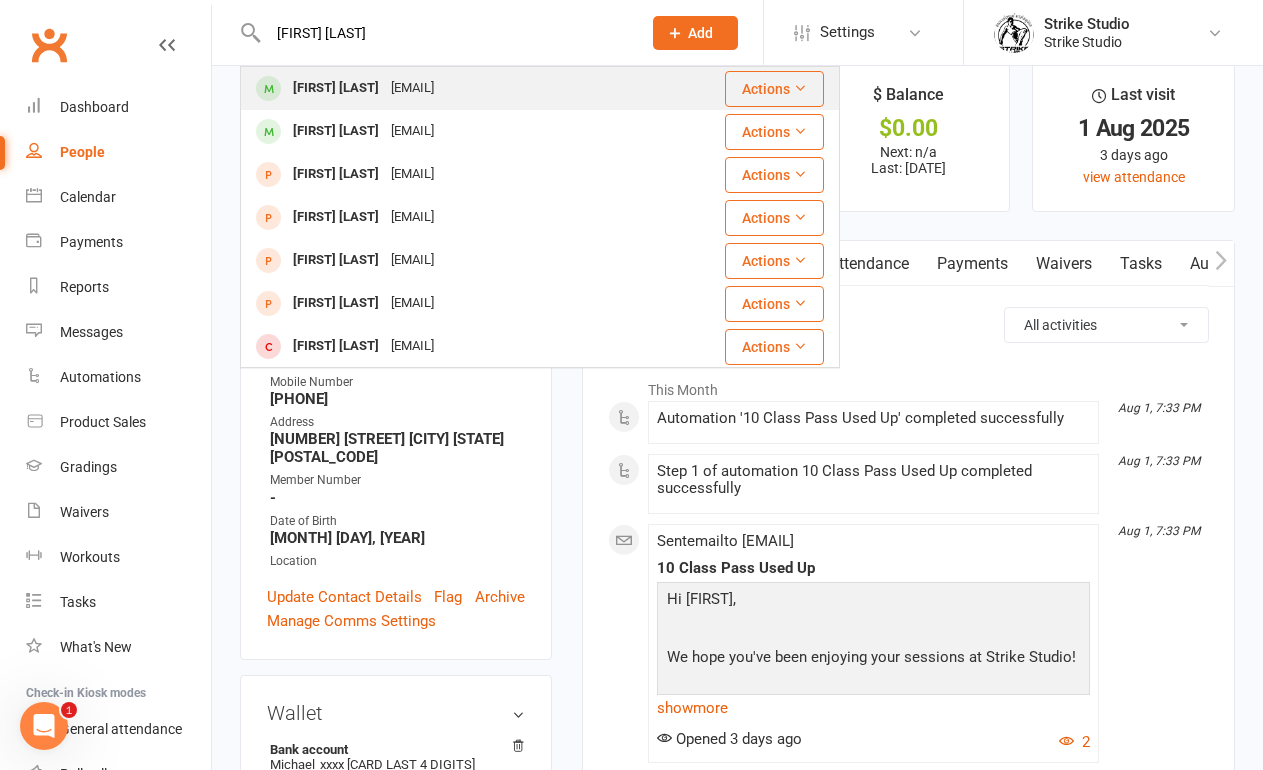 type on "[FIRST] [LAST]" 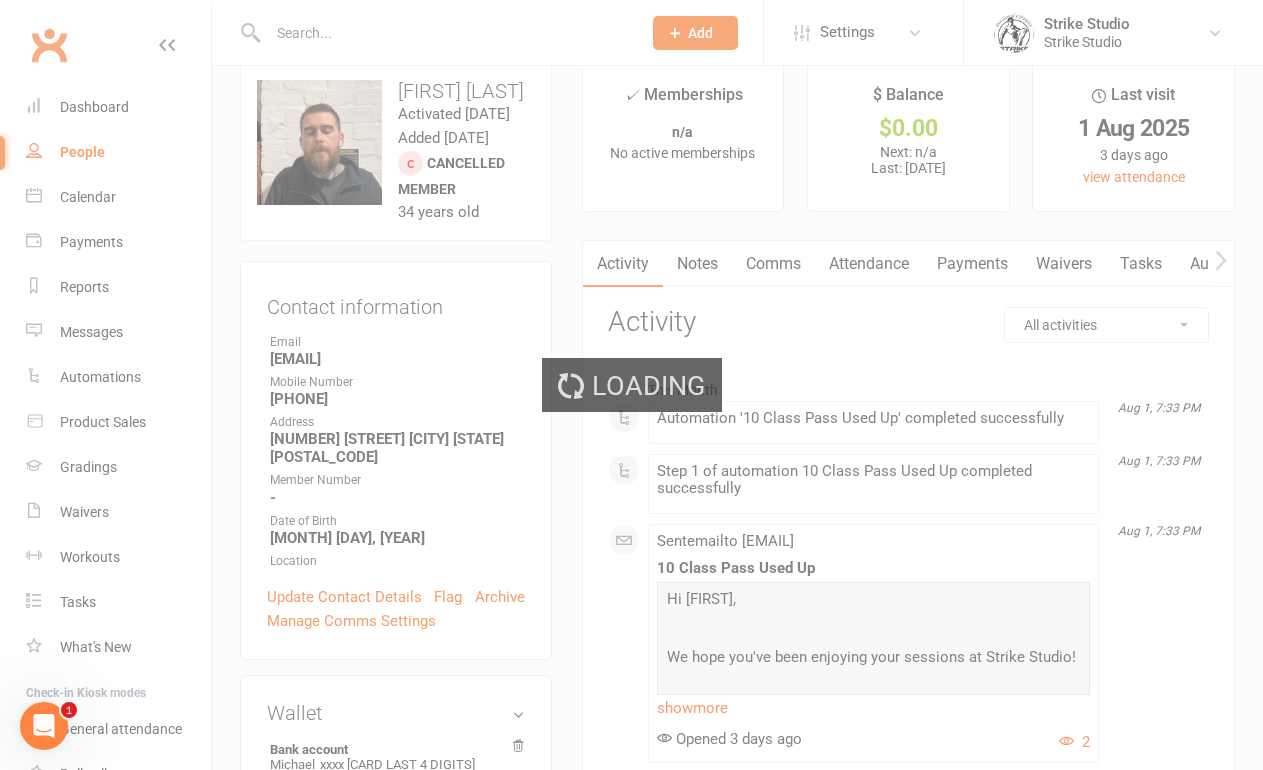 scroll, scrollTop: 0, scrollLeft: 0, axis: both 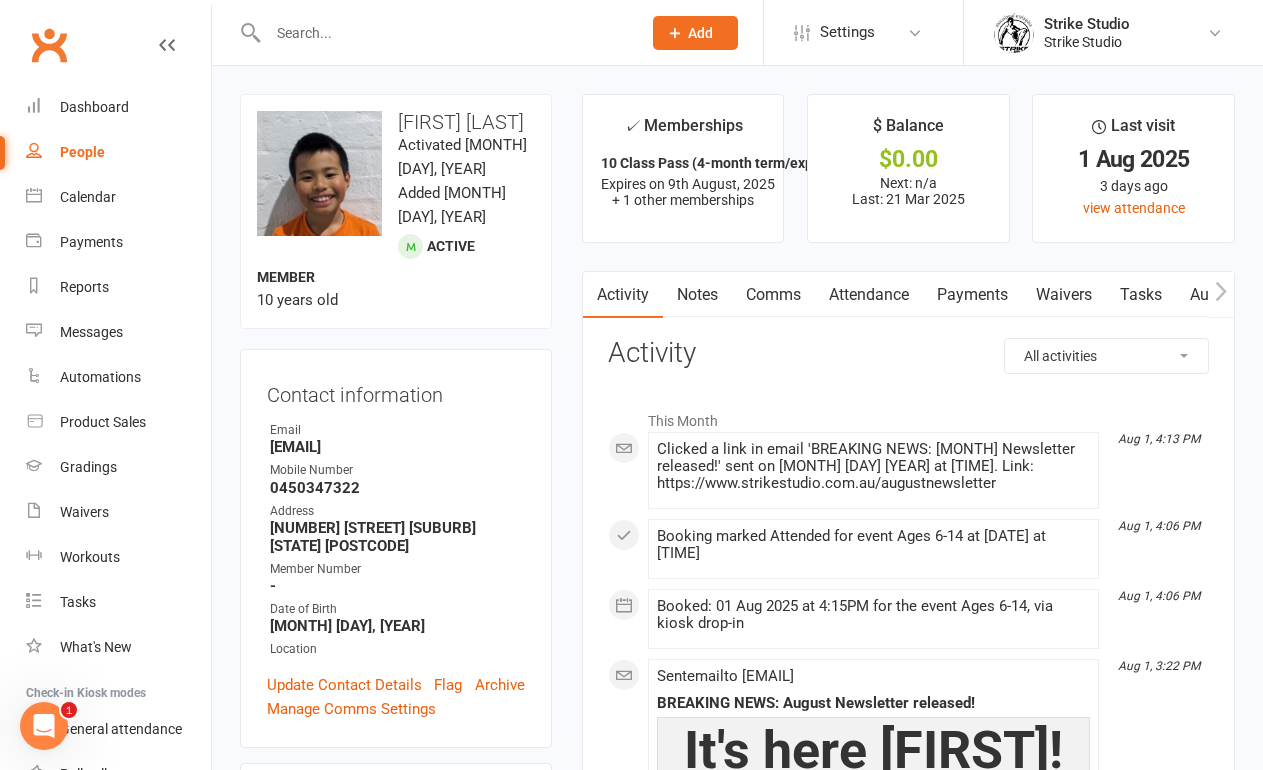 click on "0450347322" at bounding box center [397, 488] 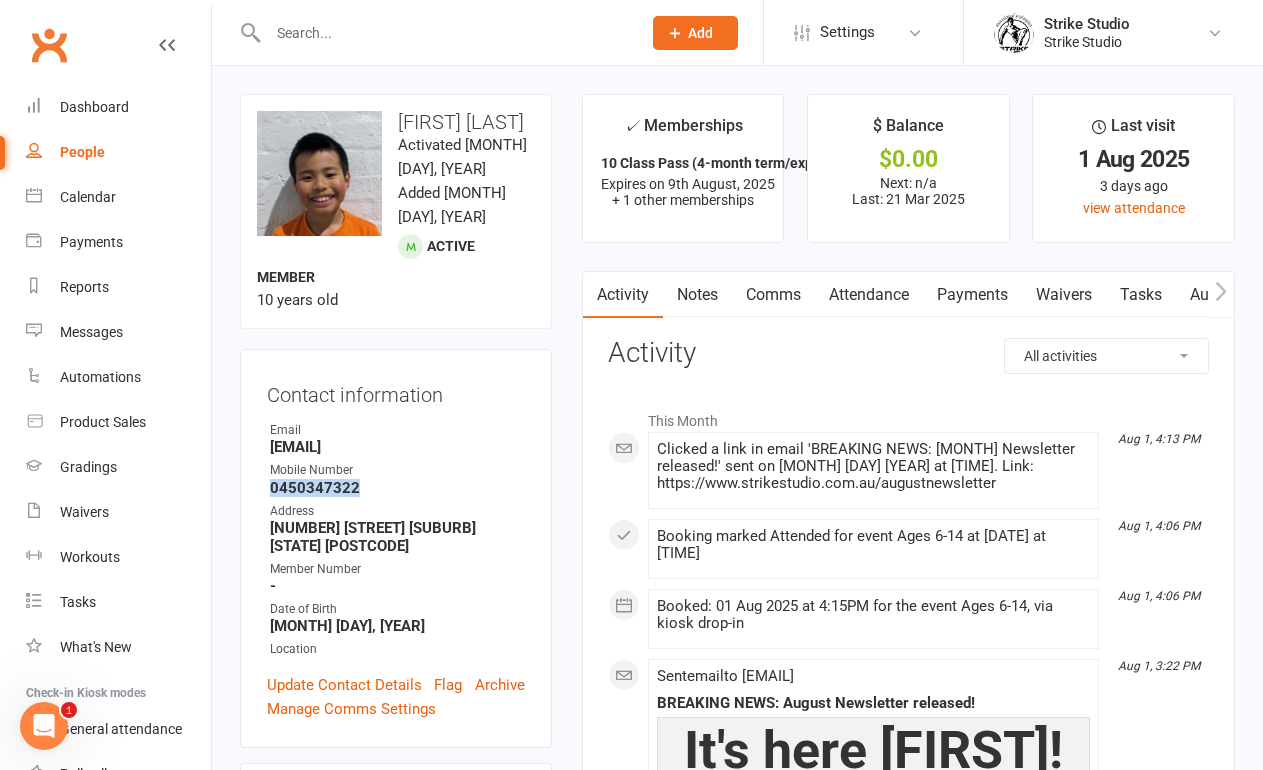 click on "0450347322" at bounding box center (397, 488) 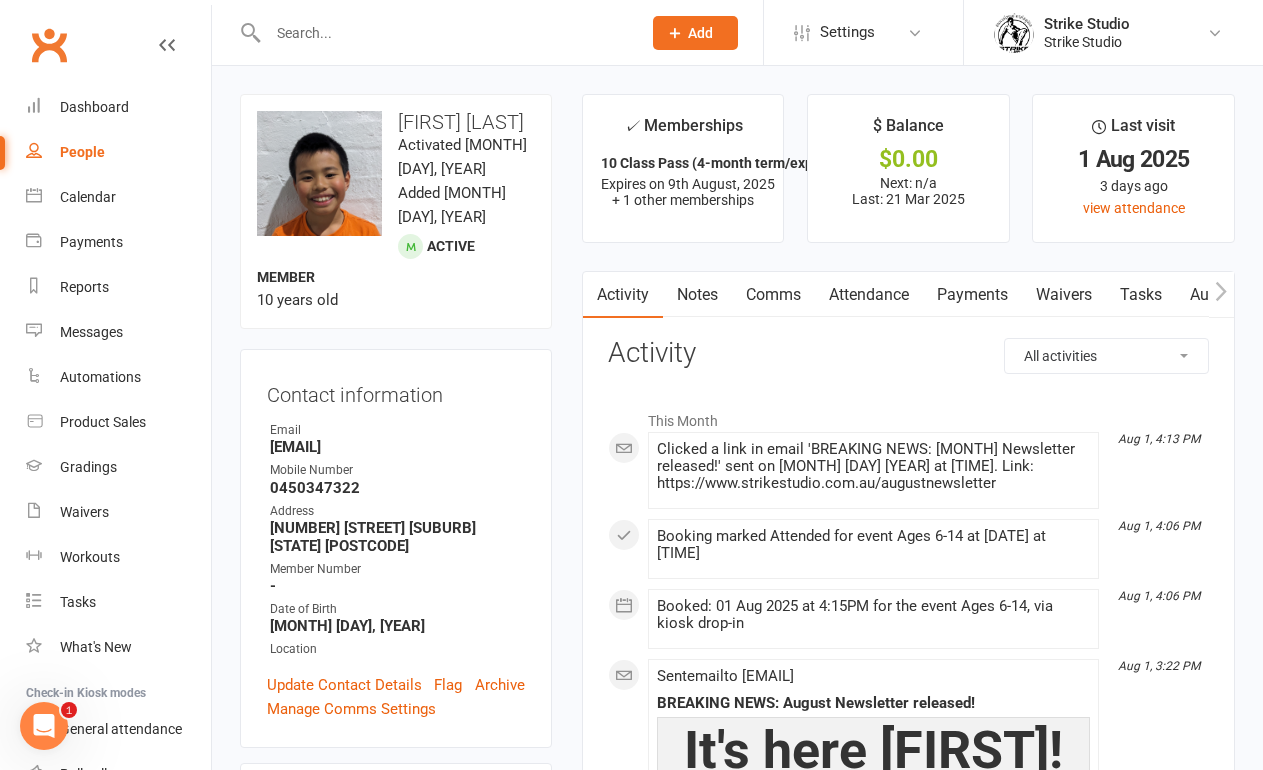 click at bounding box center (444, 33) 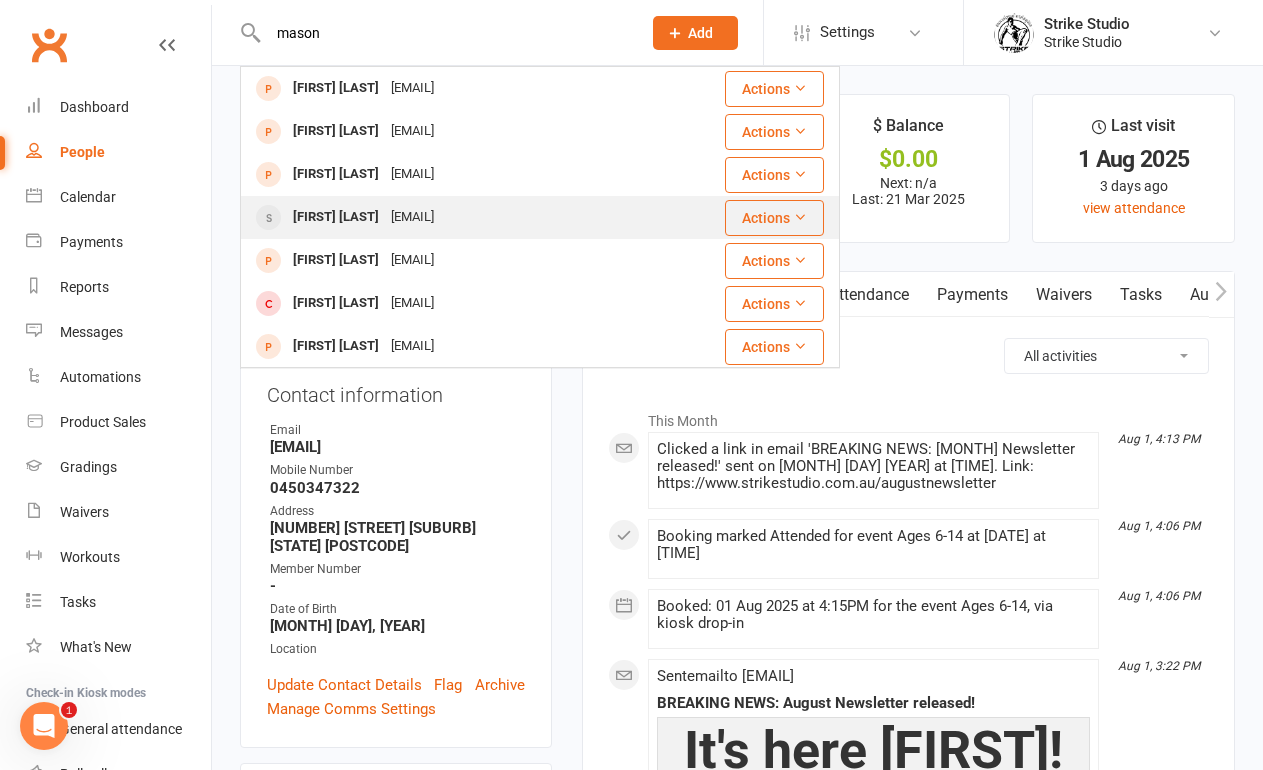 type on "mason" 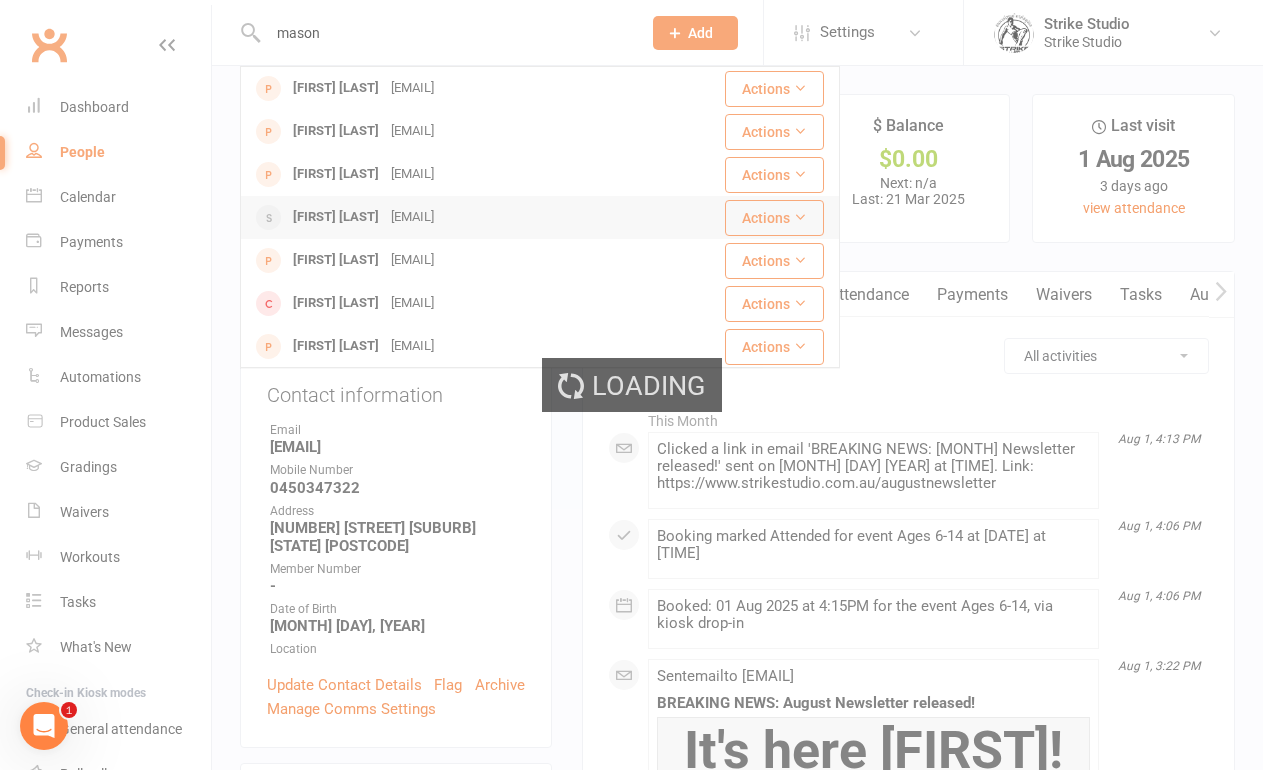 type 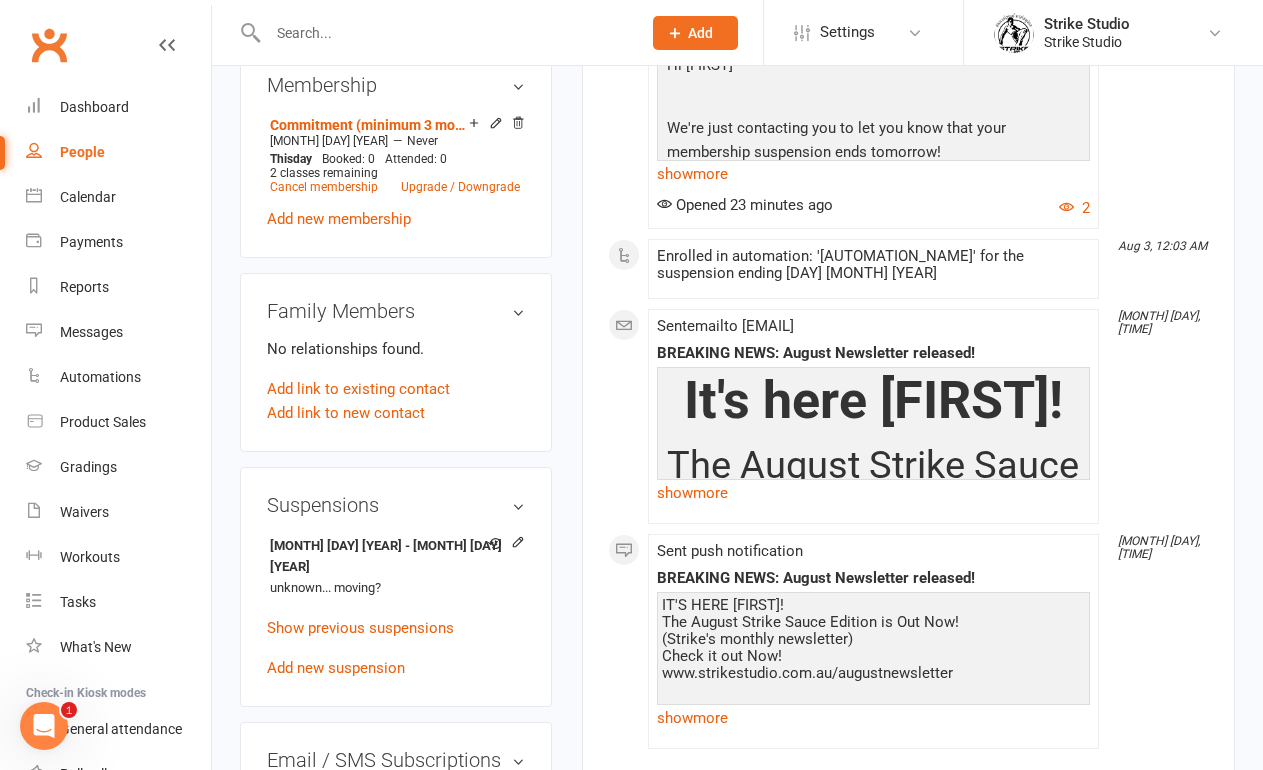 scroll, scrollTop: 900, scrollLeft: 0, axis: vertical 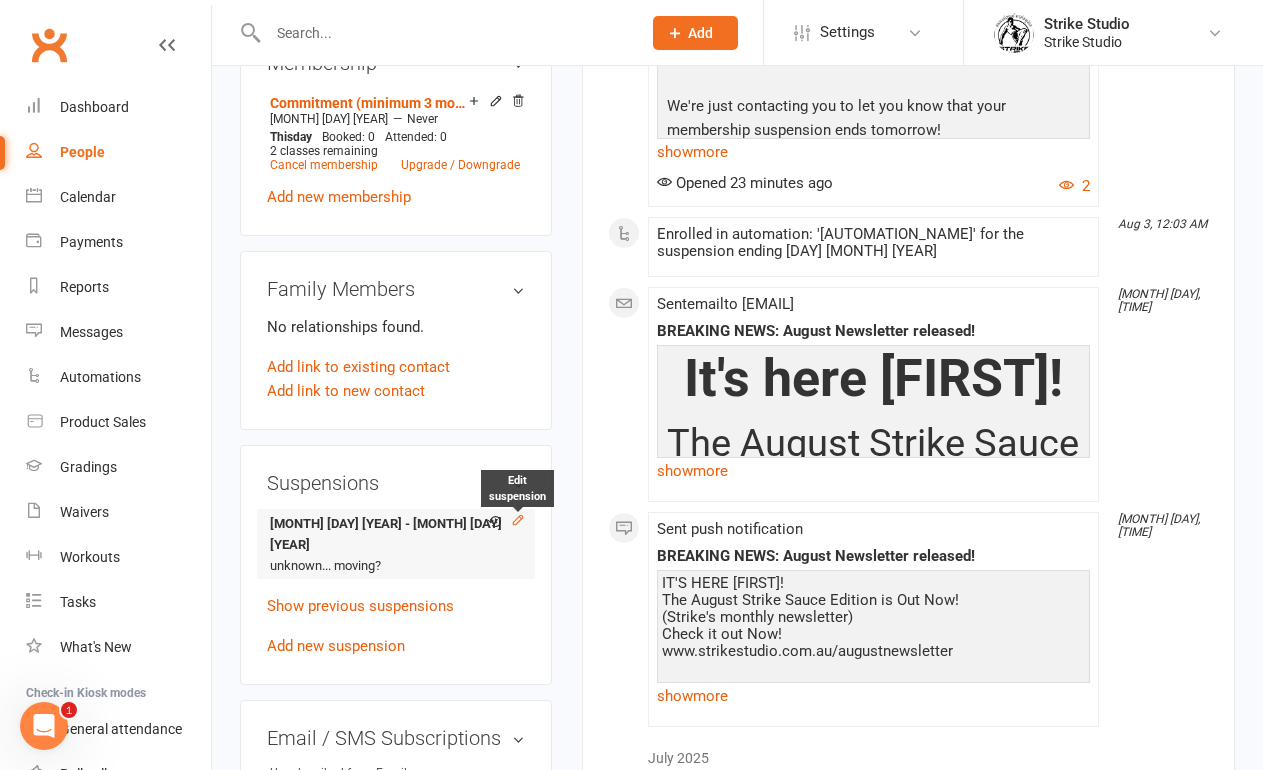 click 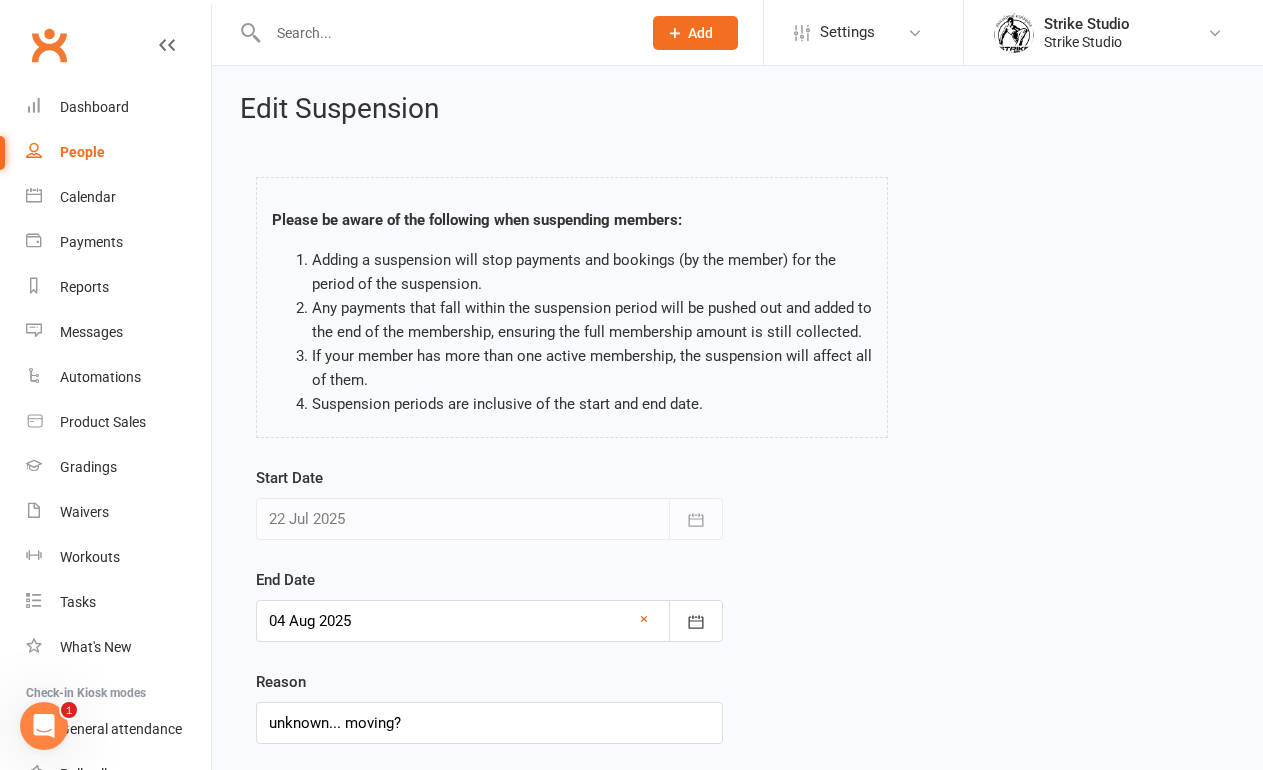 scroll, scrollTop: 133, scrollLeft: 0, axis: vertical 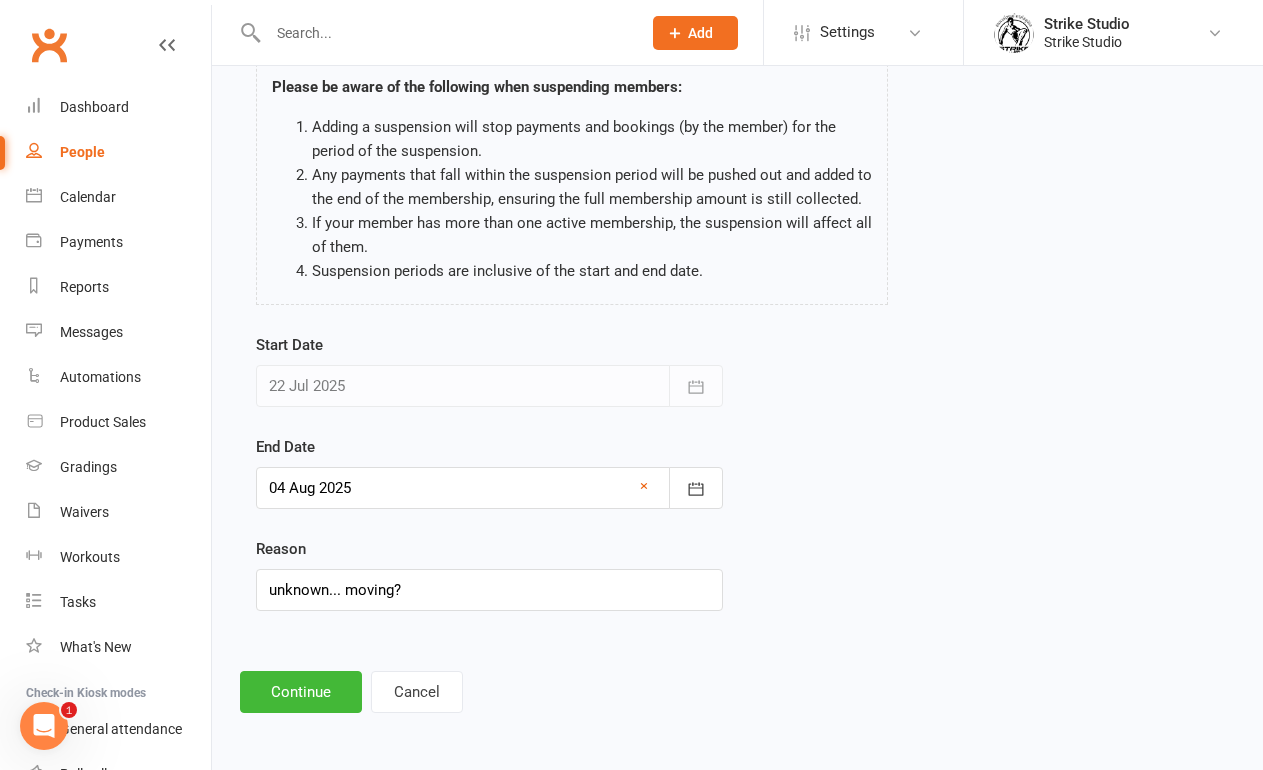 click at bounding box center [489, 488] 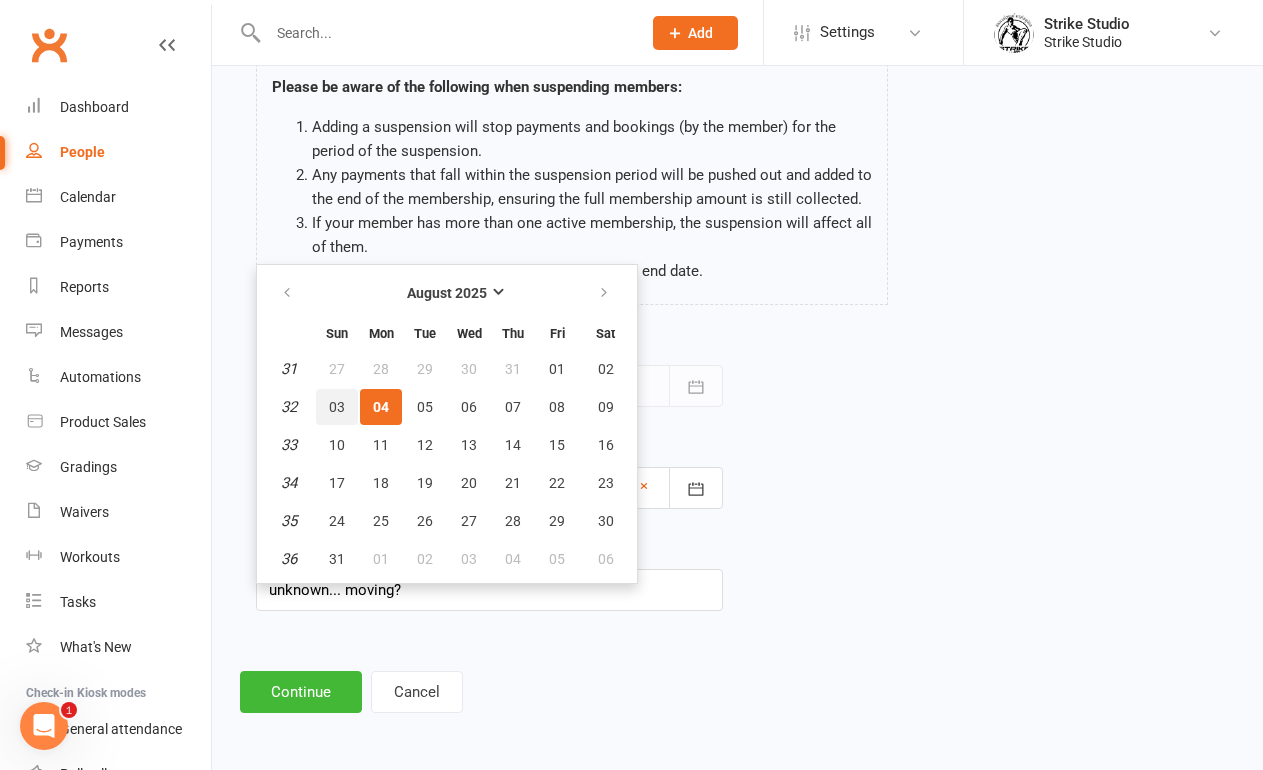 click on "03" at bounding box center [337, 407] 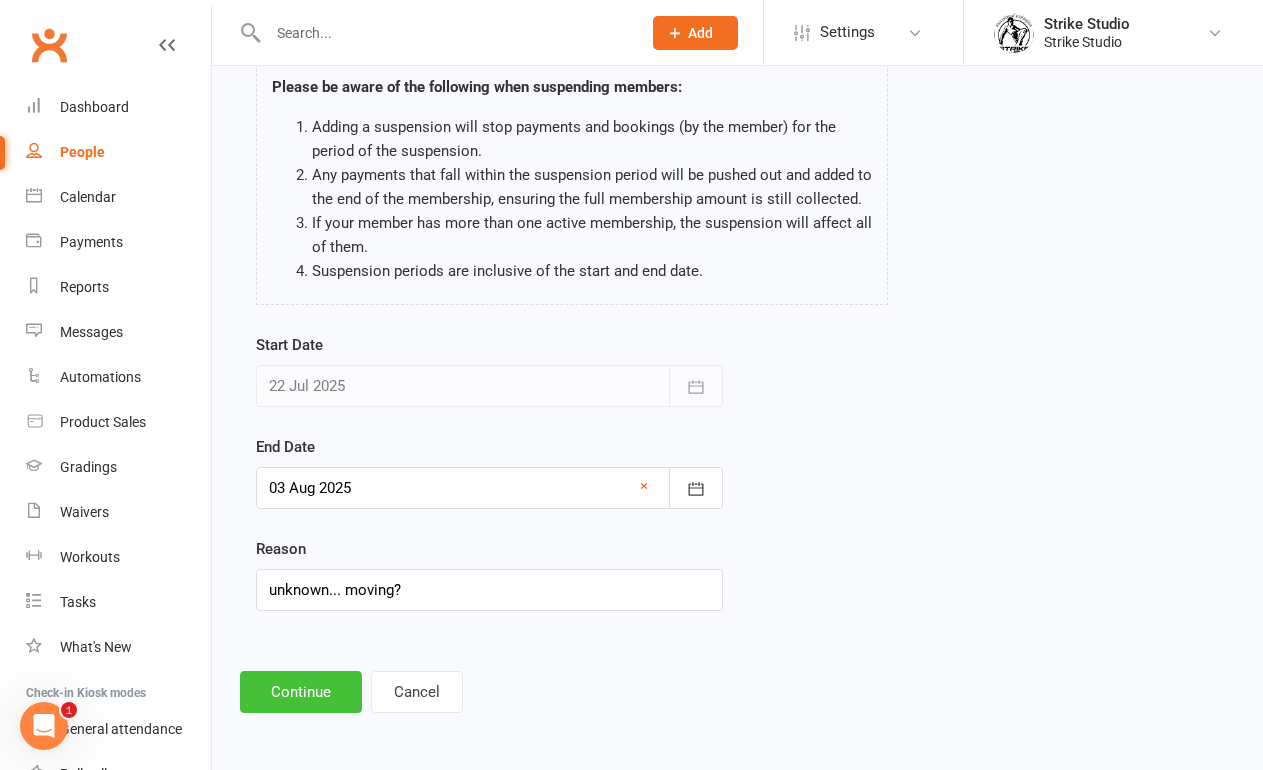 click on "Continue" at bounding box center (301, 692) 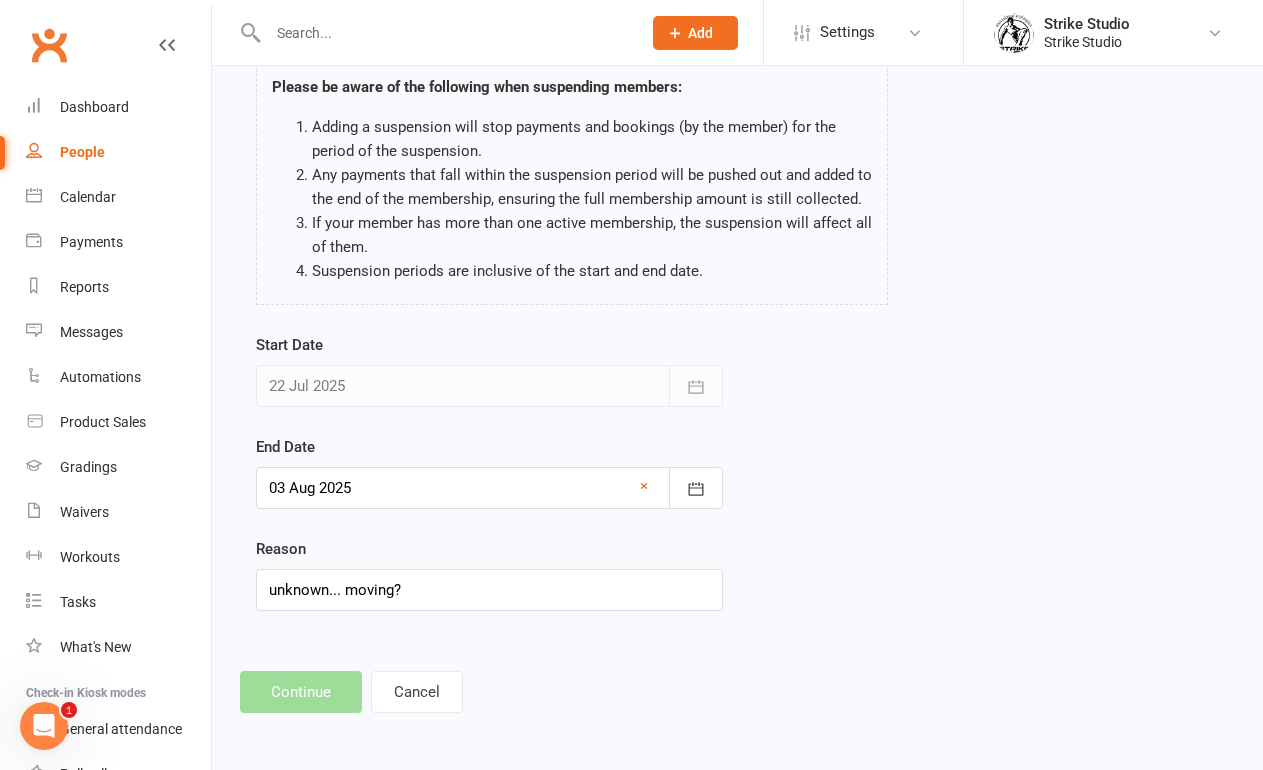 scroll, scrollTop: 0, scrollLeft: 0, axis: both 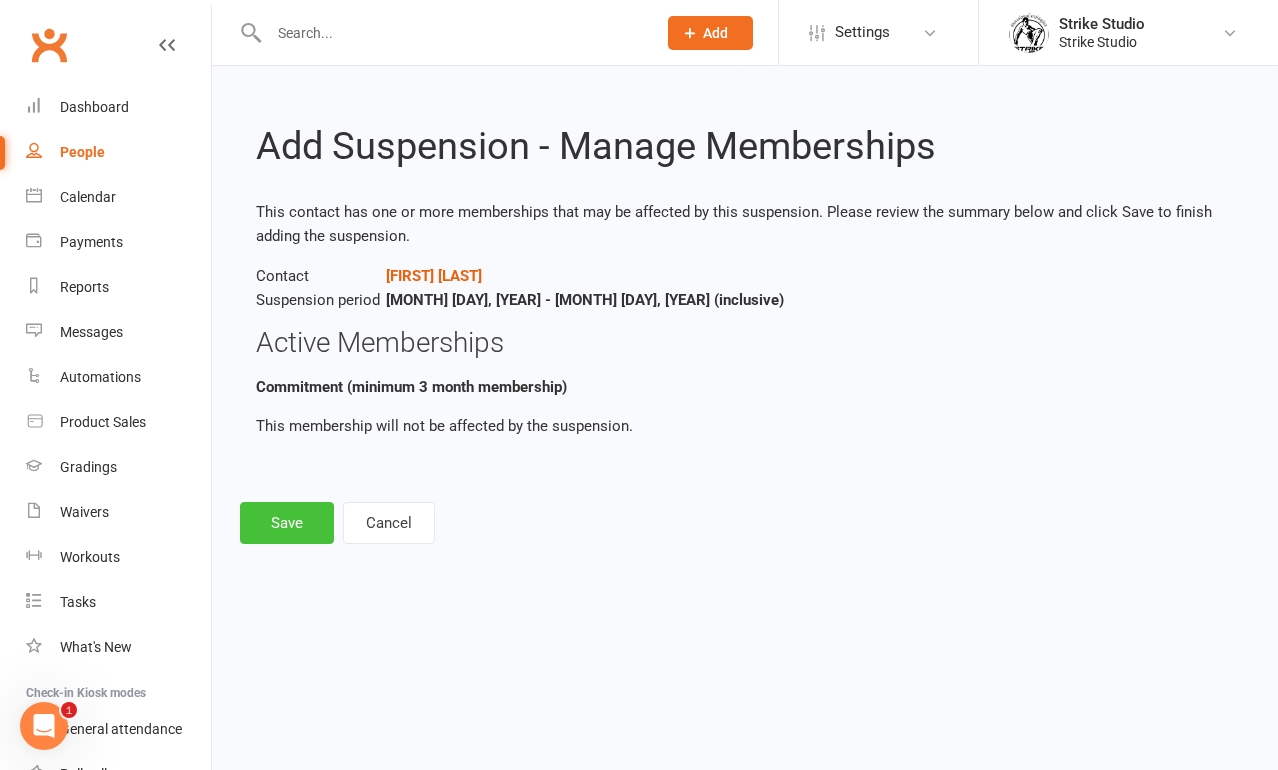 click on "Save" at bounding box center [287, 523] 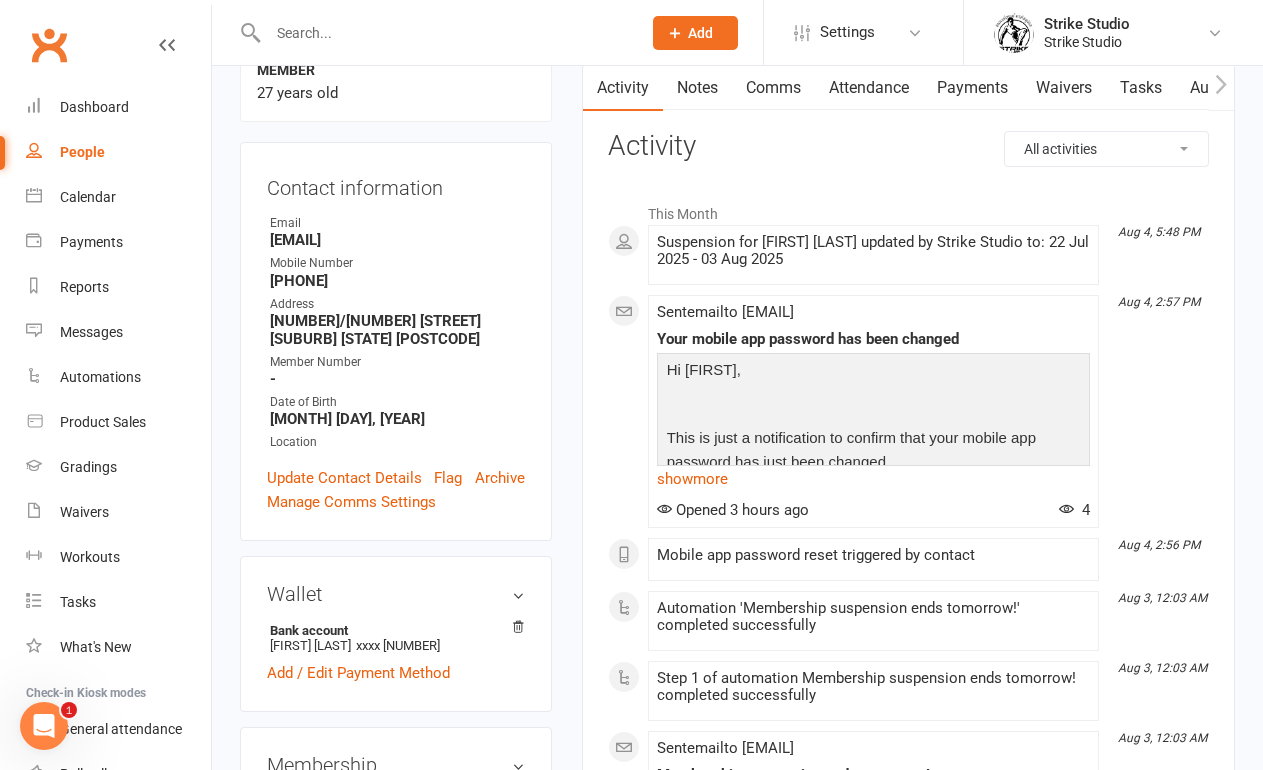 scroll, scrollTop: 0, scrollLeft: 0, axis: both 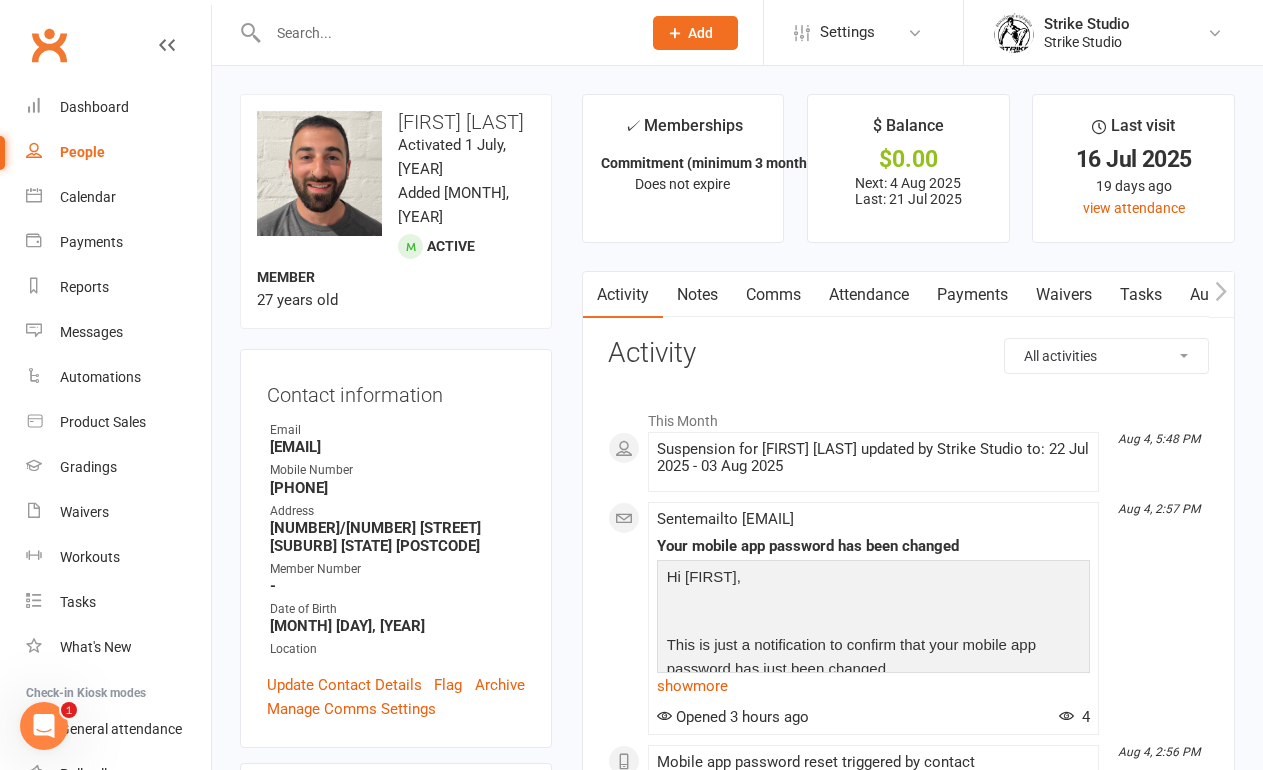 click at bounding box center [1221, 294] 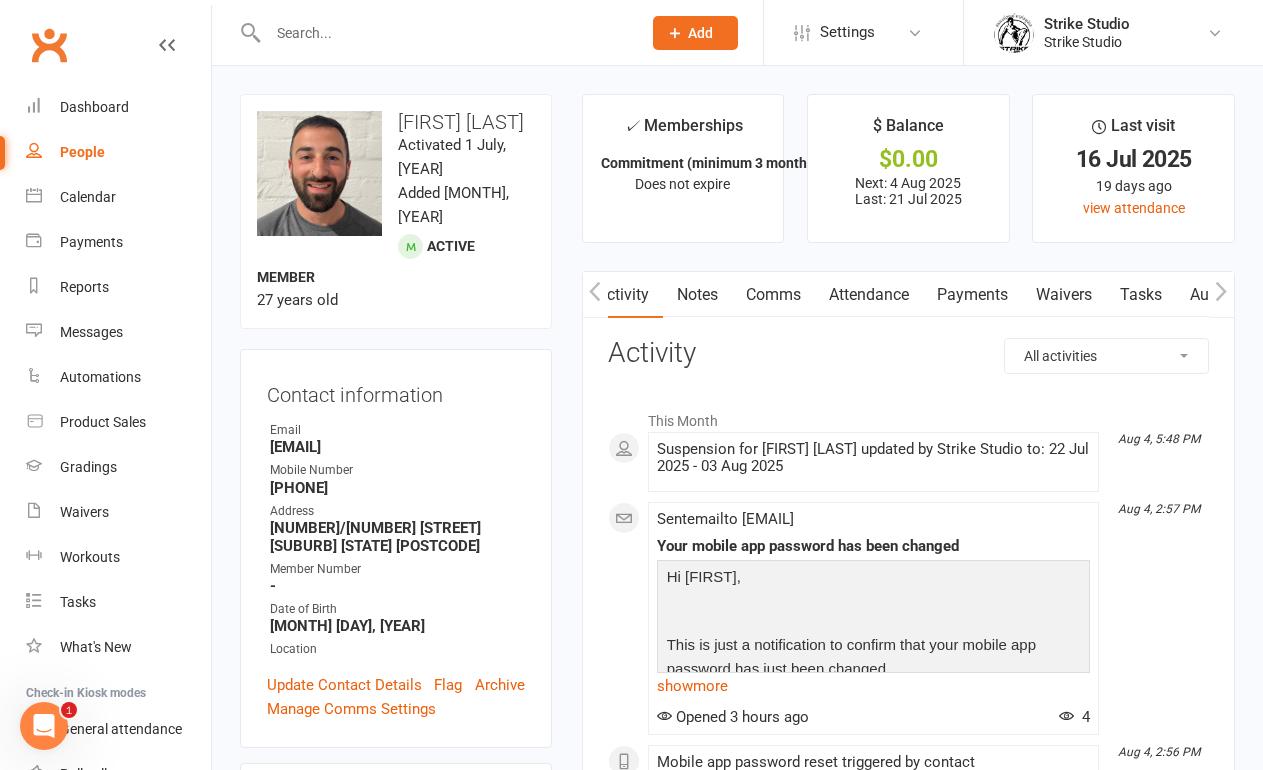 scroll, scrollTop: 0, scrollLeft: 150, axis: horizontal 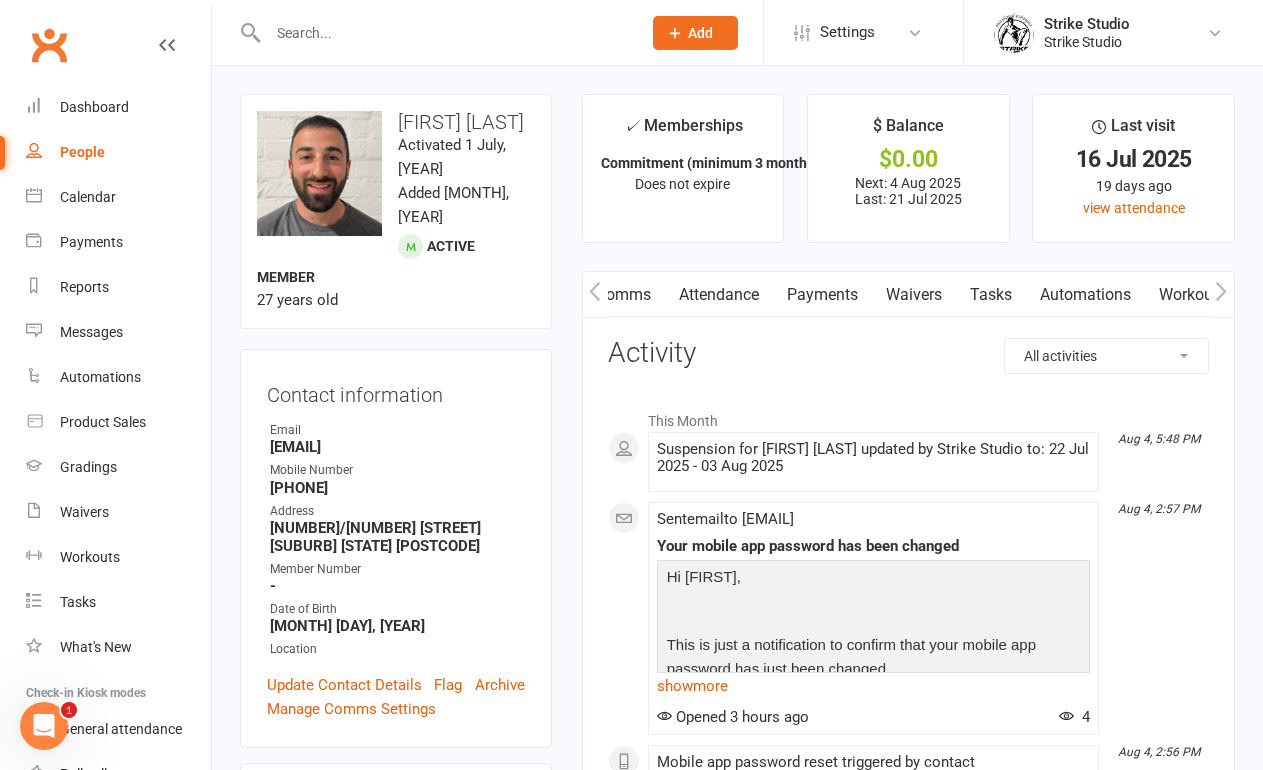 click on "Attendance" at bounding box center (719, 295) 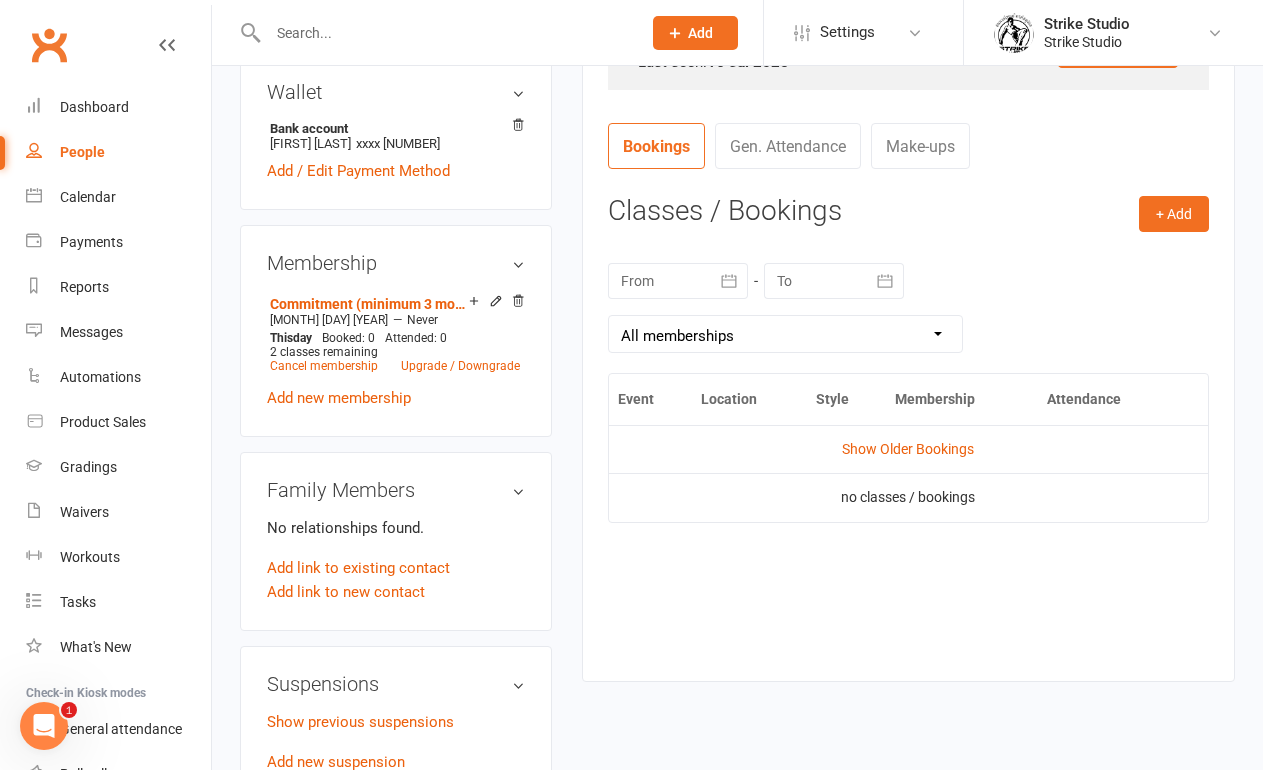 scroll, scrollTop: 757, scrollLeft: 0, axis: vertical 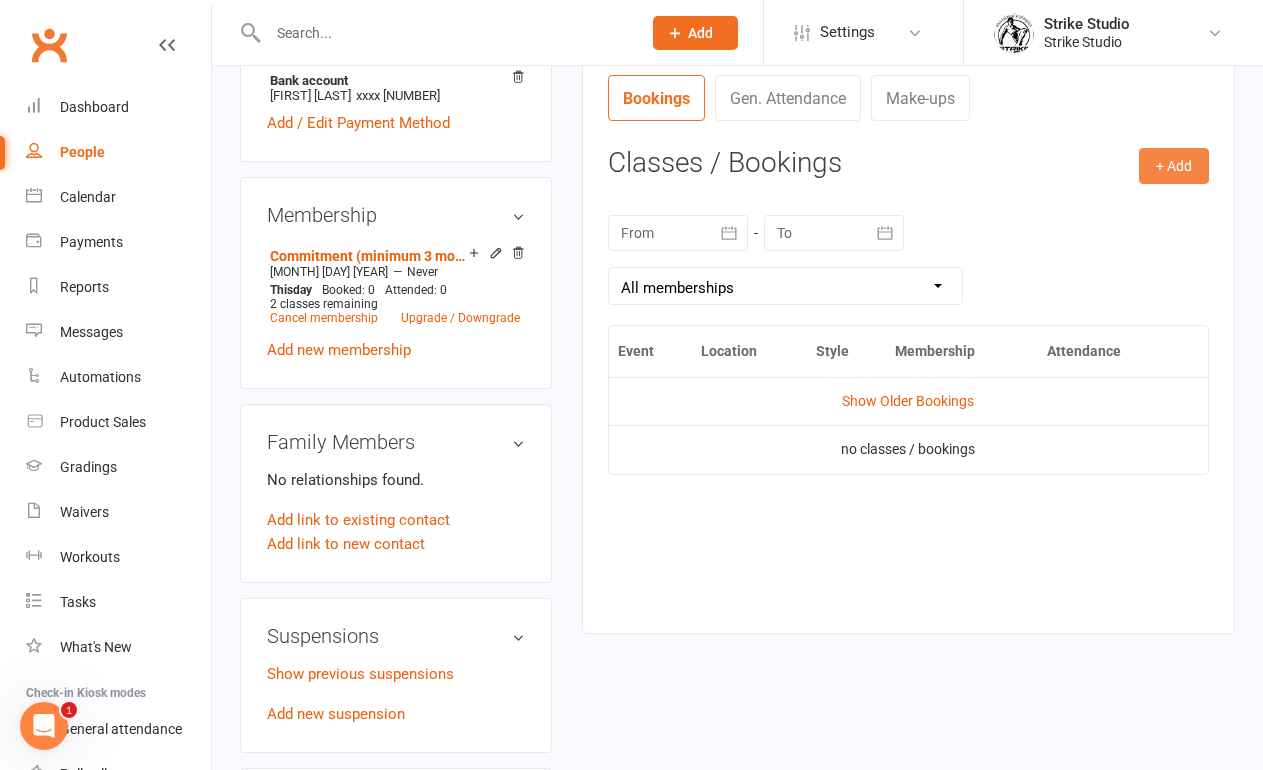 click on "+ Add" at bounding box center (1174, 166) 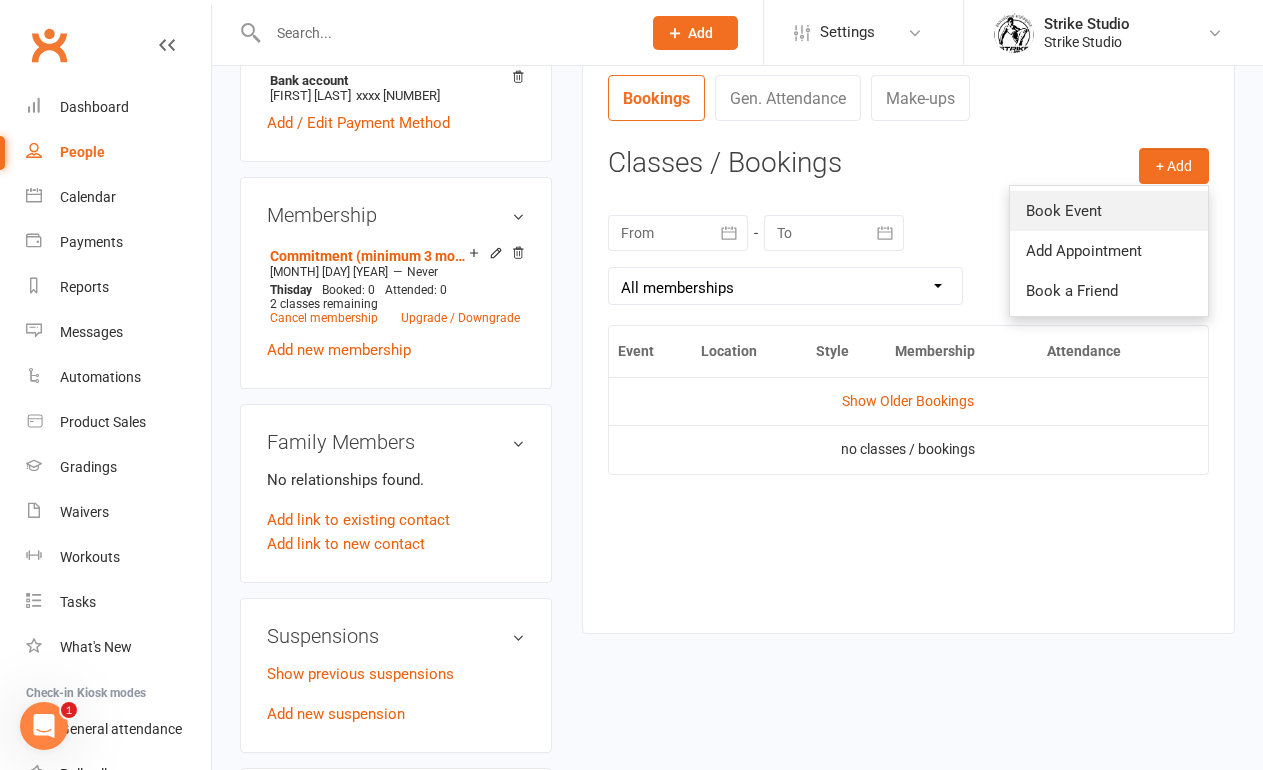 click on "Book Event" at bounding box center (1109, 211) 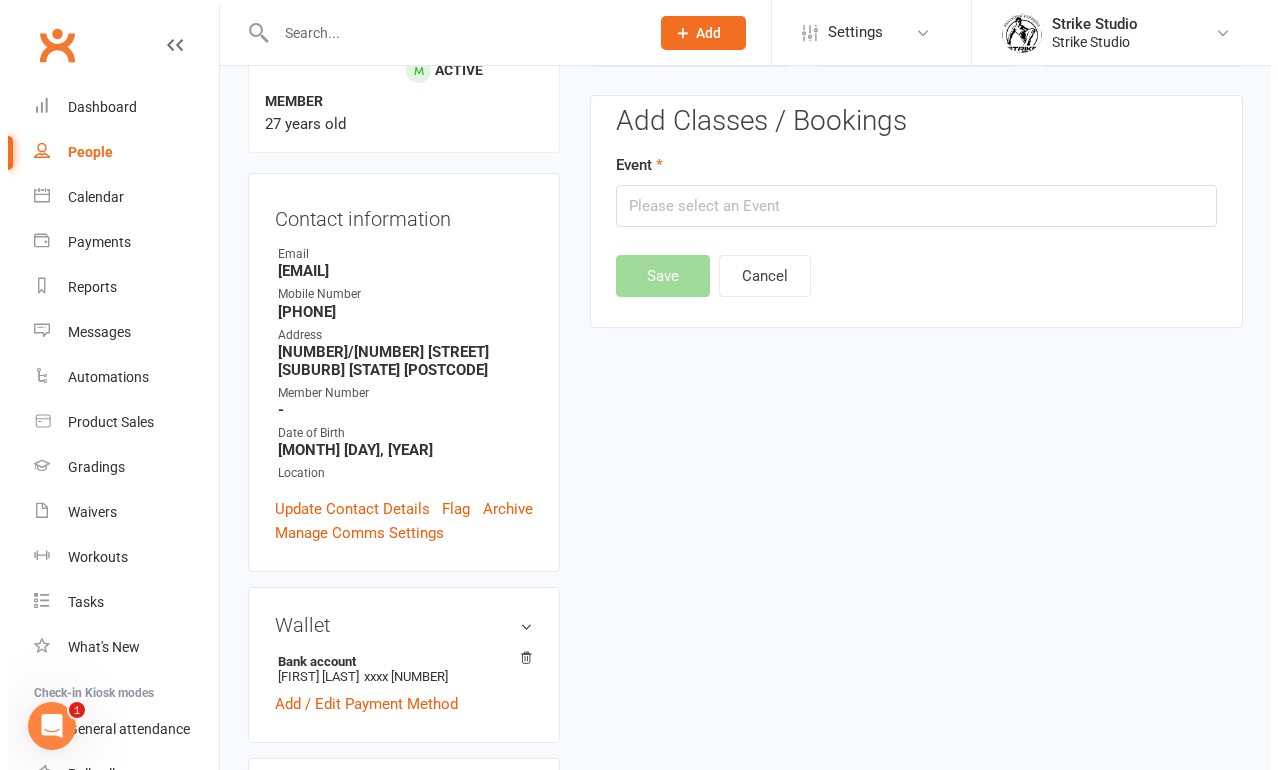 scroll, scrollTop: 171, scrollLeft: 0, axis: vertical 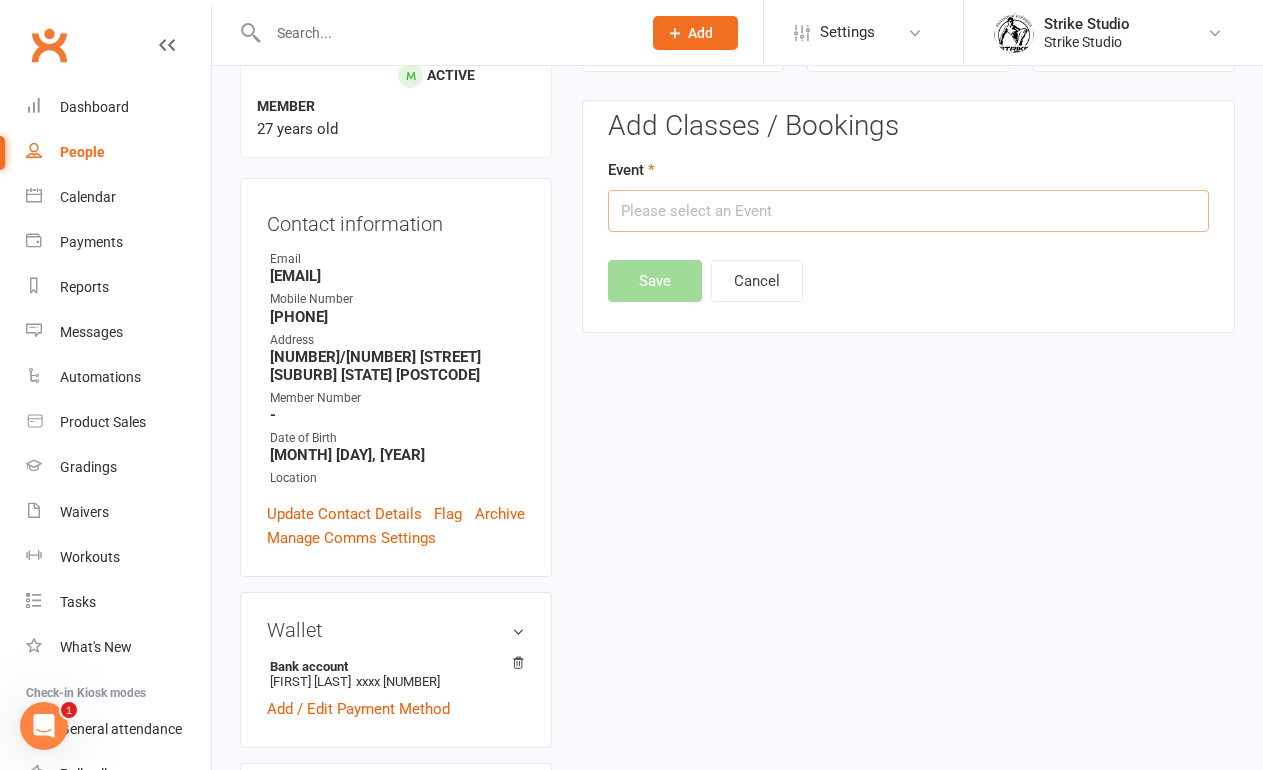 click at bounding box center [908, 211] 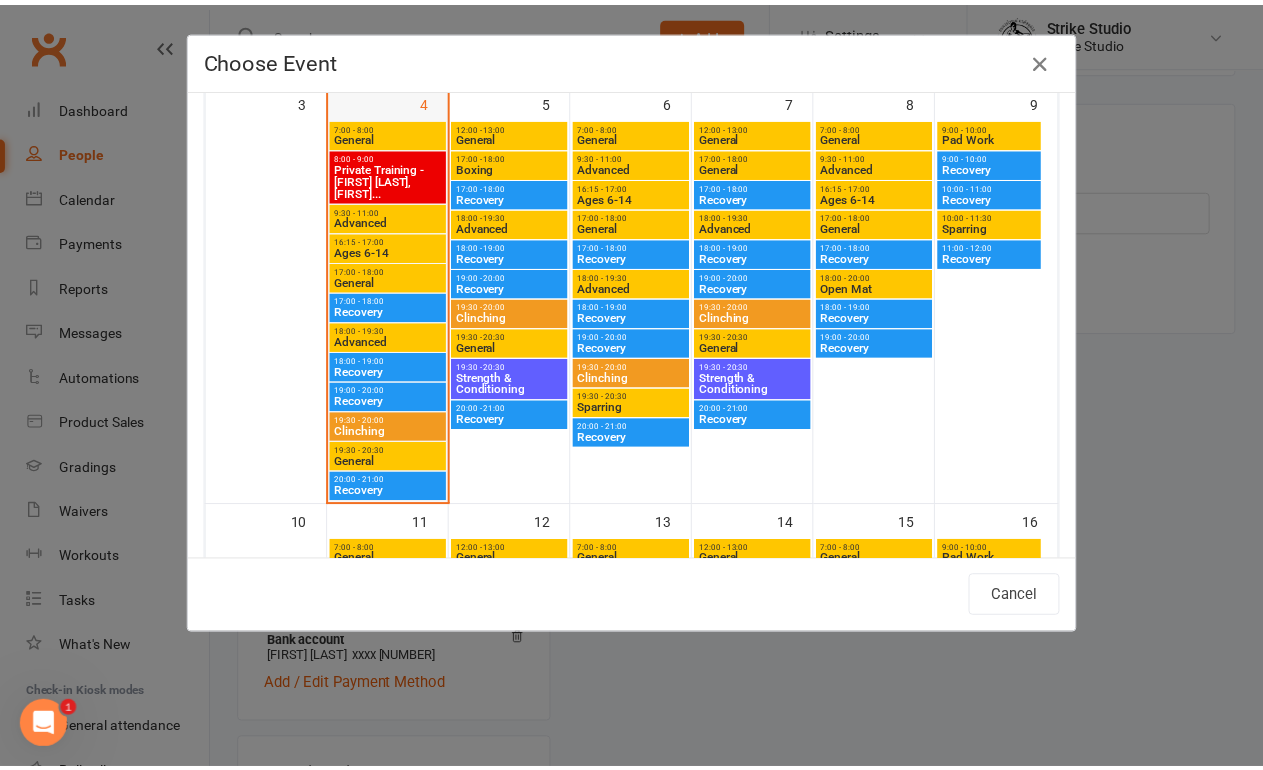 scroll, scrollTop: 518, scrollLeft: 0, axis: vertical 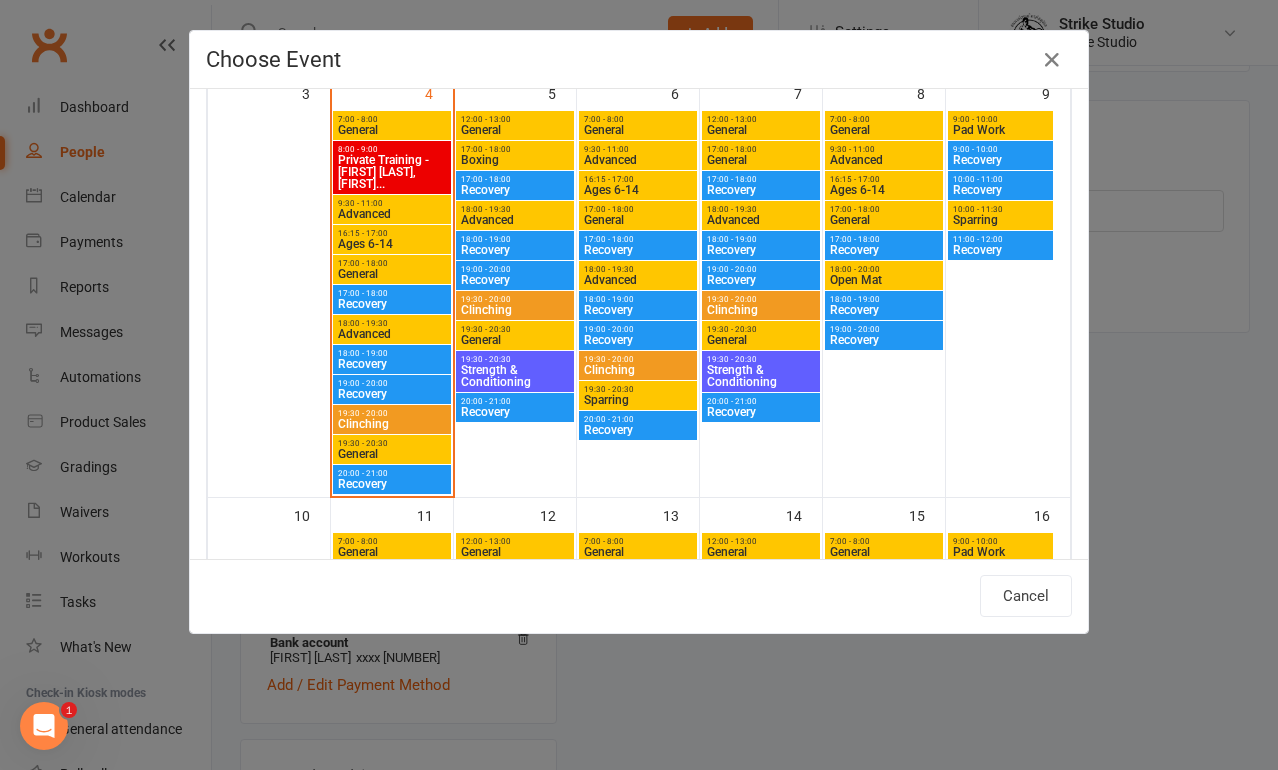 click on "Advanced" at bounding box center (392, 334) 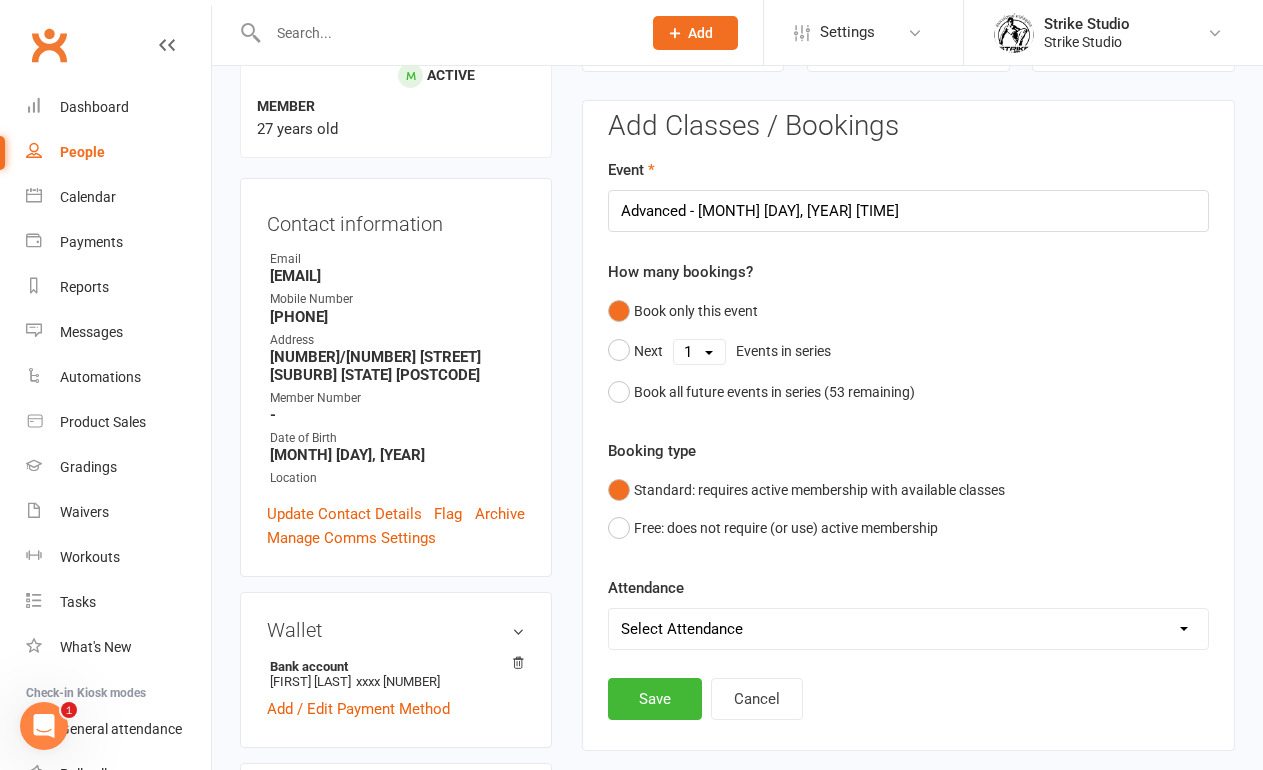 scroll, scrollTop: 208, scrollLeft: 0, axis: vertical 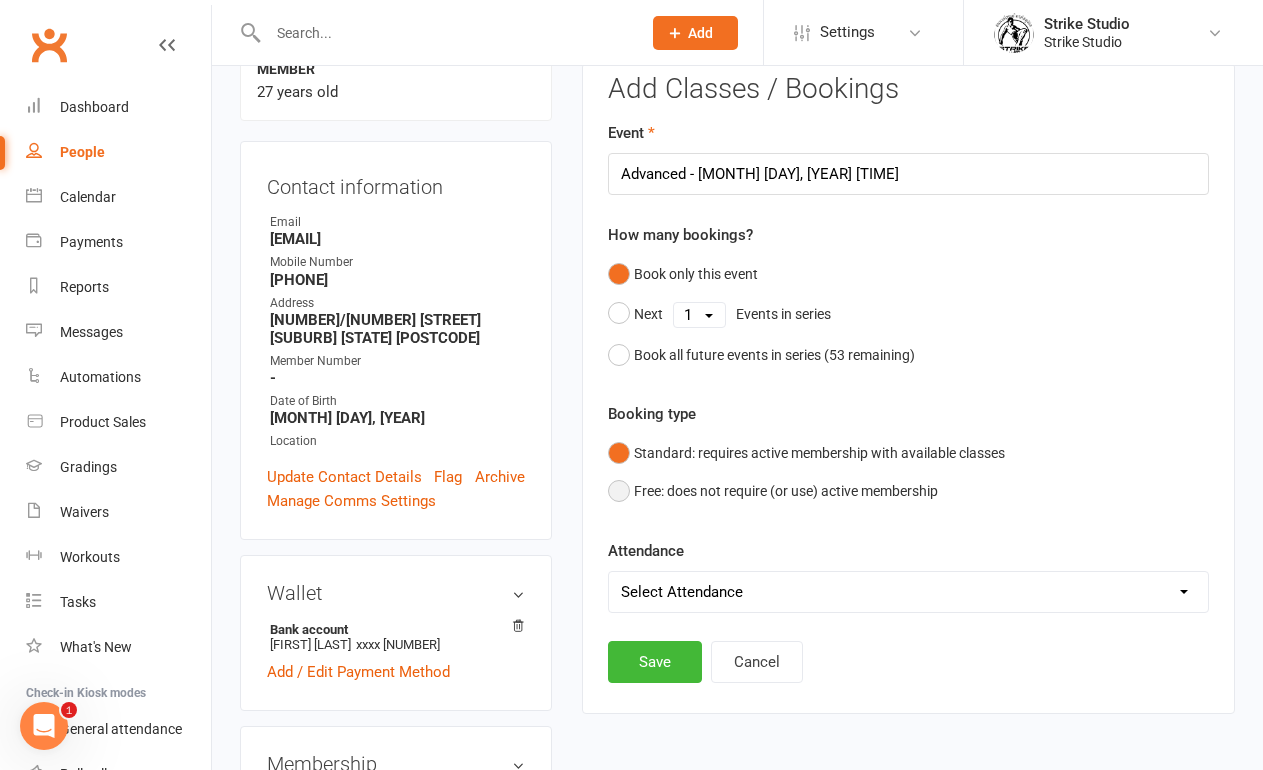 click on "Free: does not require (or use) active membership" at bounding box center (773, 491) 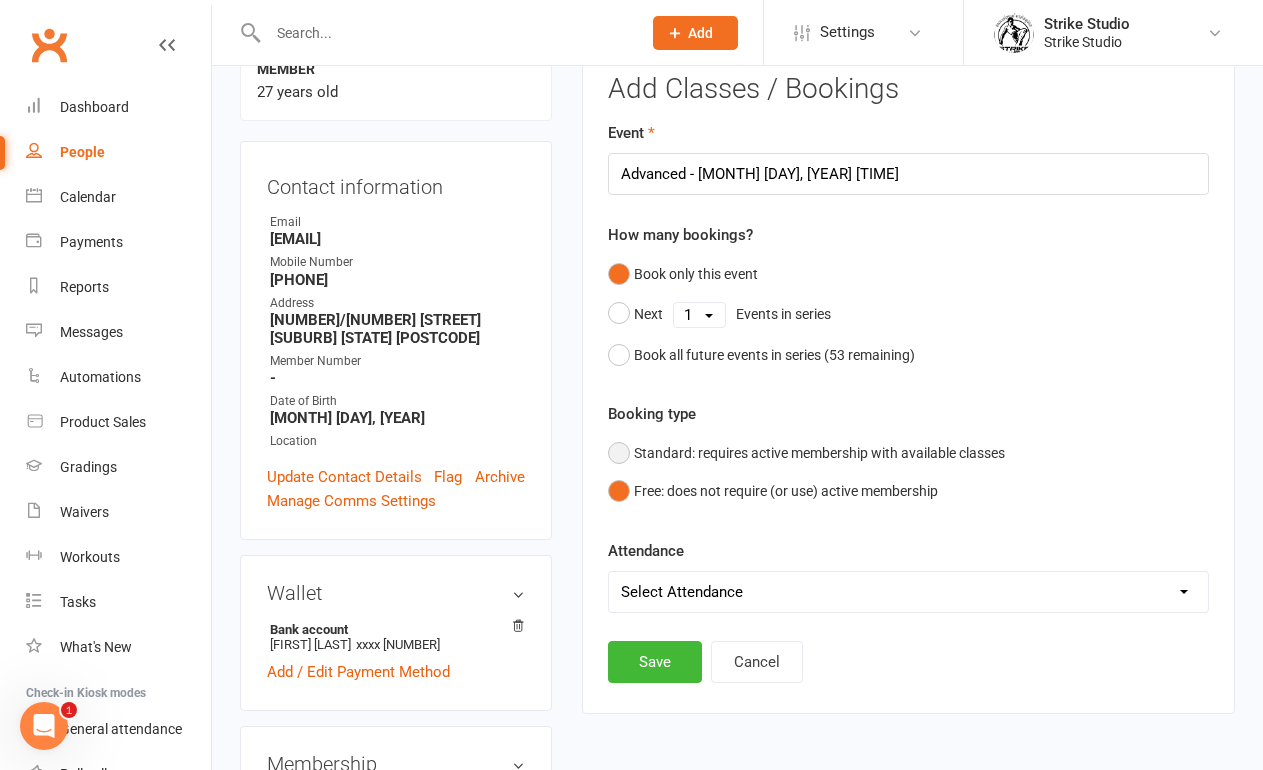 click on "Standard: requires active membership with available classes" at bounding box center (806, 453) 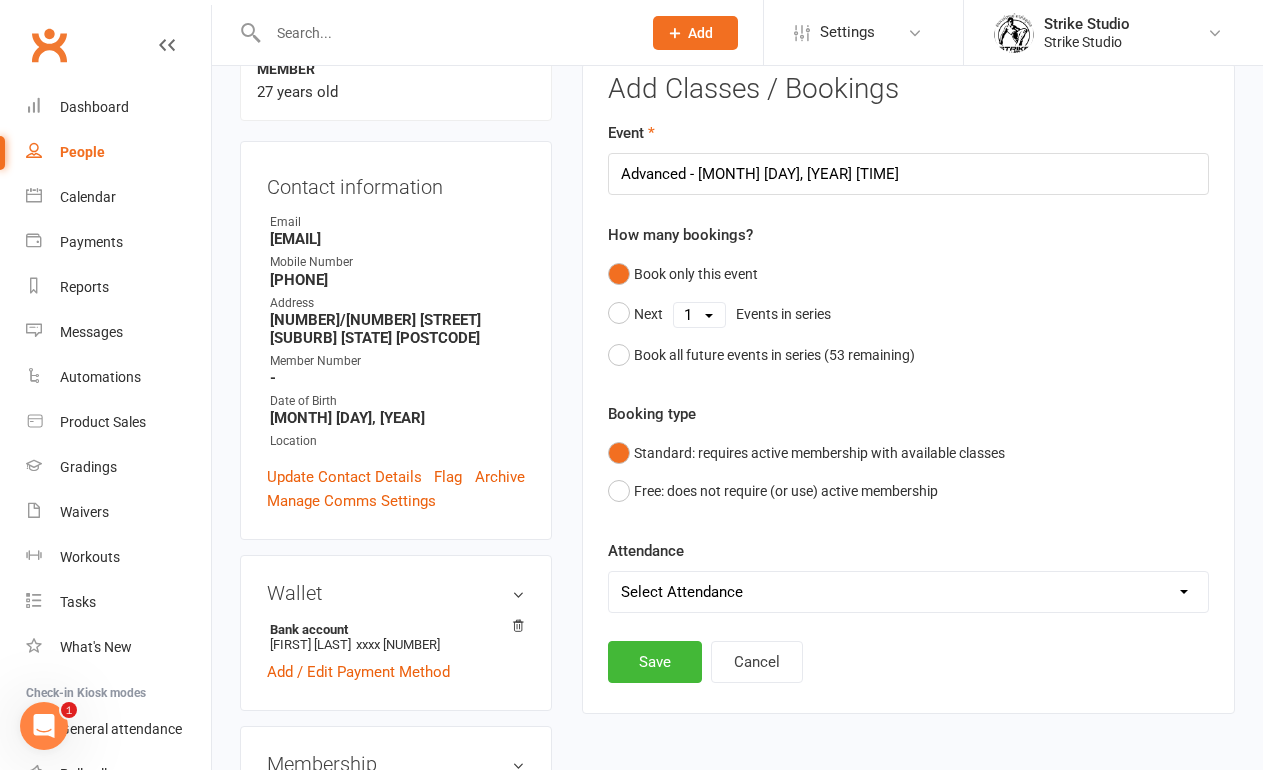 click on "Select Attendance Attended Absent" at bounding box center (908, 592) 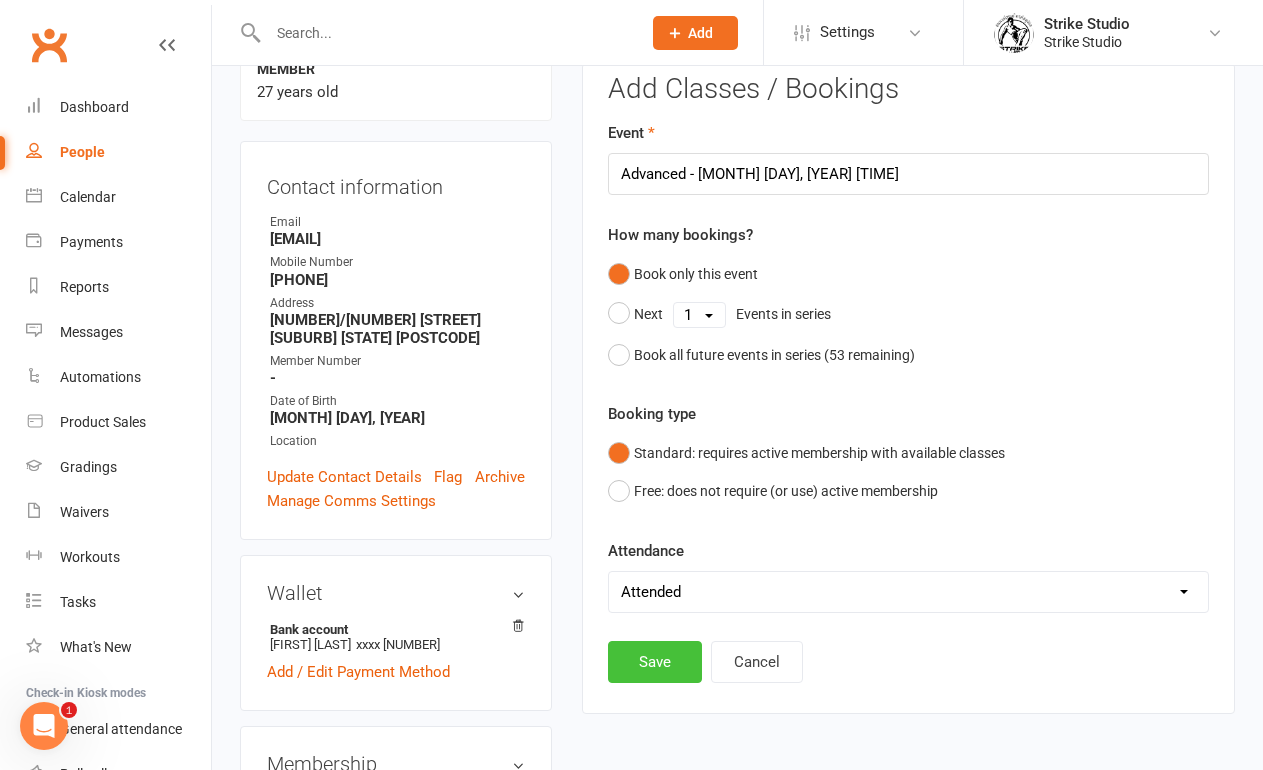 click on "Save" at bounding box center (655, 662) 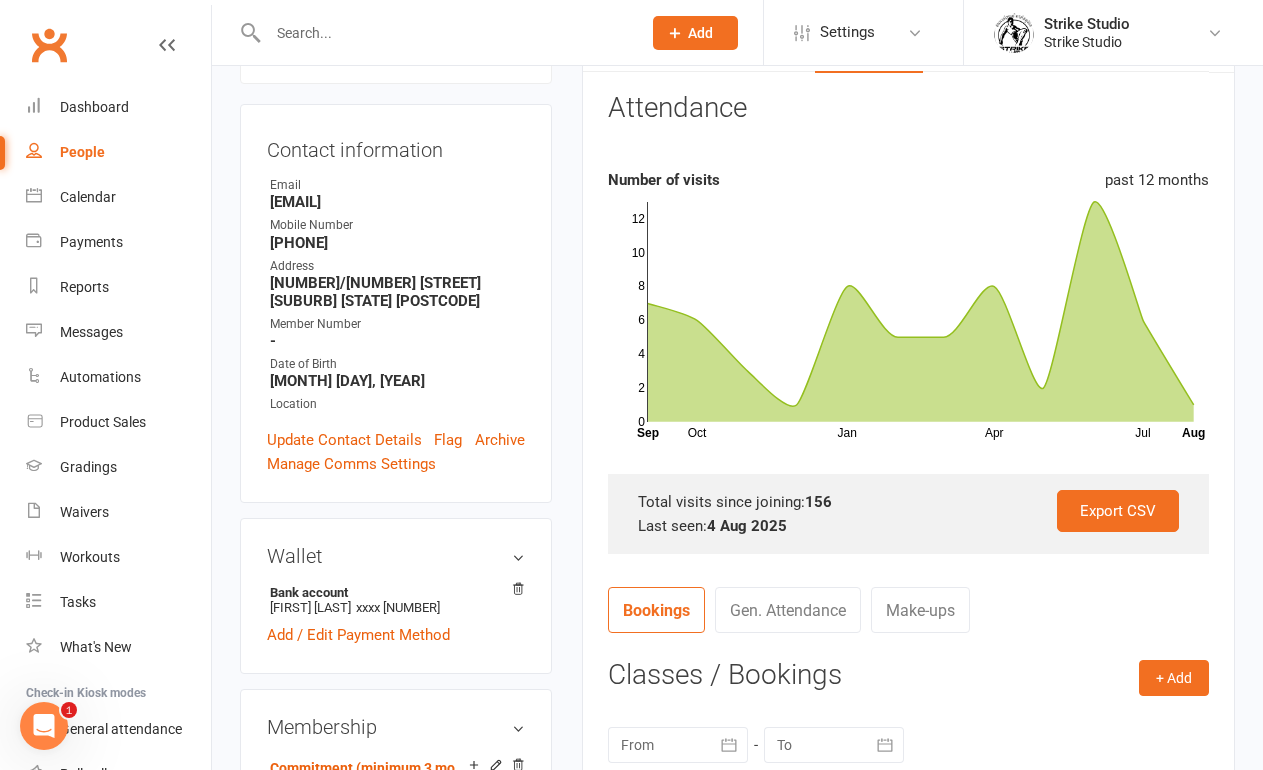 scroll, scrollTop: 0, scrollLeft: 0, axis: both 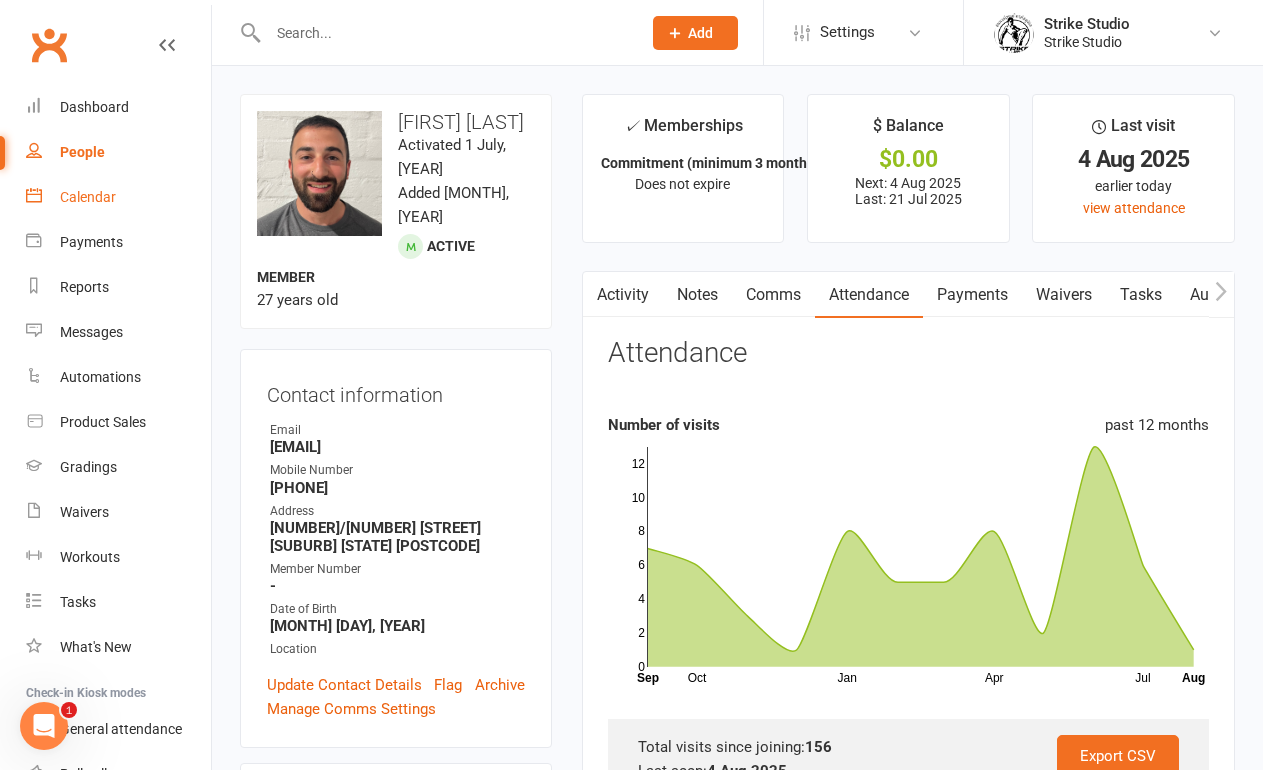 click on "Calendar" at bounding box center (88, 197) 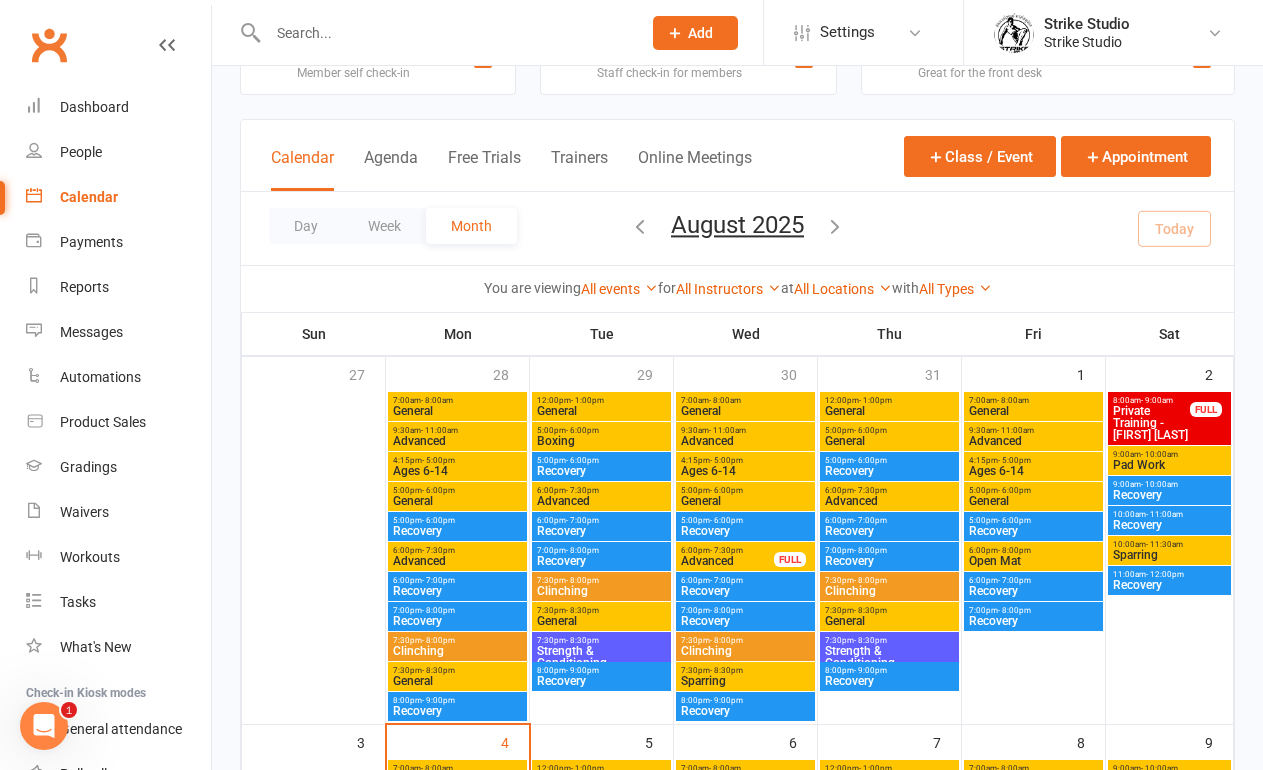 scroll, scrollTop: 0, scrollLeft: 0, axis: both 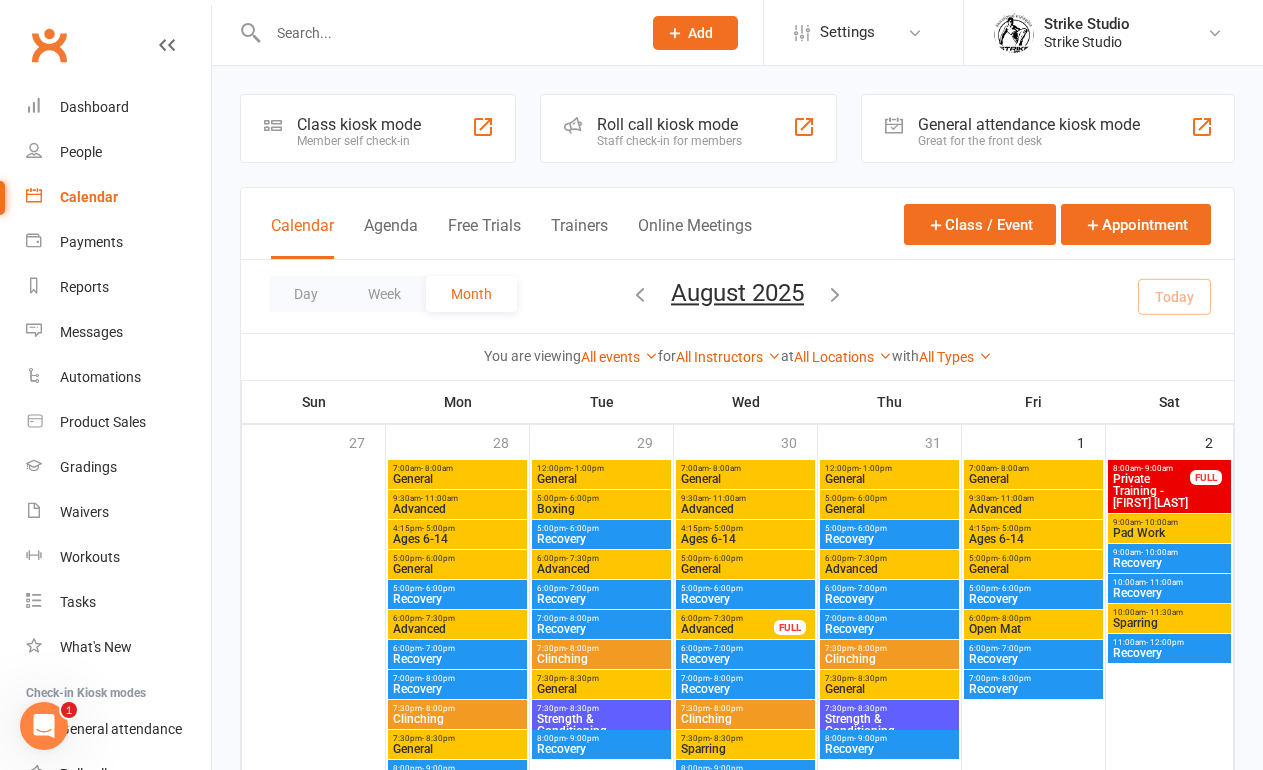 click at bounding box center (444, 33) 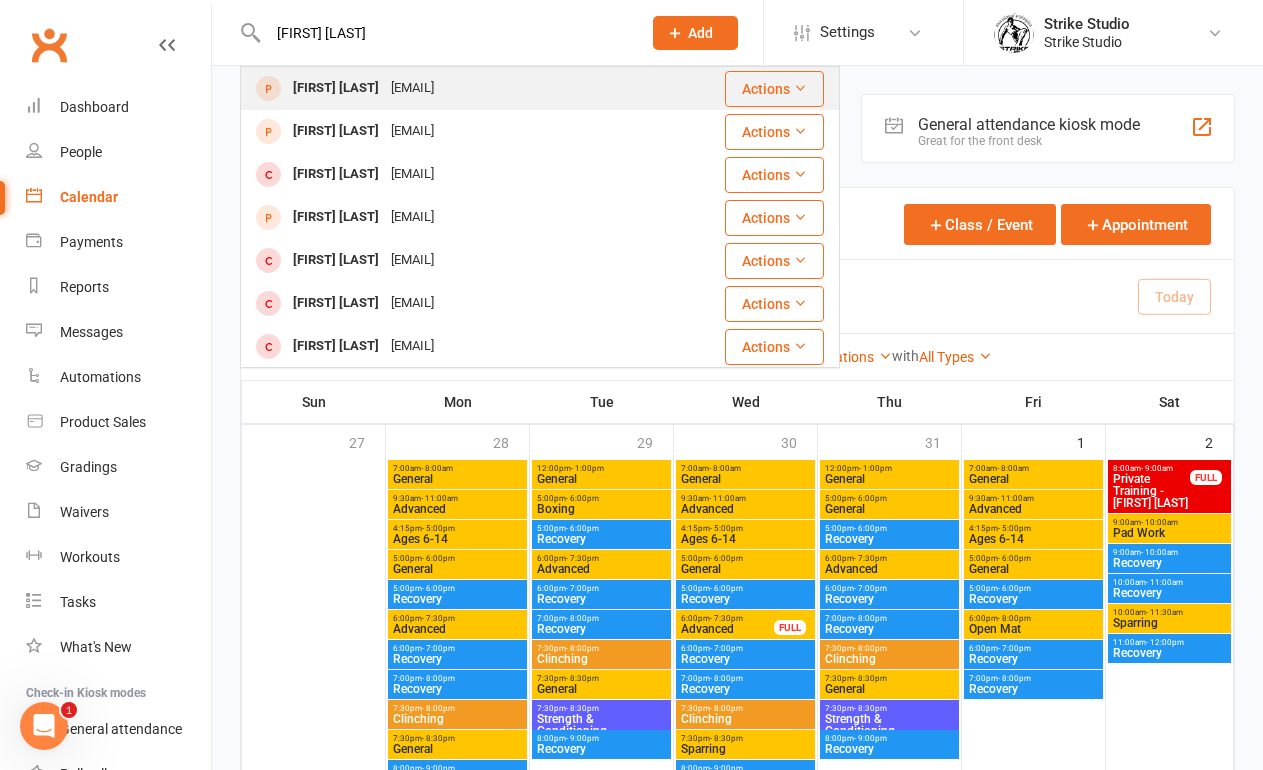 type on "[FIRST] [LAST]" 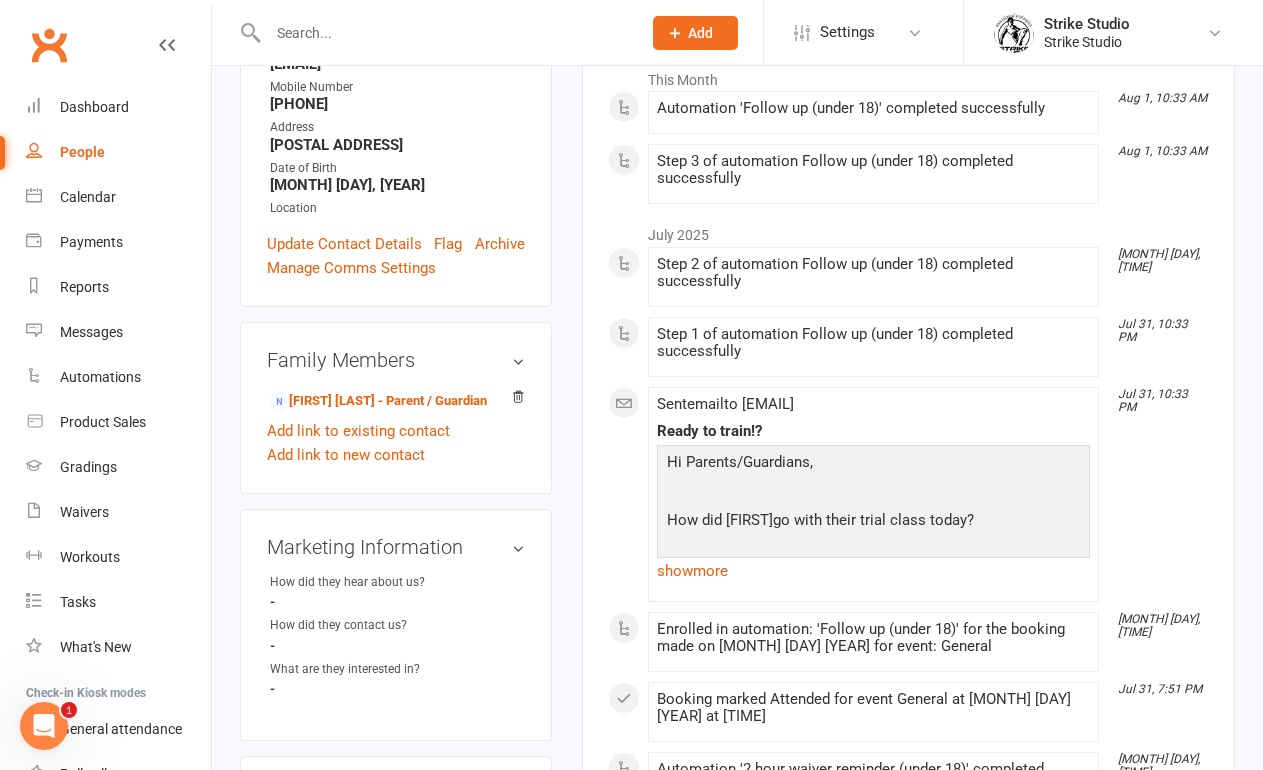 scroll, scrollTop: 308, scrollLeft: 0, axis: vertical 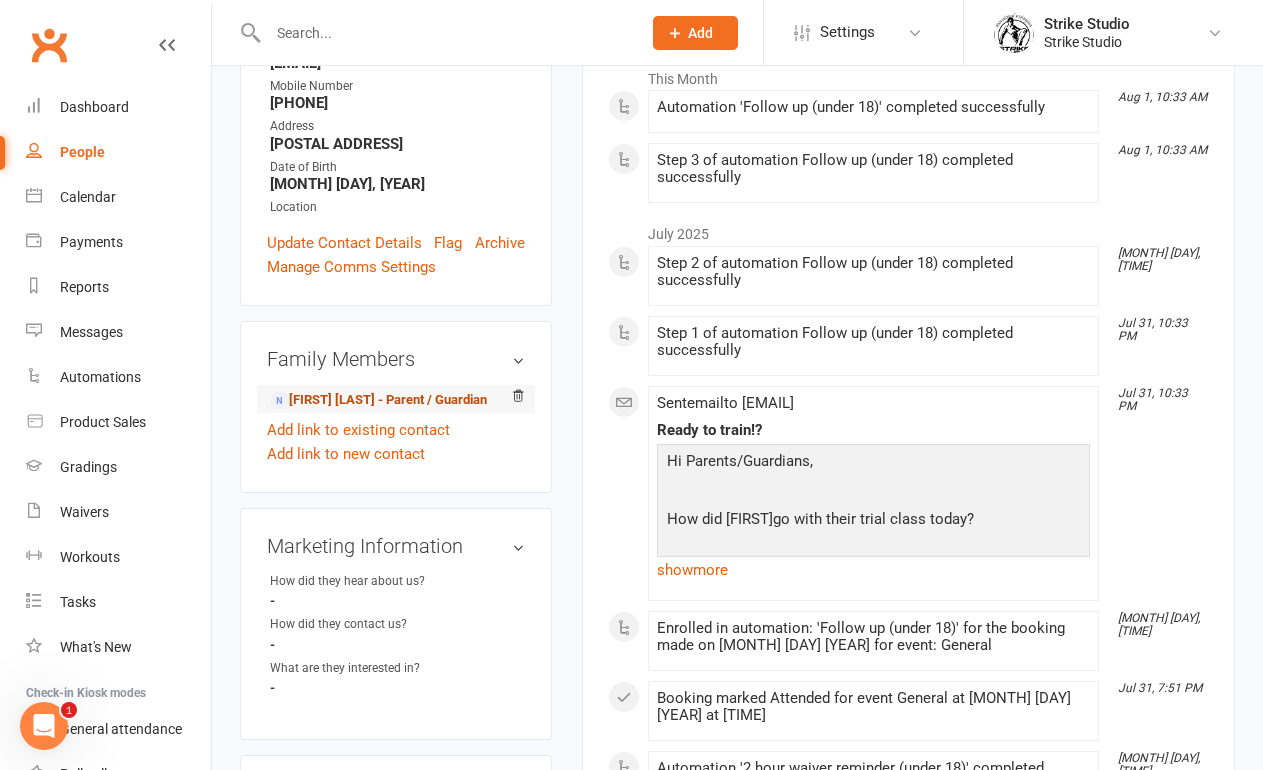 click on "[FIRST] [LAST] - Parent / Guardian" at bounding box center [378, 400] 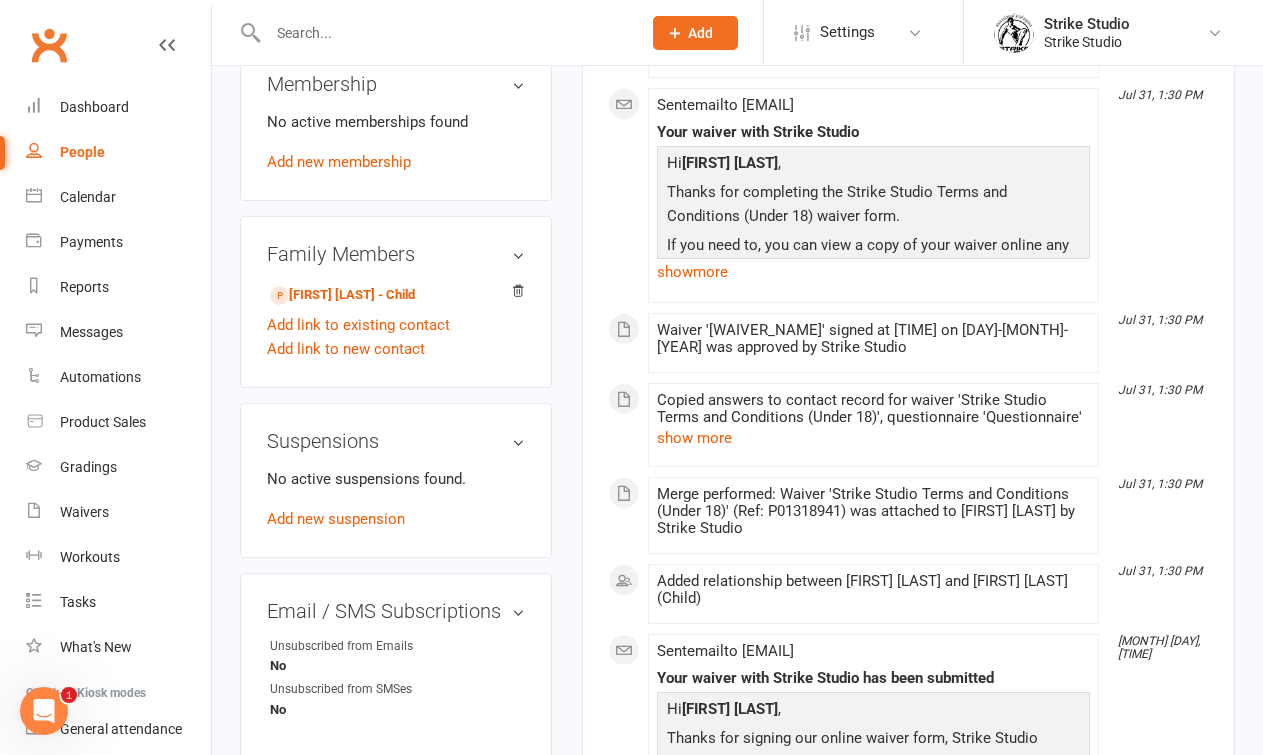scroll, scrollTop: 749, scrollLeft: 0, axis: vertical 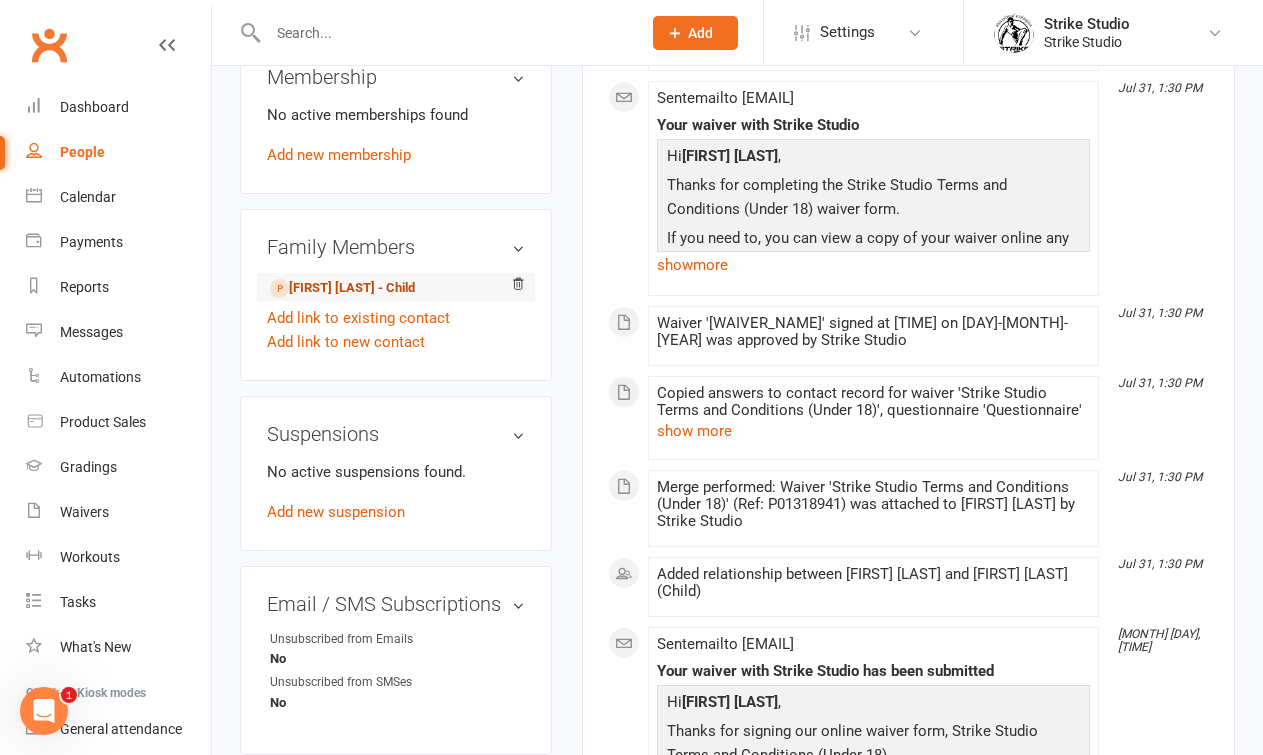 click on "[FIRST] [LAST] - Child" at bounding box center (342, 288) 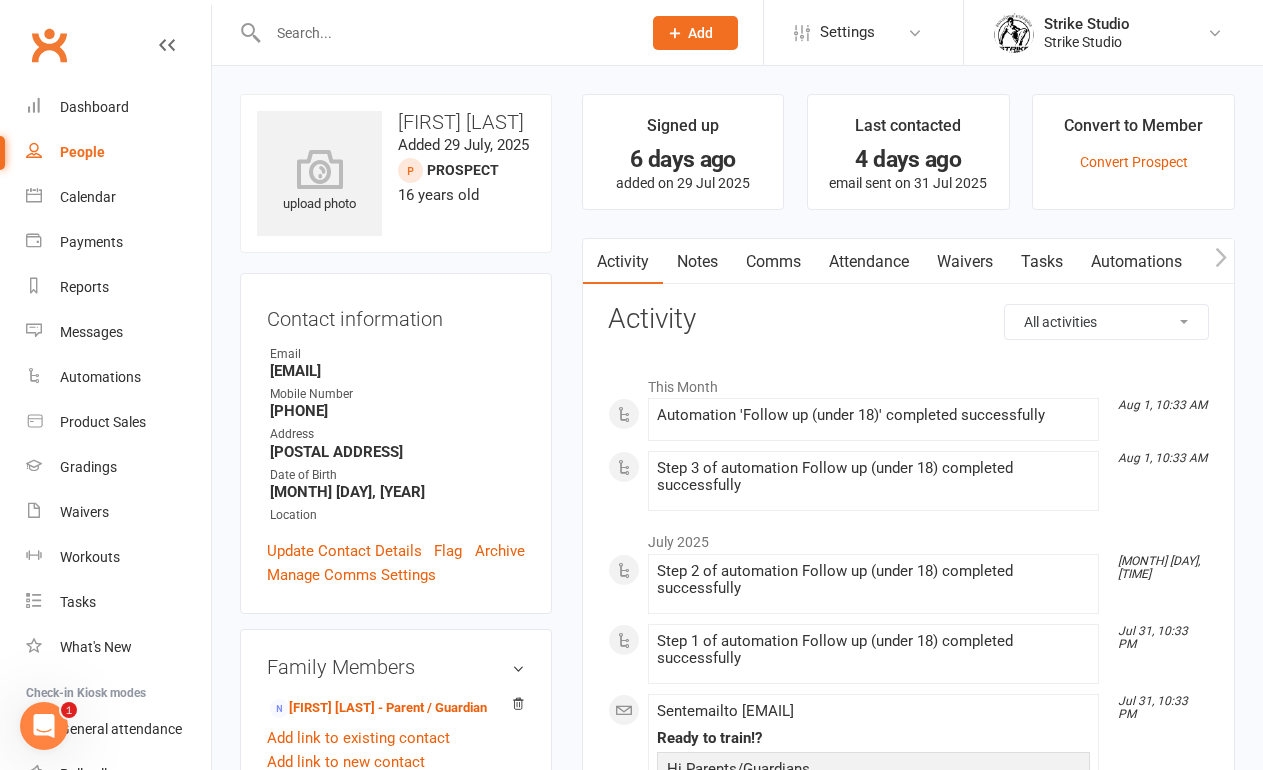 scroll, scrollTop: 17, scrollLeft: 0, axis: vertical 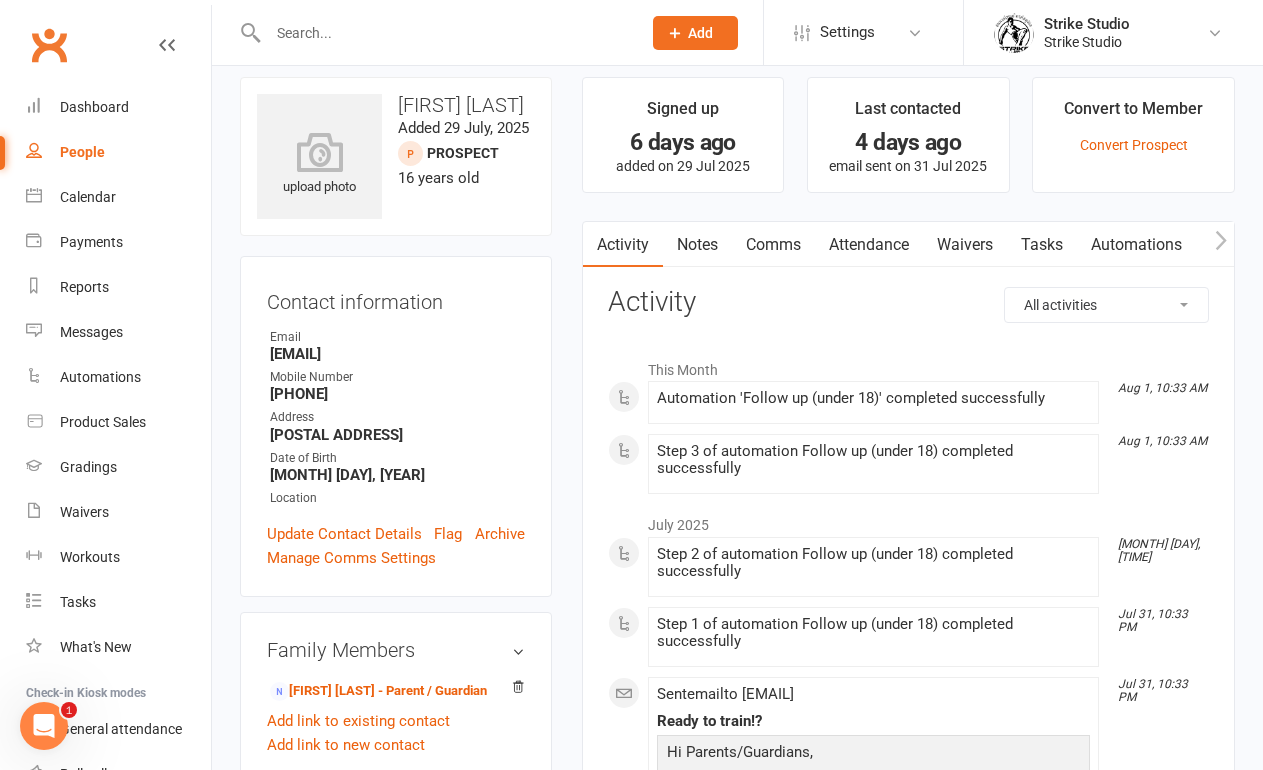 click at bounding box center [444, 33] 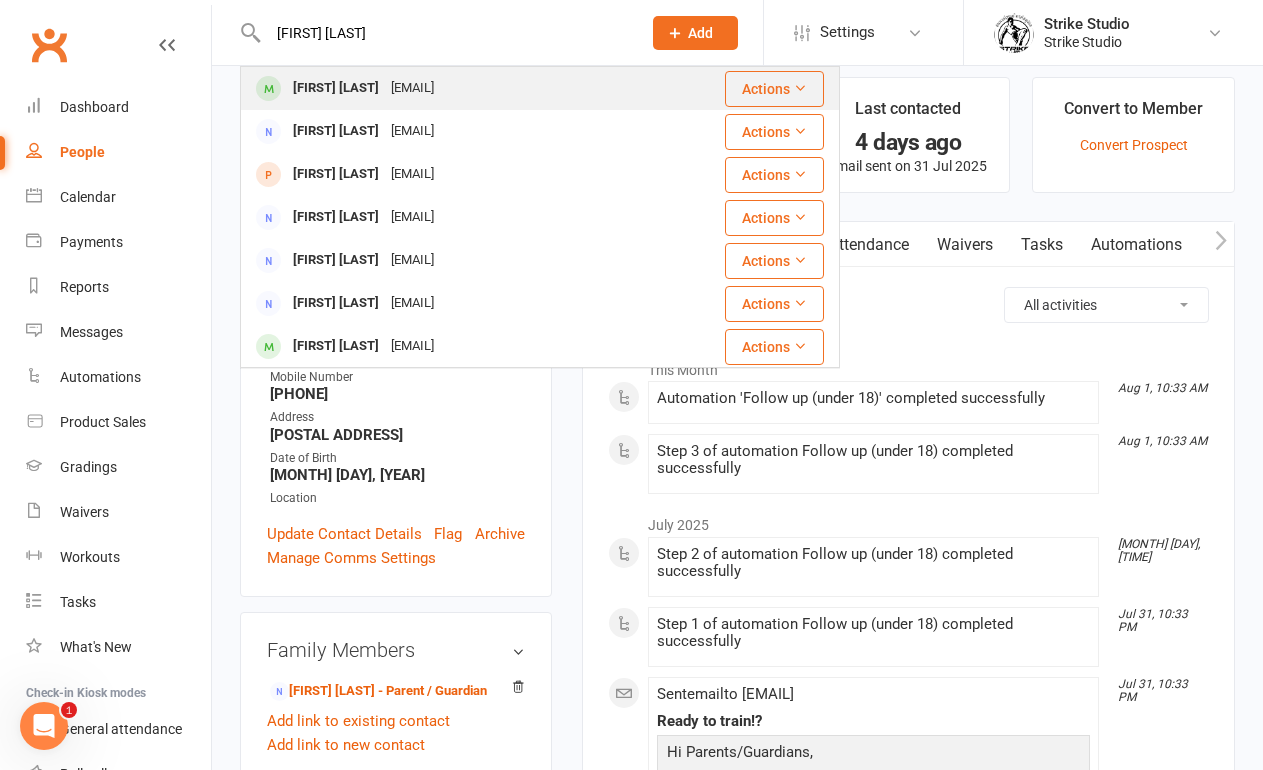 type on "[FIRST] [LAST]" 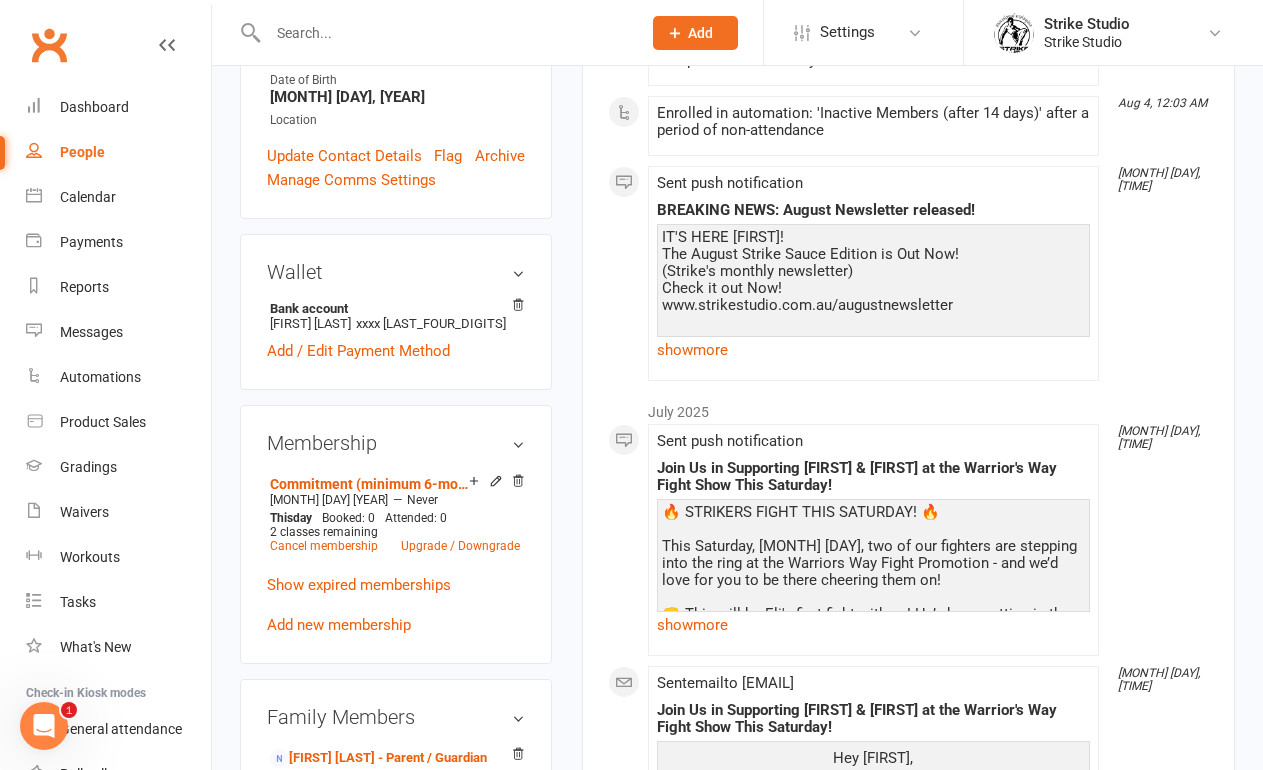scroll, scrollTop: 545, scrollLeft: 0, axis: vertical 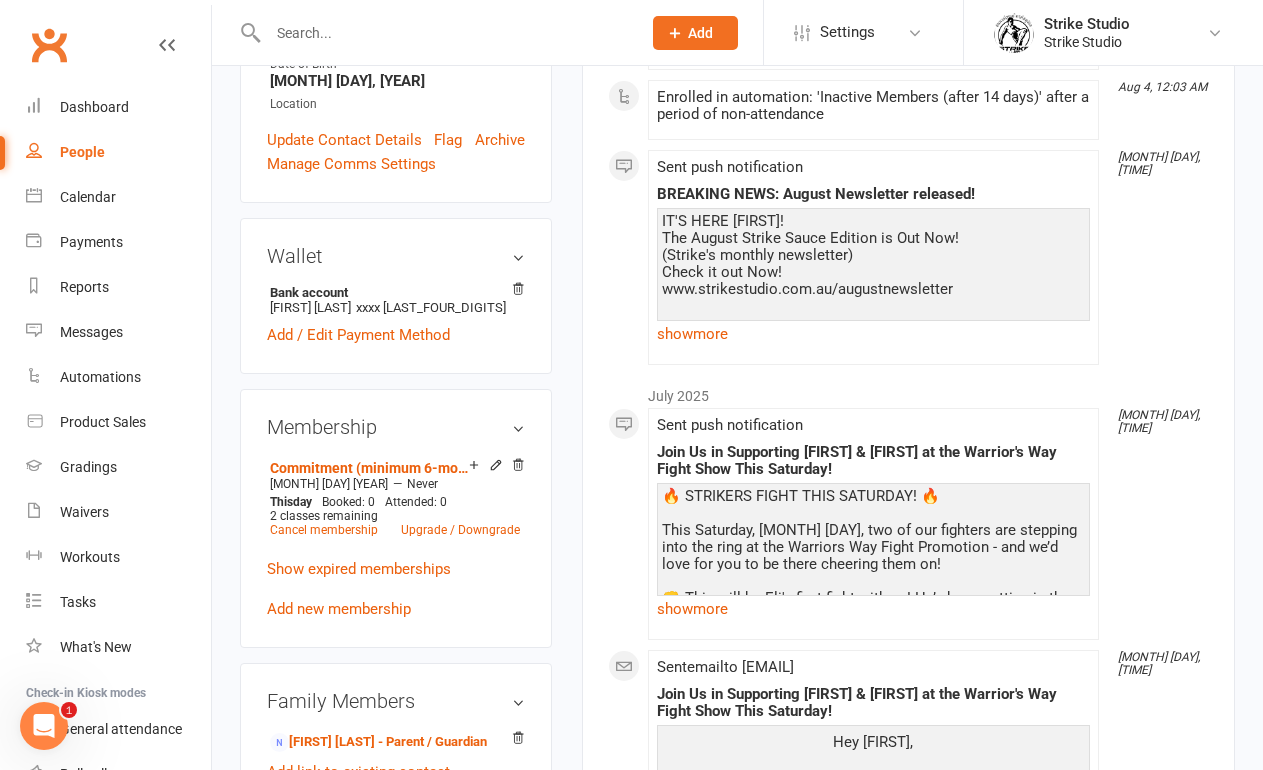 click at bounding box center [444, 33] 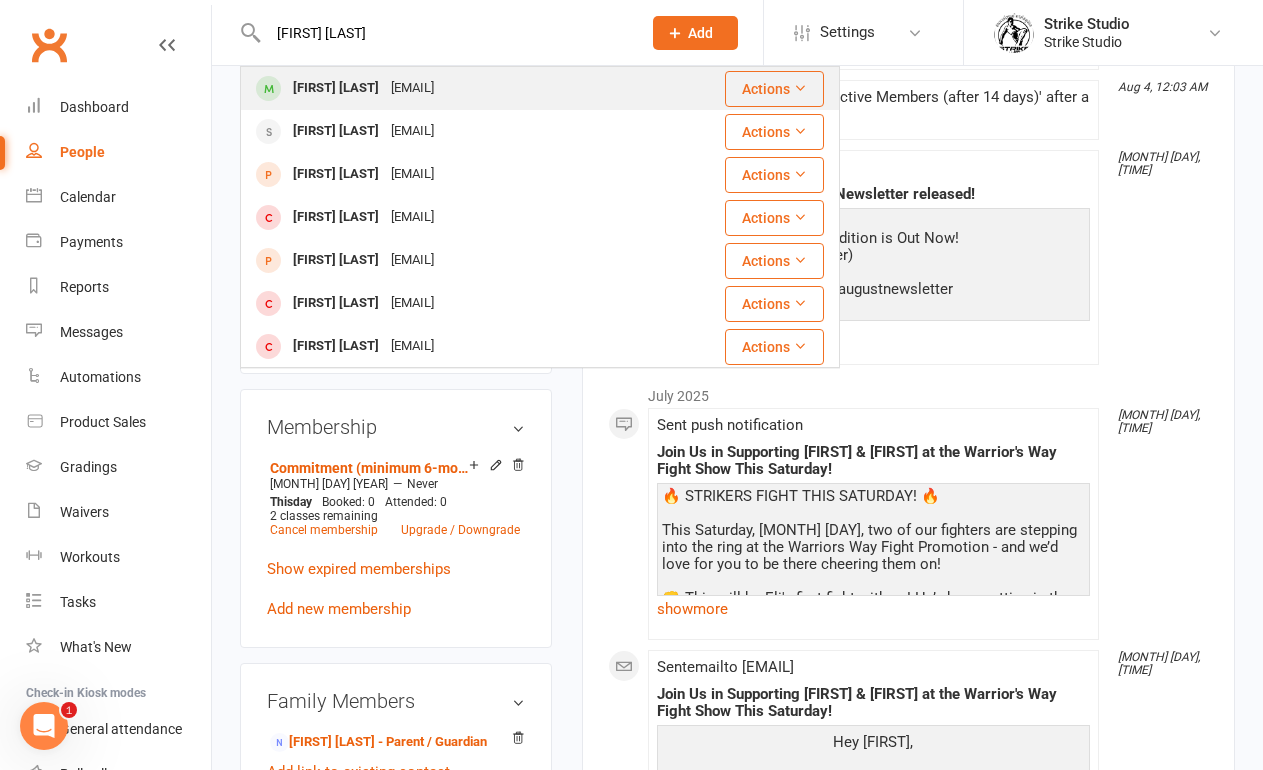type on "[FIRST] [LAST]" 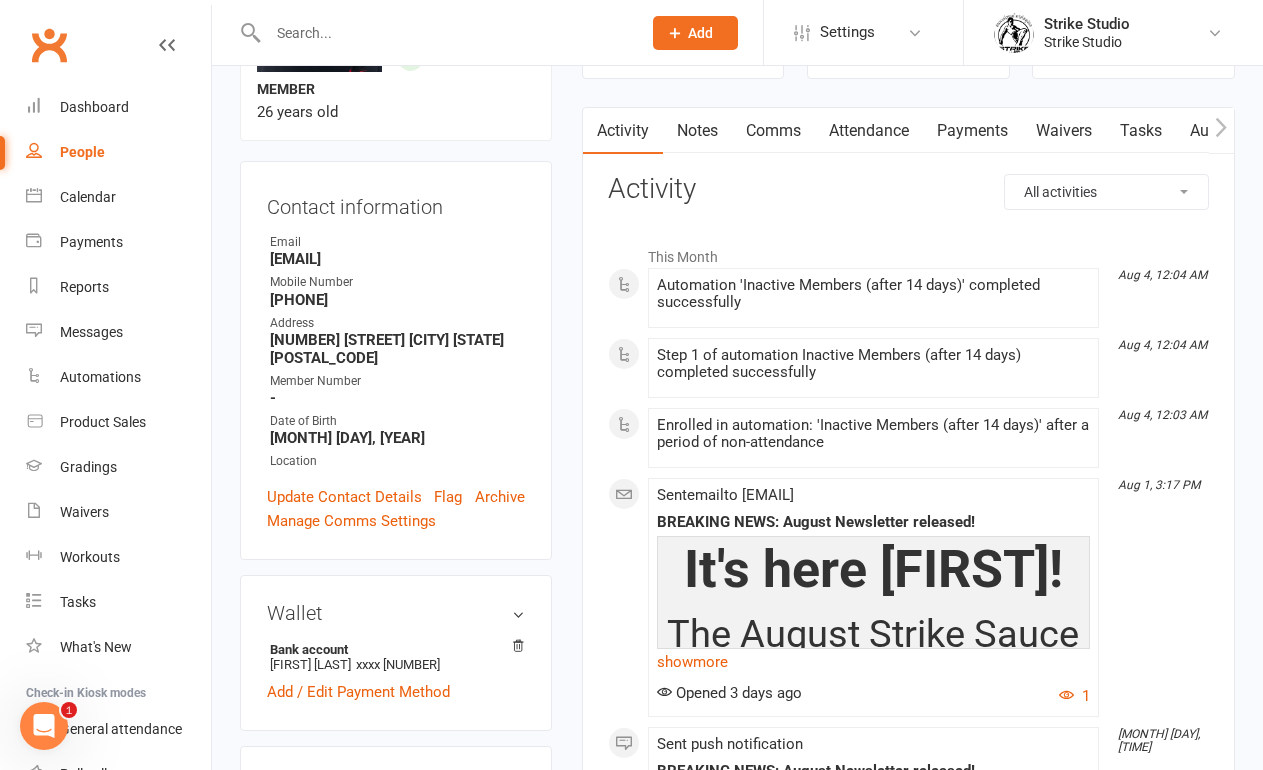 scroll, scrollTop: 0, scrollLeft: 0, axis: both 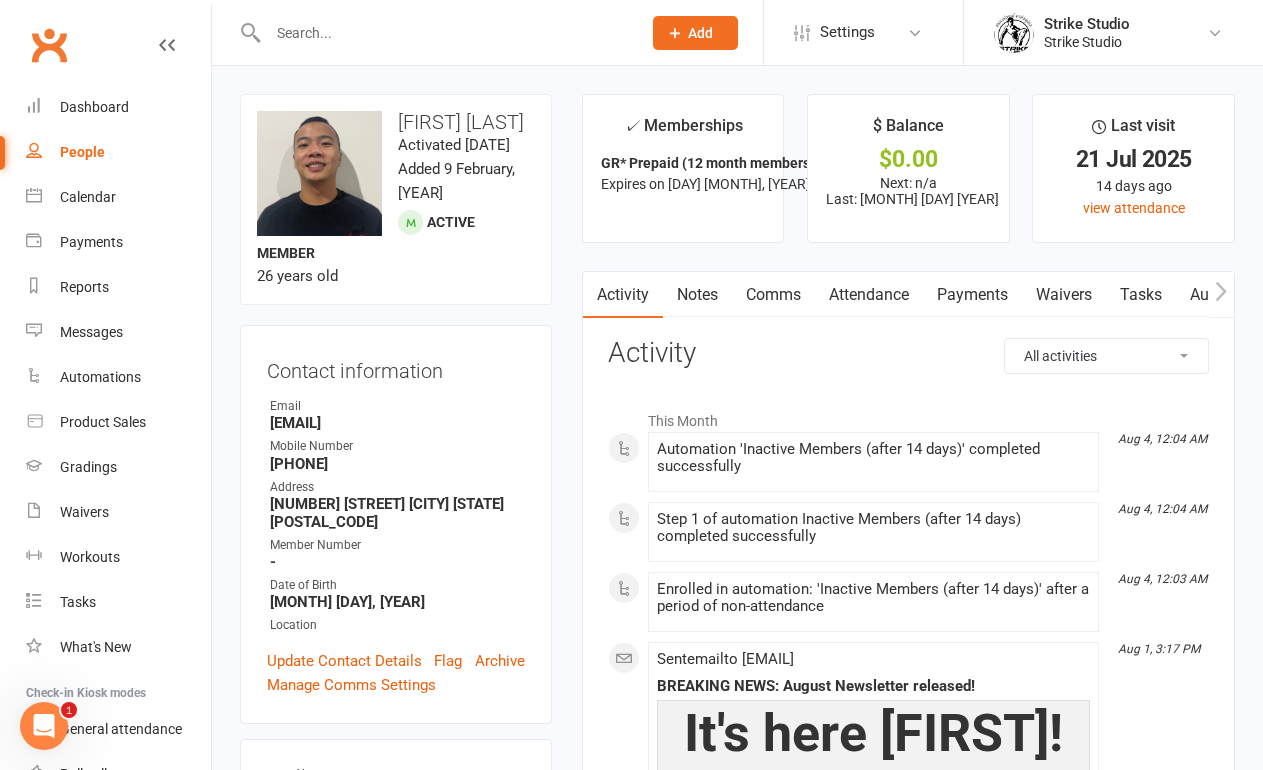 click at bounding box center (444, 33) 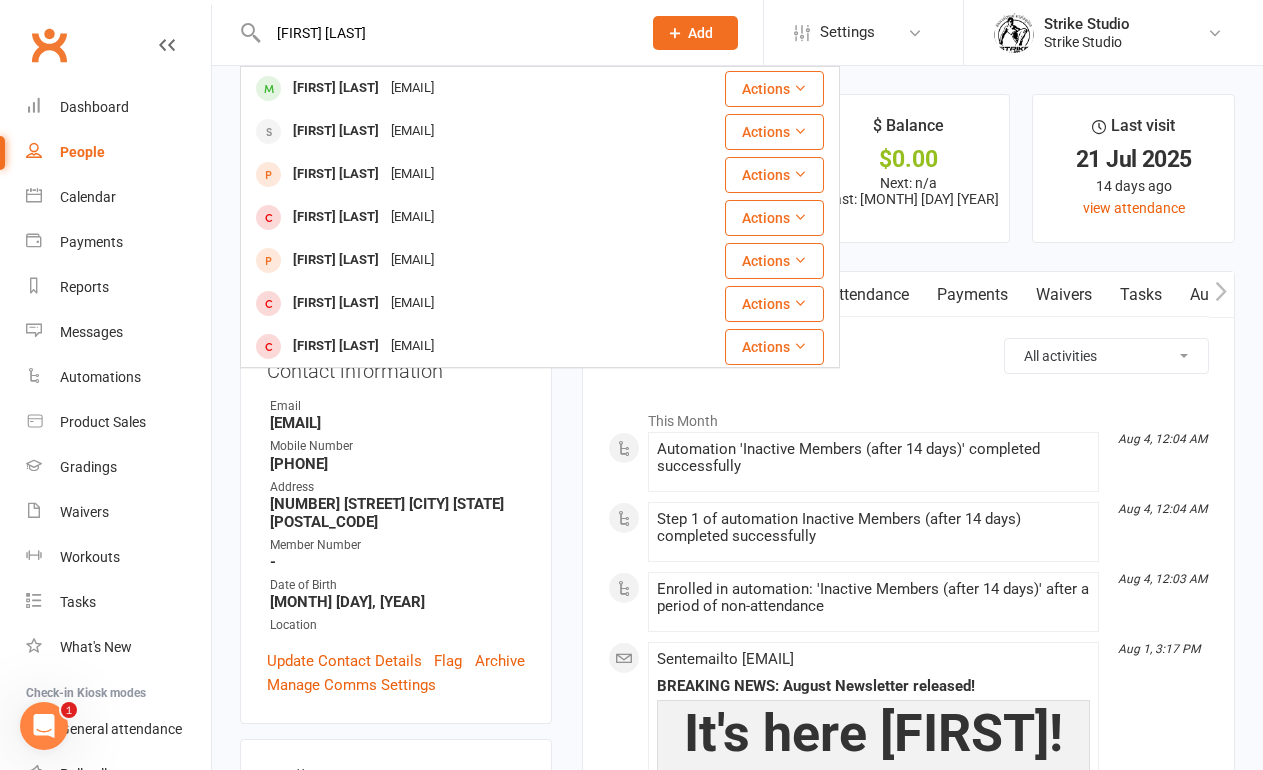 paste on "[FIRST] [LAST]" 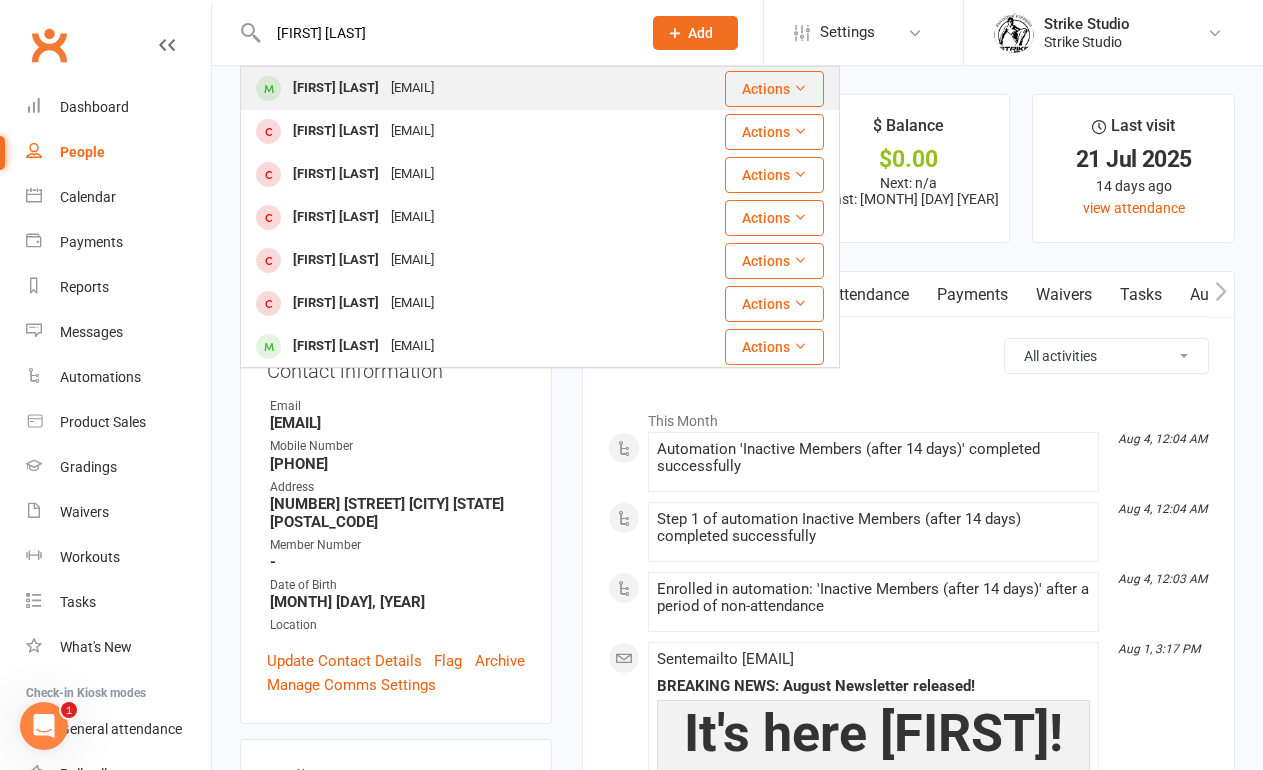 click on "[EMAIL]" at bounding box center (412, 88) 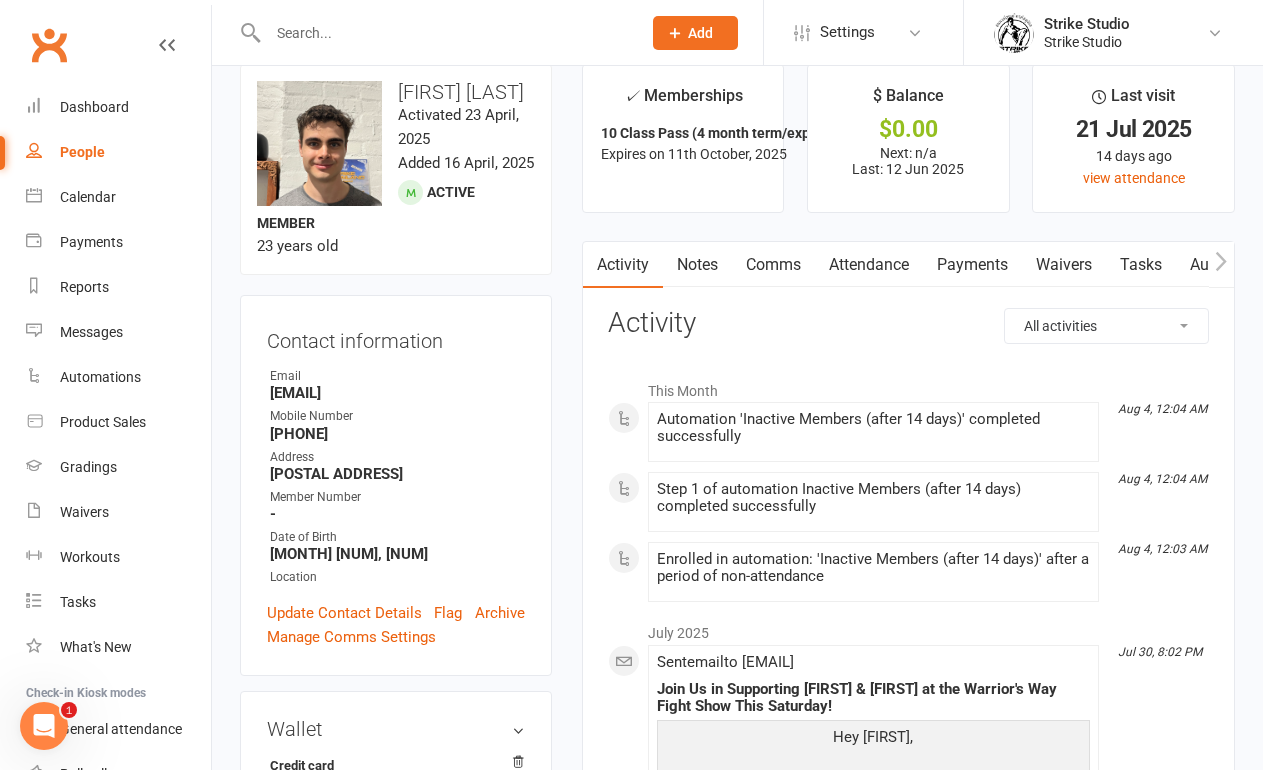 scroll, scrollTop: 0, scrollLeft: 0, axis: both 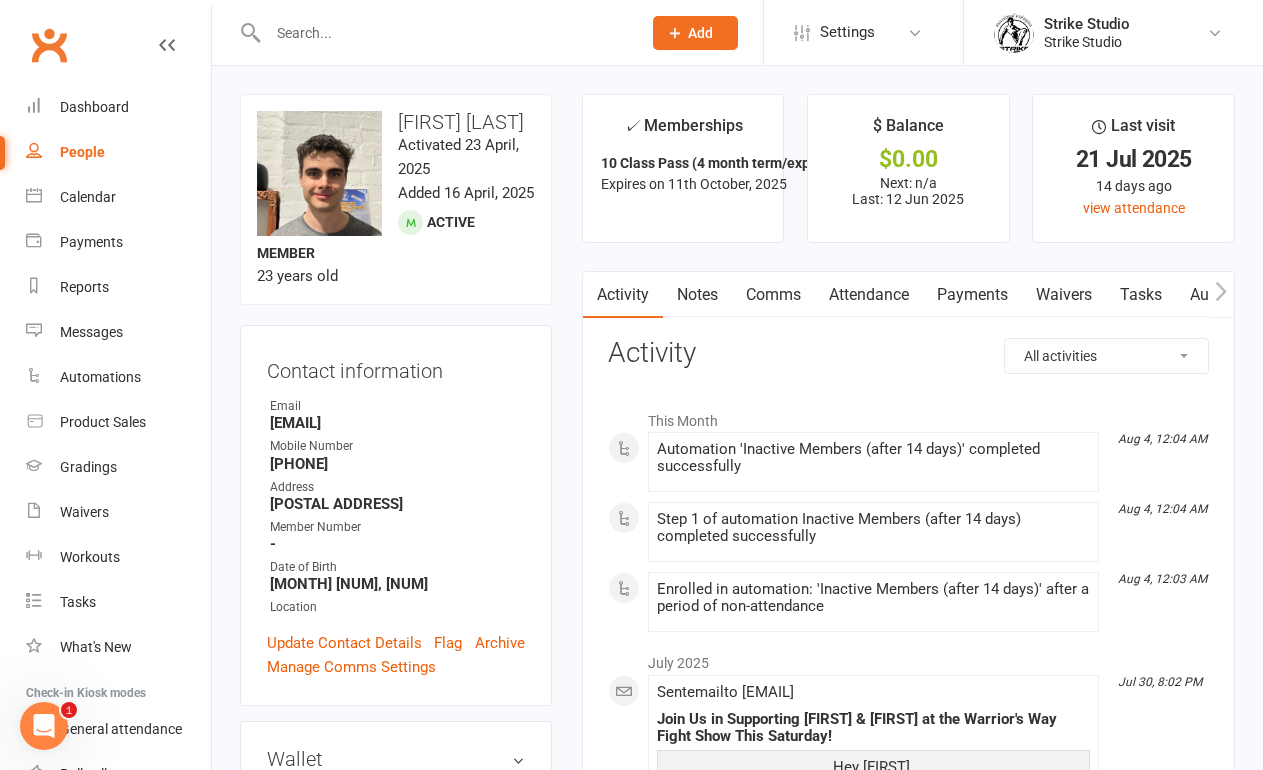 click at bounding box center (444, 33) 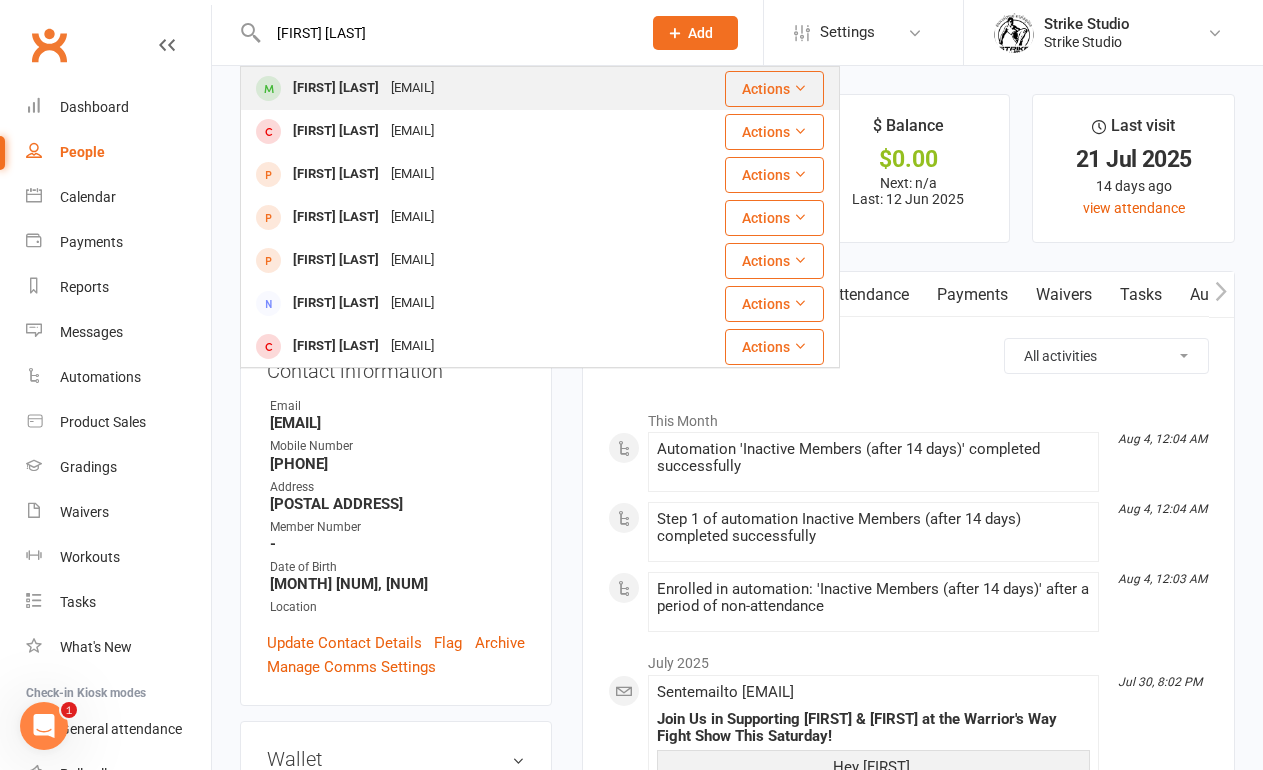 type on "[FIRST] [LAST]" 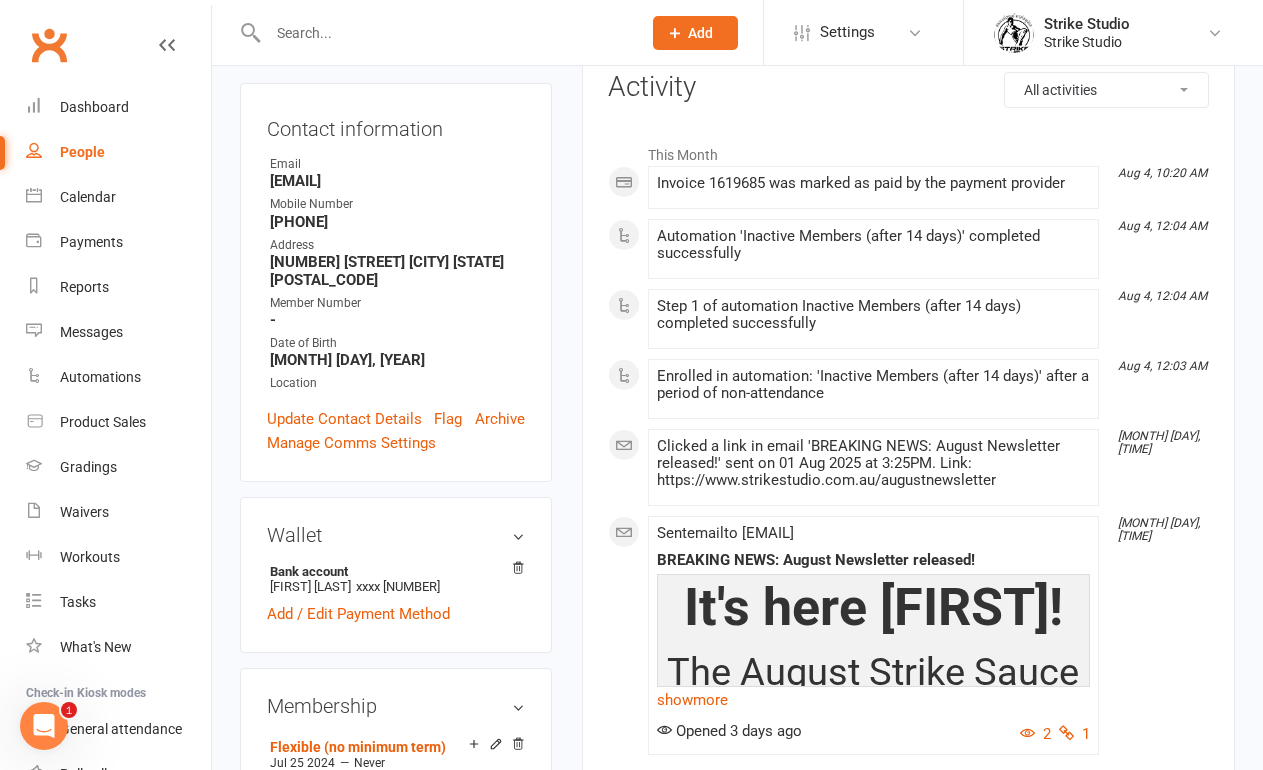 scroll, scrollTop: 0, scrollLeft: 0, axis: both 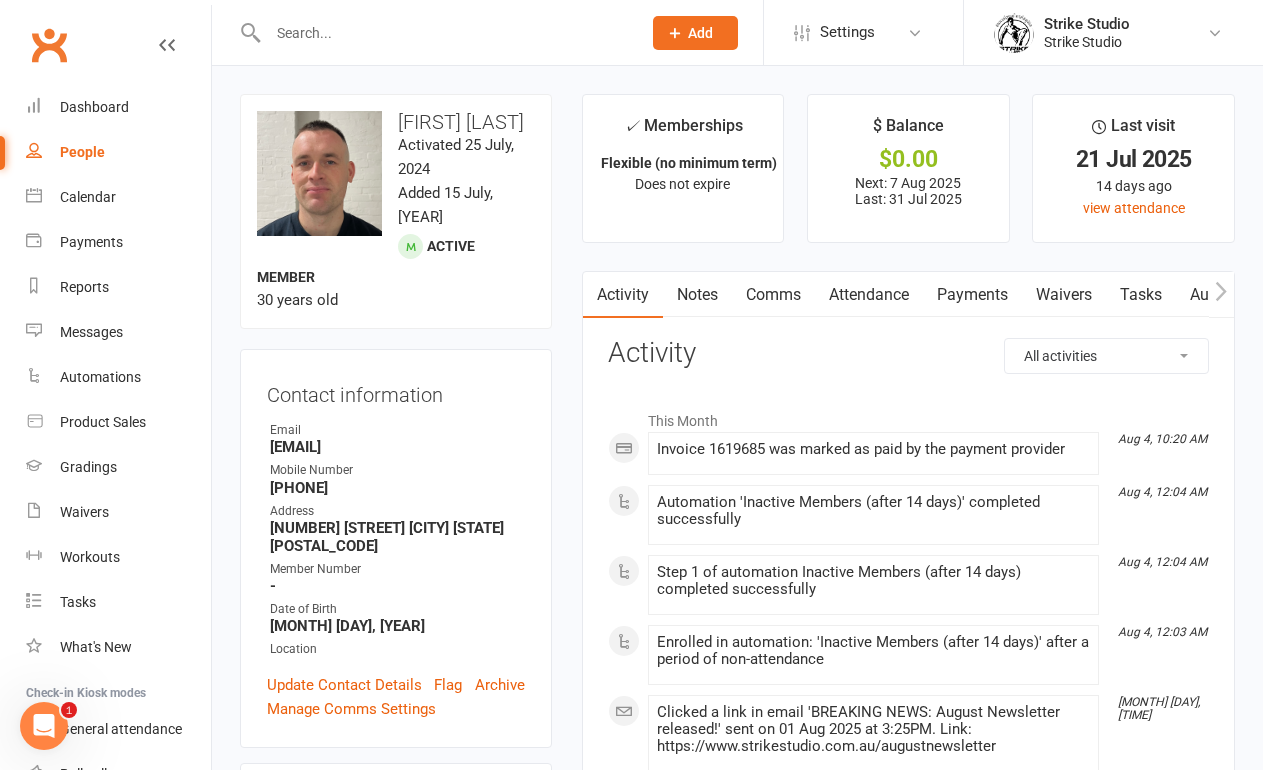 click at bounding box center [433, 32] 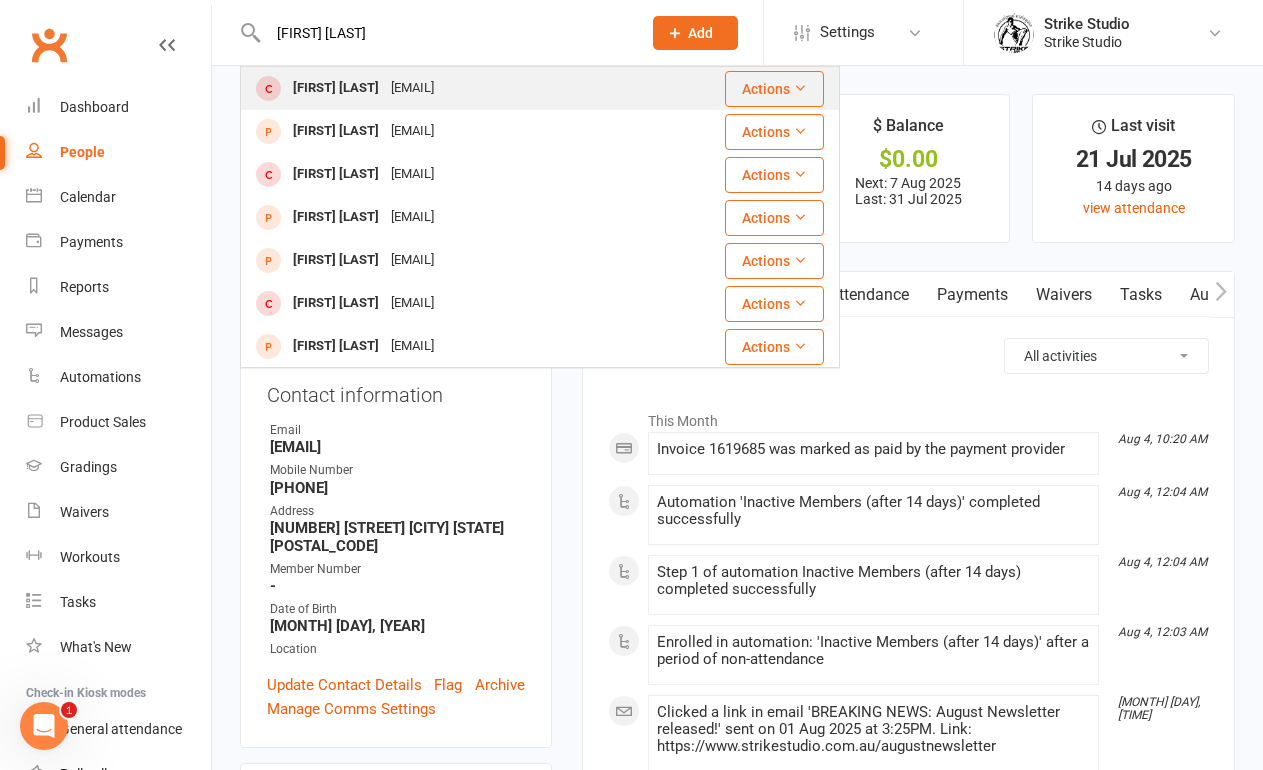 type on "[FIRST] [LAST]" 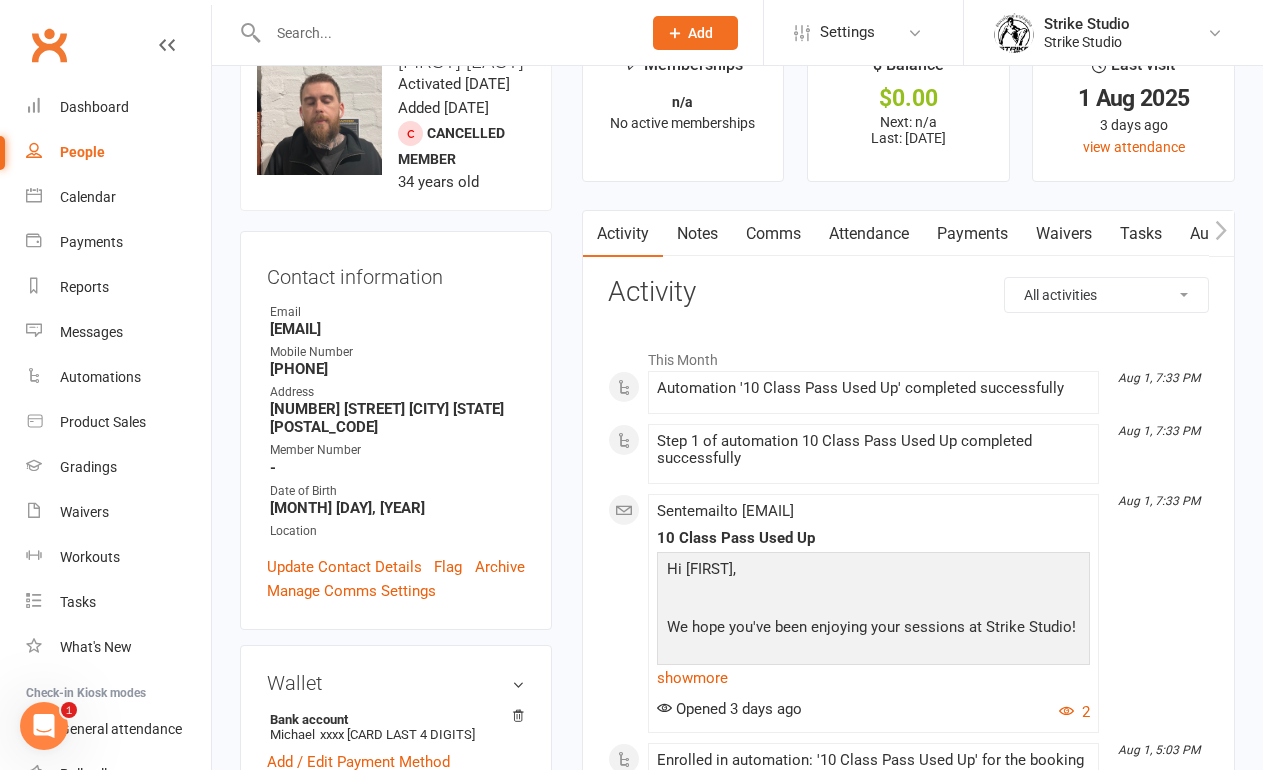 scroll, scrollTop: 66, scrollLeft: 0, axis: vertical 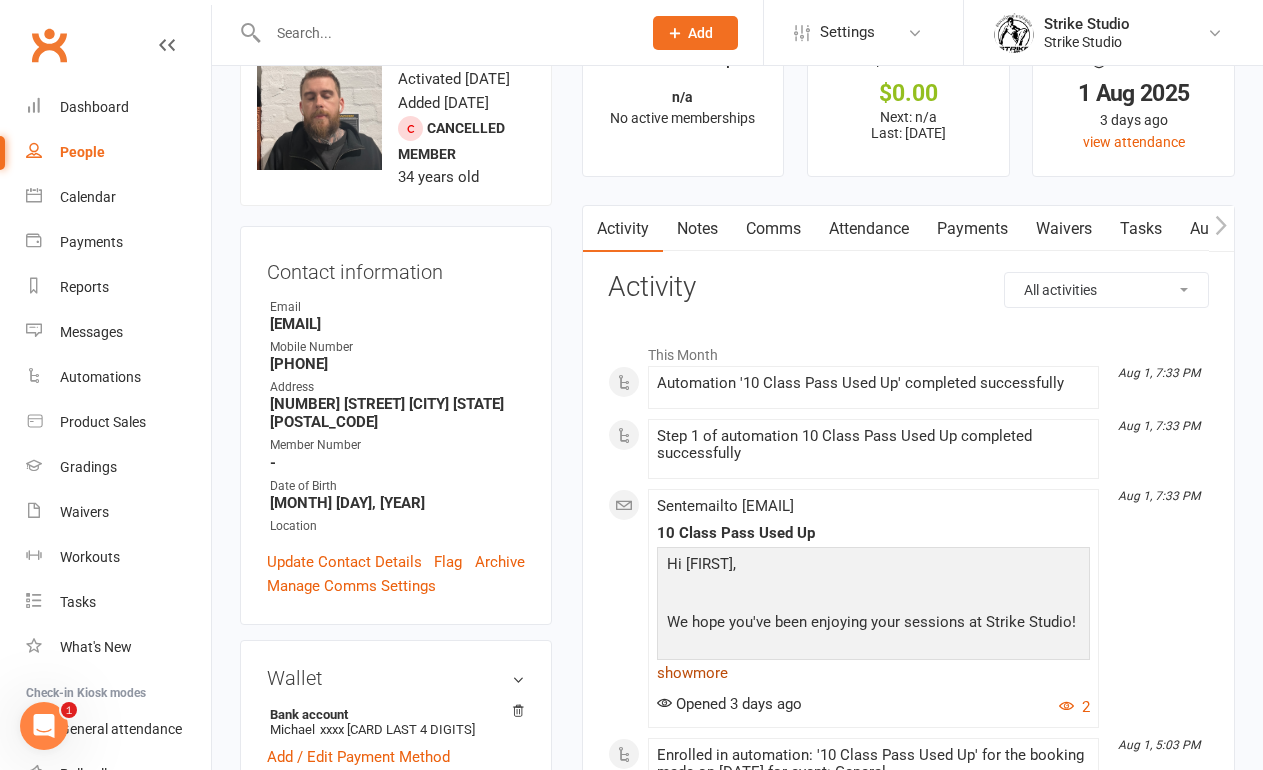click on "show  more" at bounding box center [873, 673] 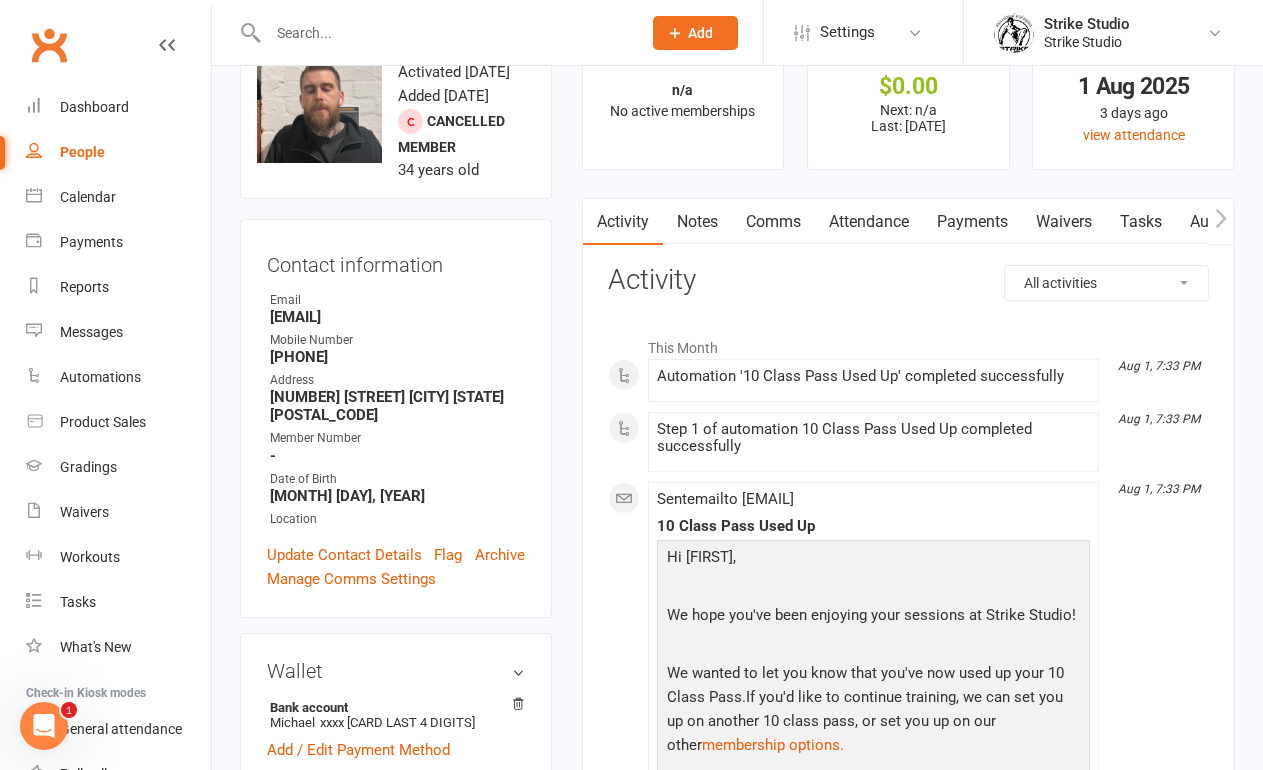scroll, scrollTop: 0, scrollLeft: 0, axis: both 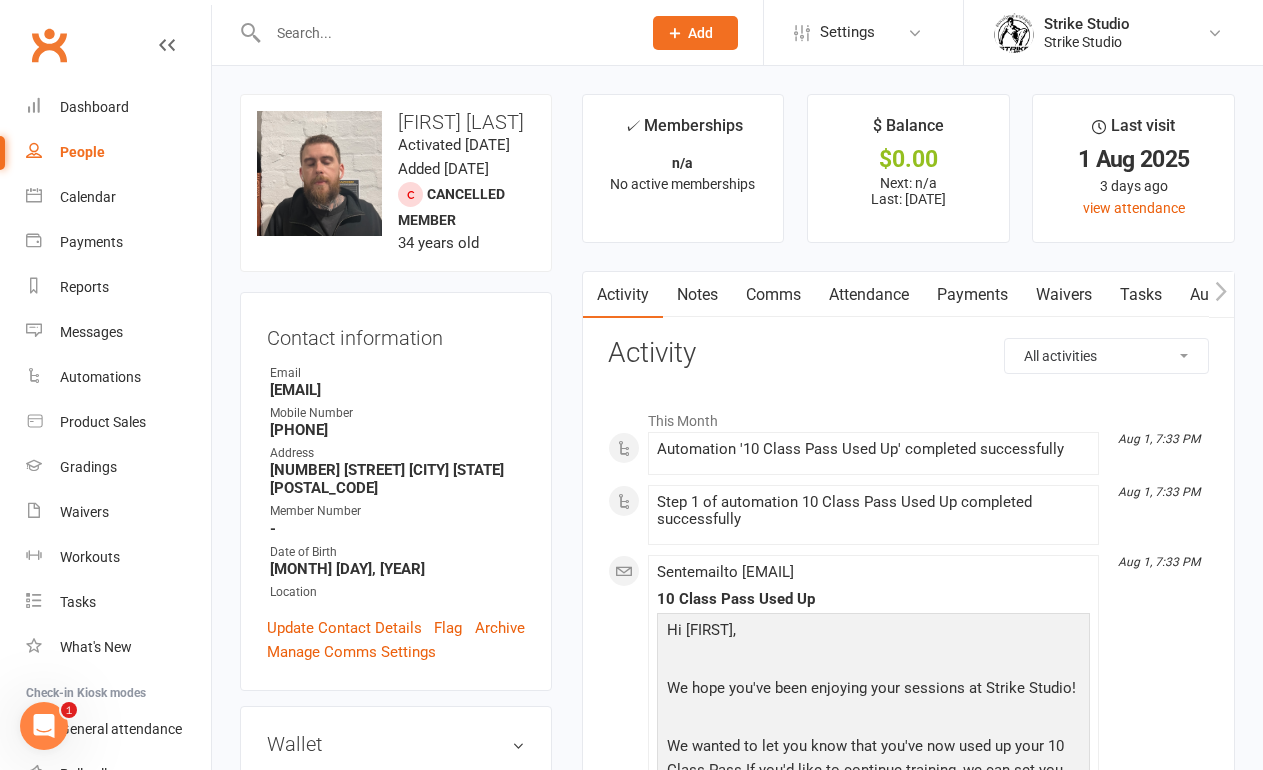 click at bounding box center [444, 33] 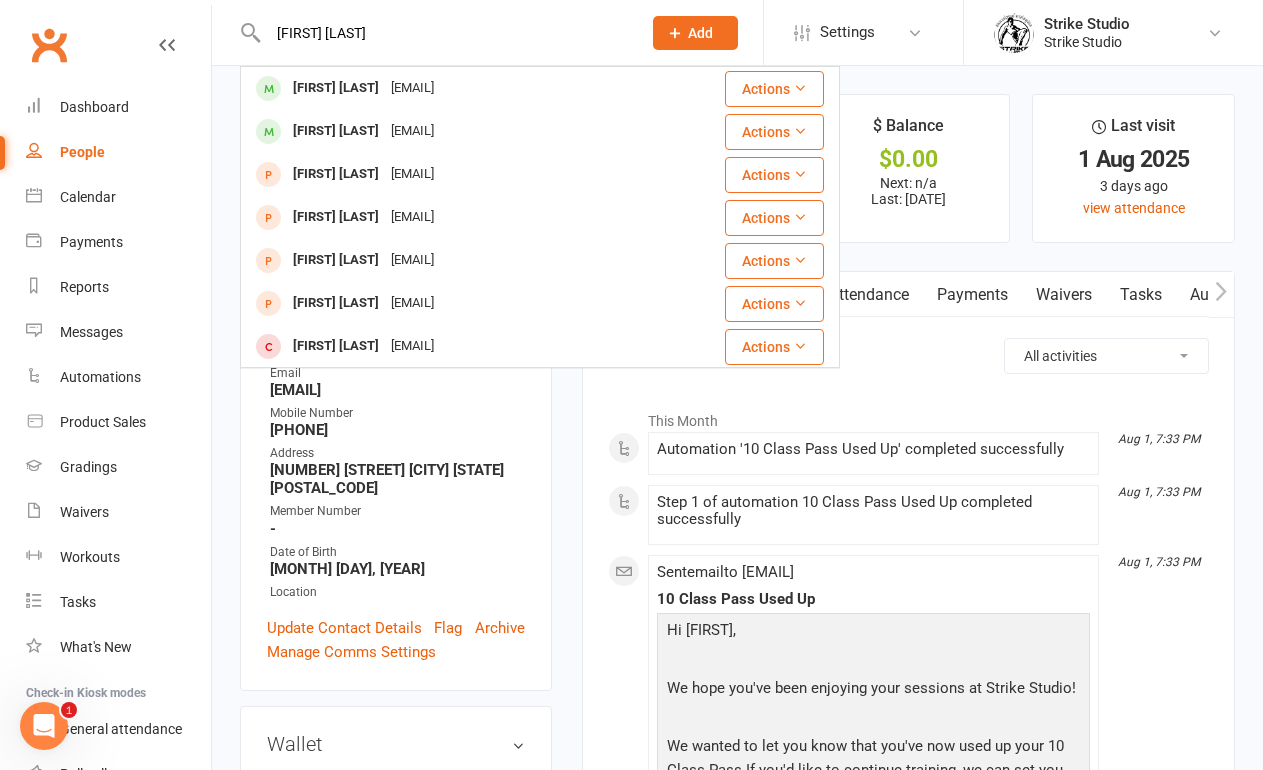type on "[FIRST] [LAST]" 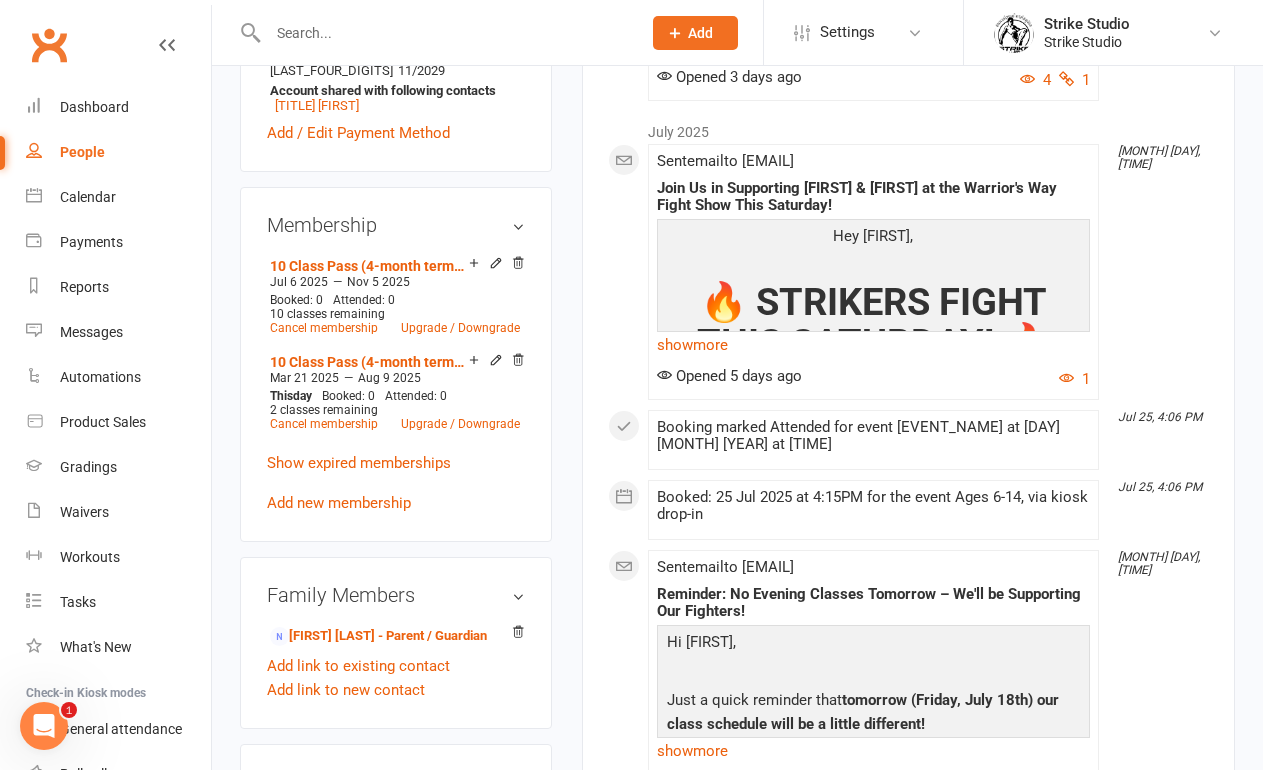 scroll, scrollTop: 790, scrollLeft: 0, axis: vertical 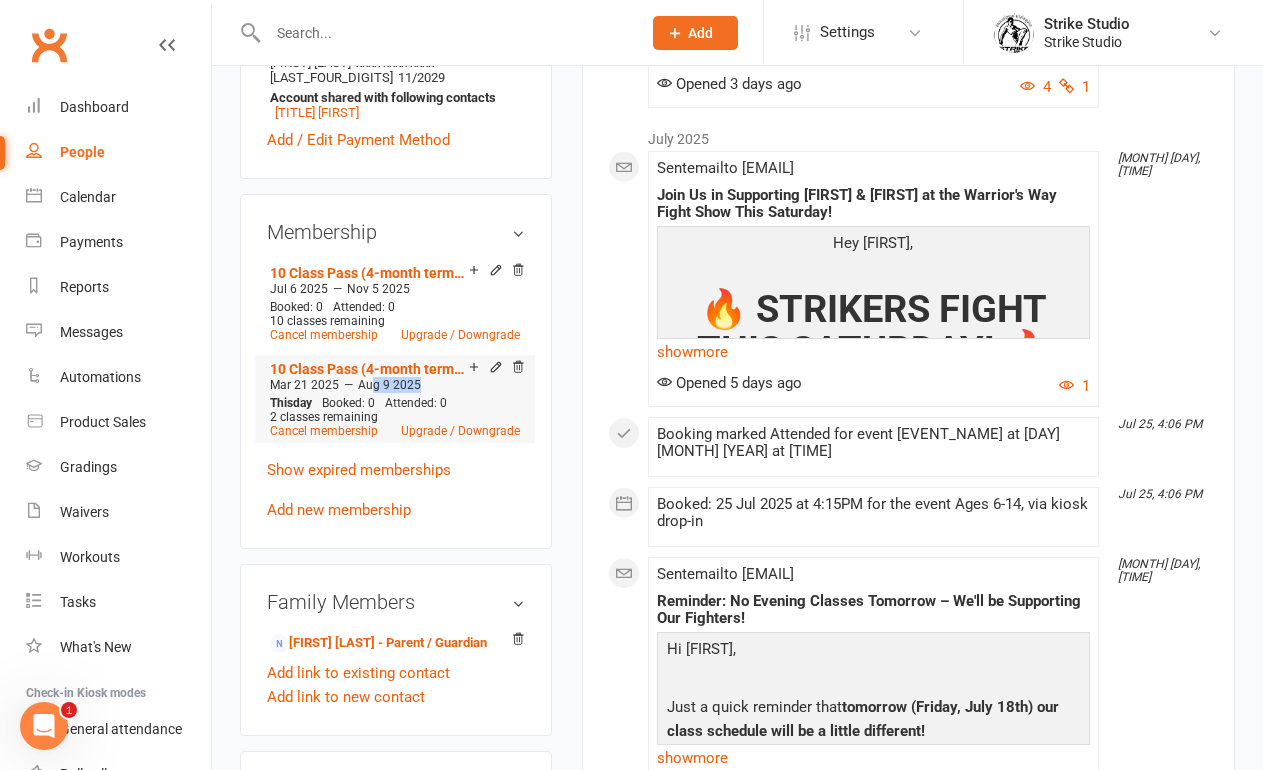 drag, startPoint x: 370, startPoint y: 381, endPoint x: 438, endPoint y: 381, distance: 68 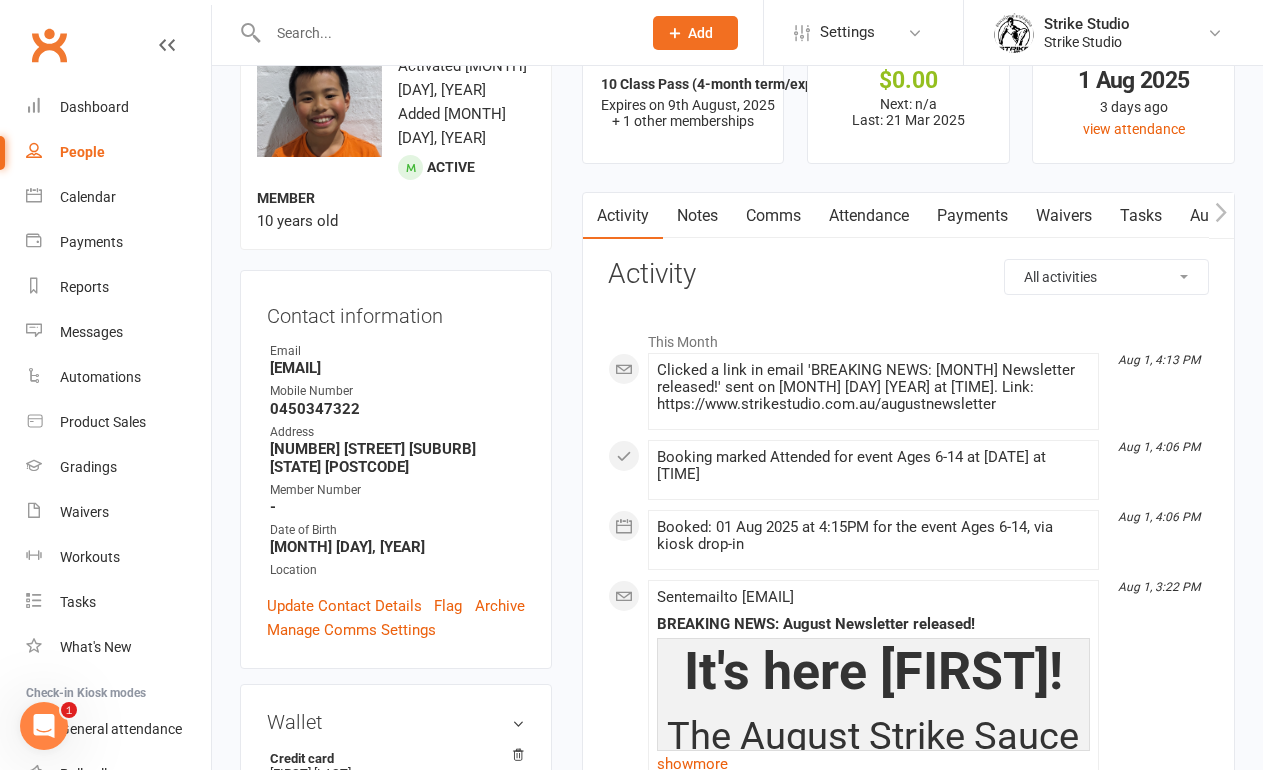 scroll, scrollTop: 0, scrollLeft: 0, axis: both 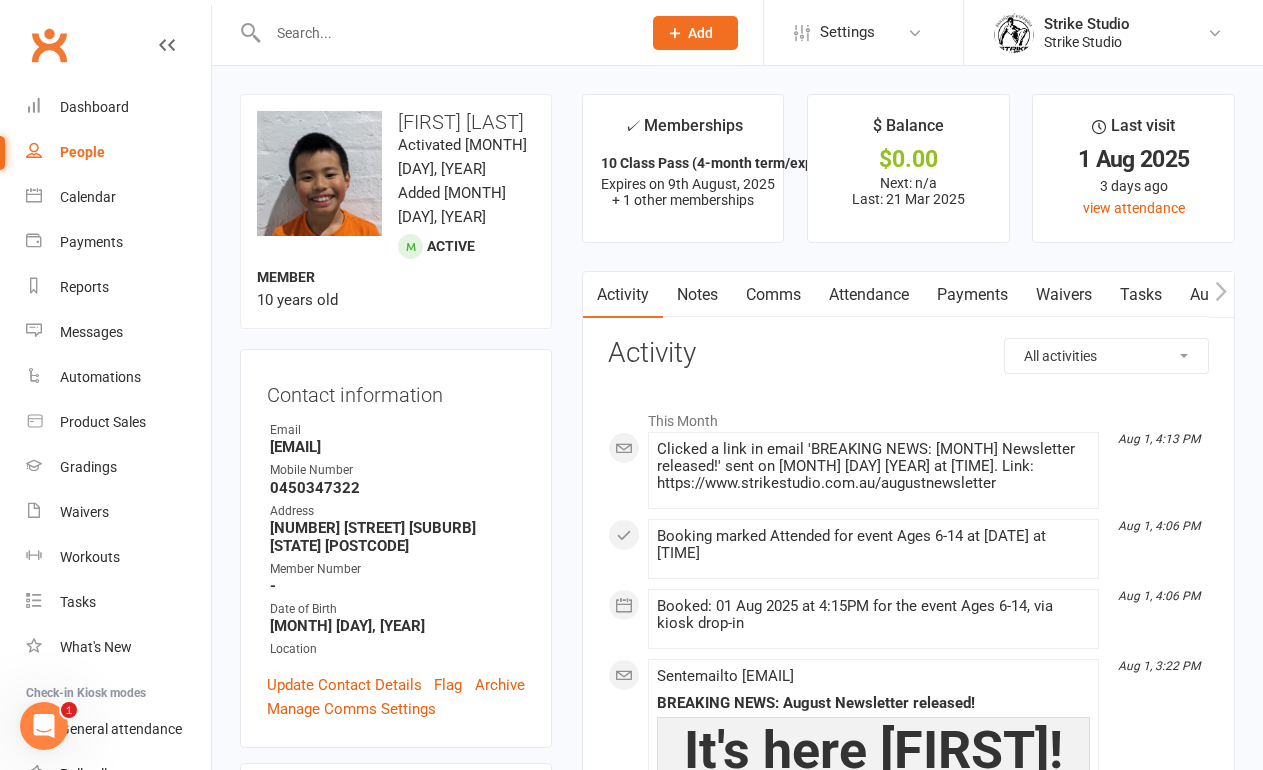 click on "Notes" at bounding box center (697, 295) 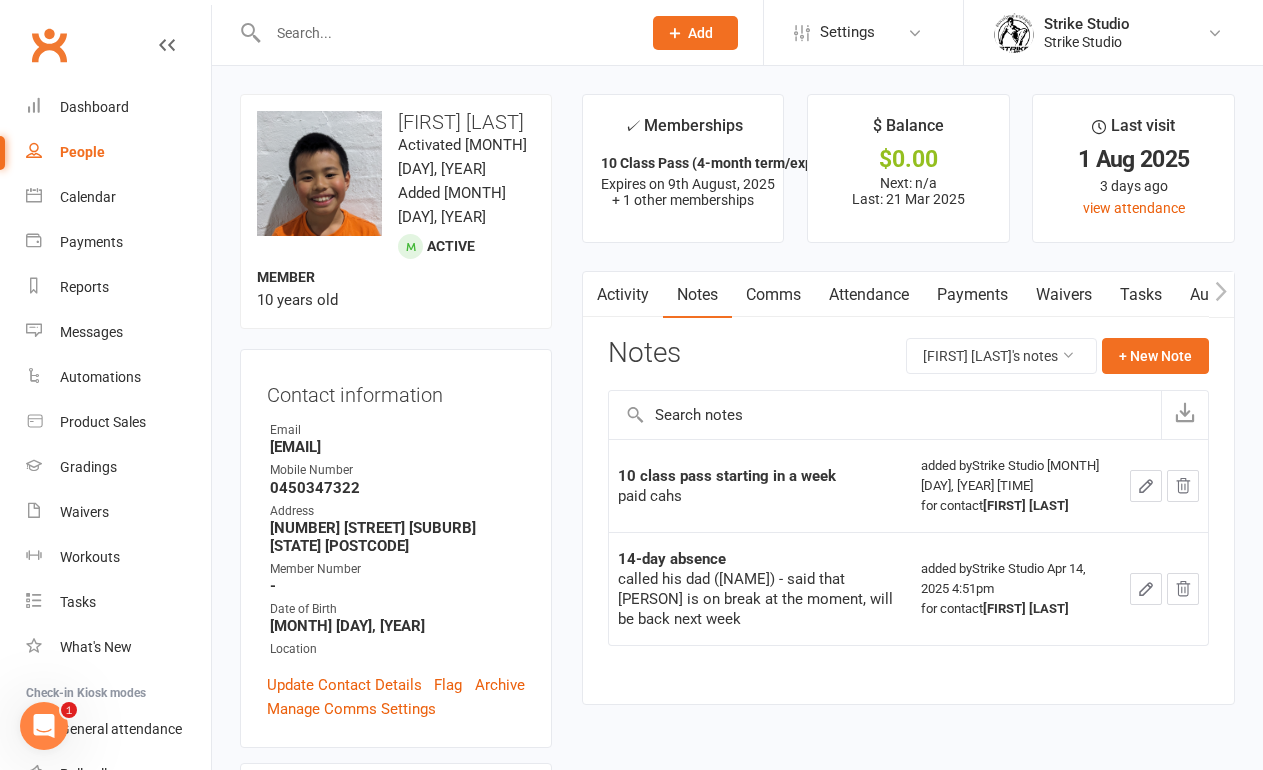 click on "Attendance" at bounding box center [869, 295] 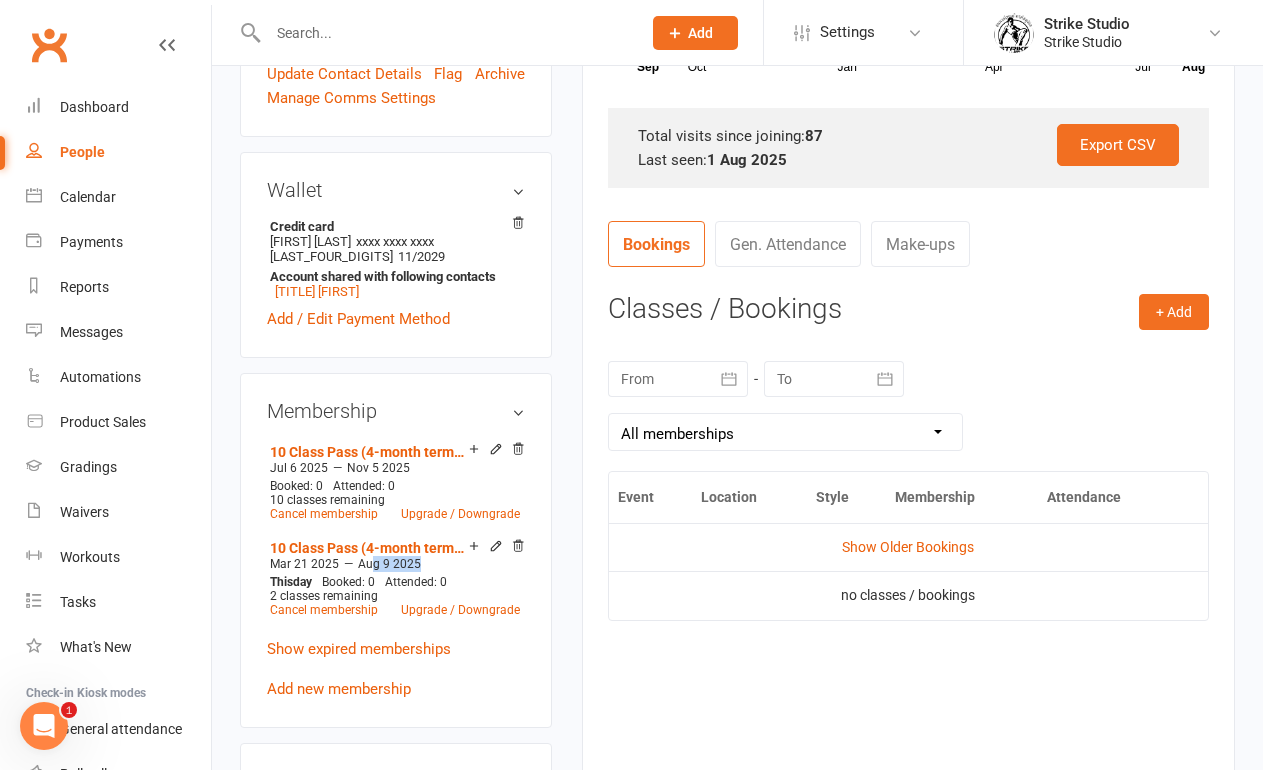 scroll, scrollTop: 613, scrollLeft: 0, axis: vertical 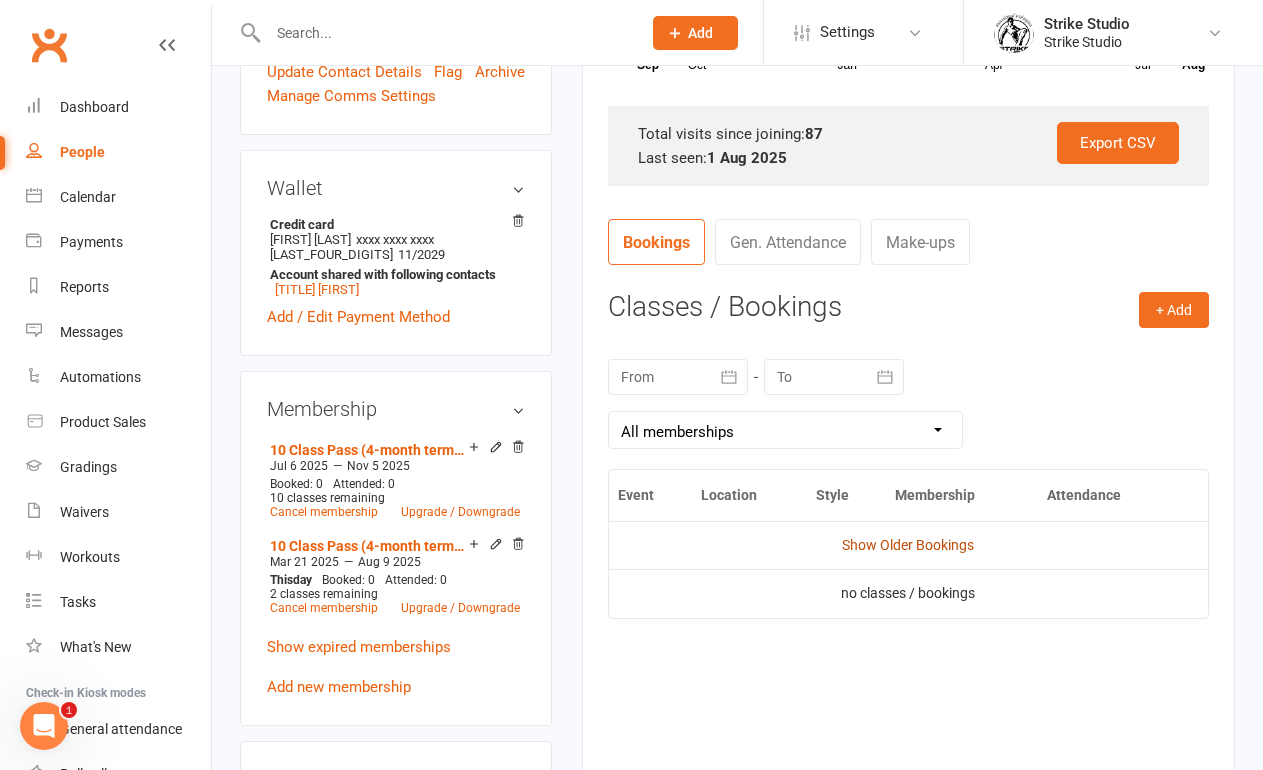 click on "Show Older Bookings" at bounding box center [908, 545] 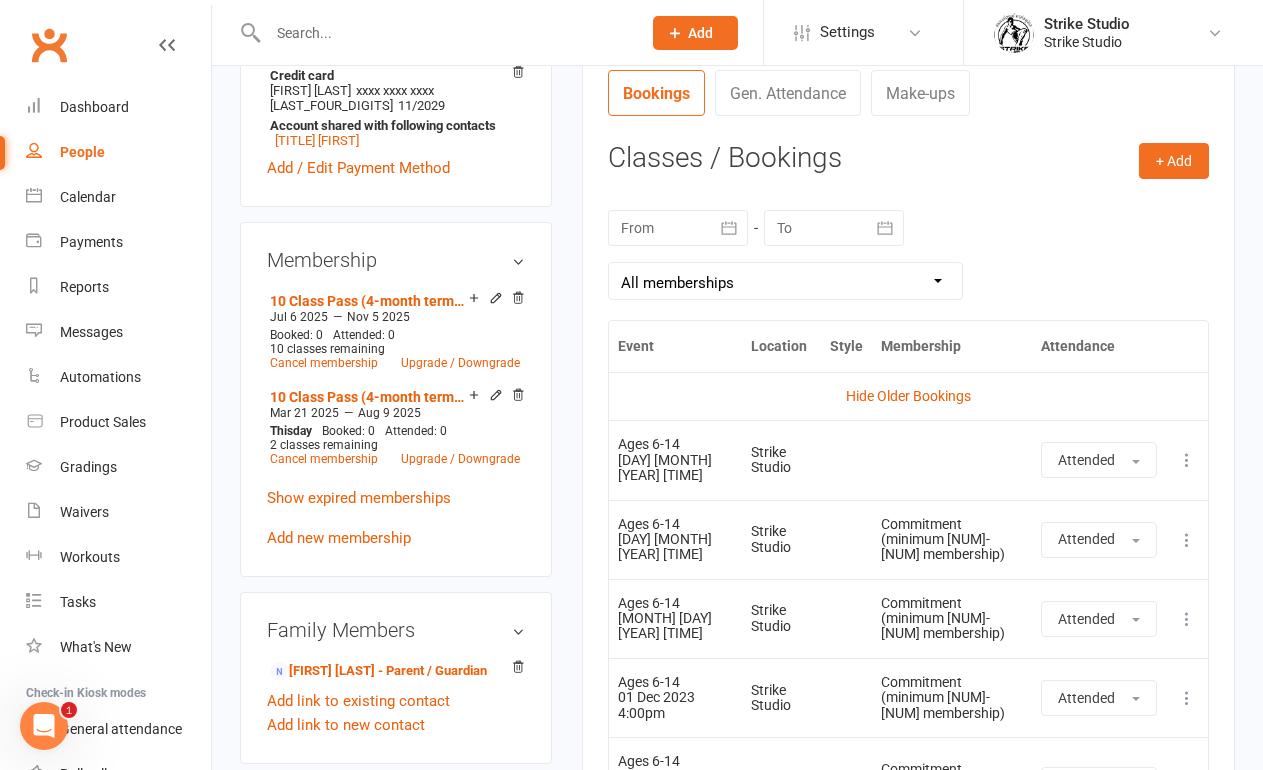 scroll, scrollTop: 768, scrollLeft: 0, axis: vertical 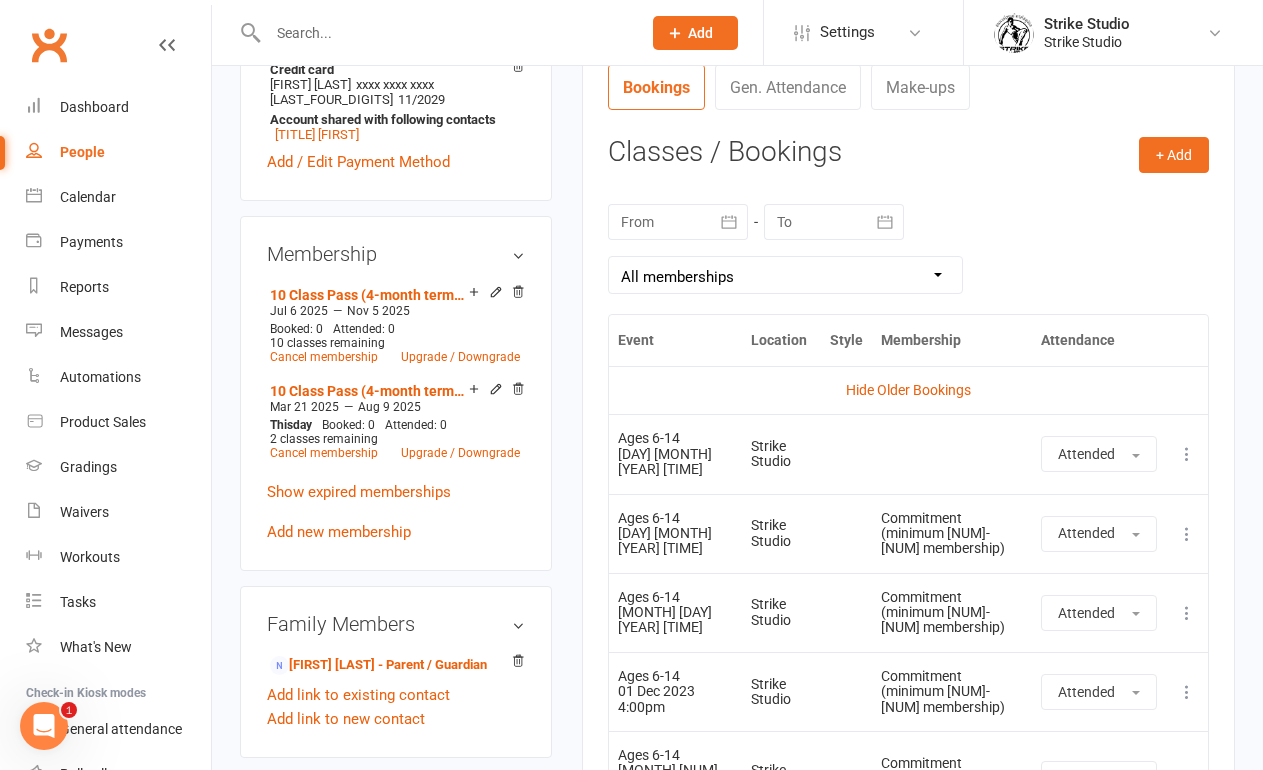 click at bounding box center (730, 222) 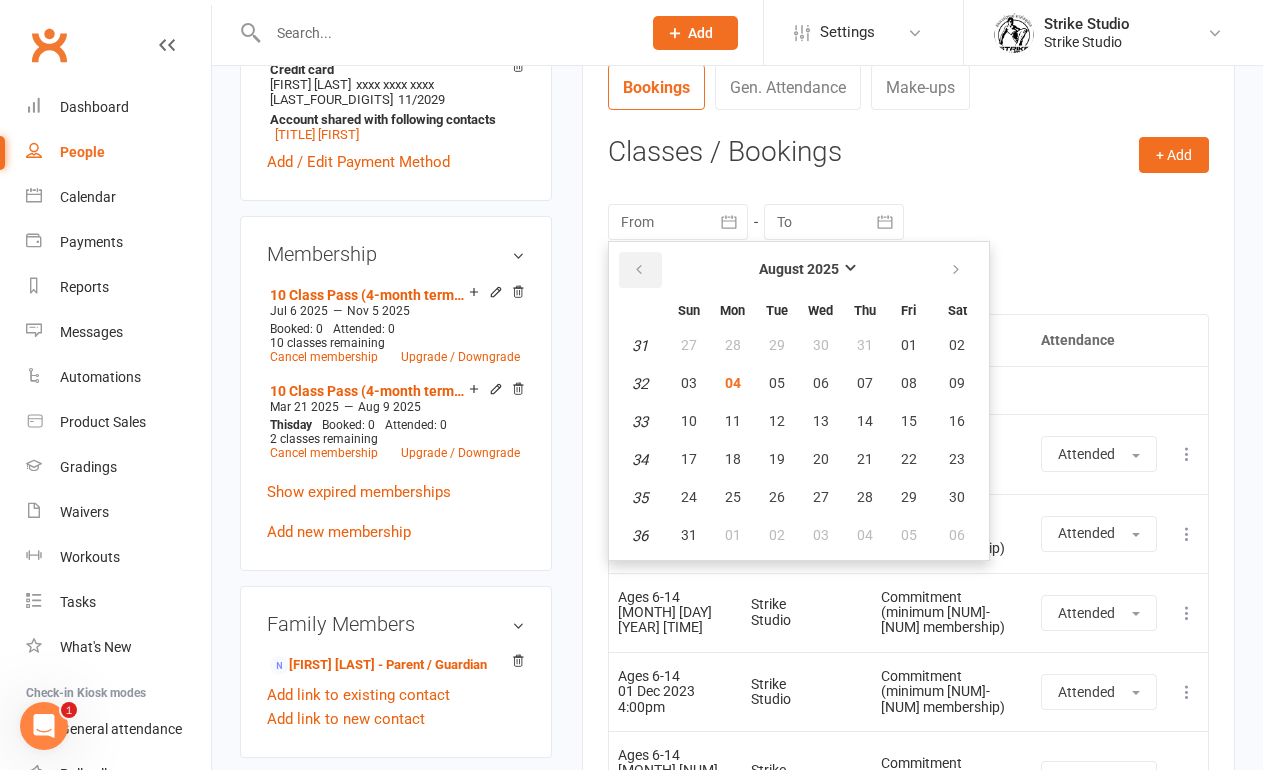 click at bounding box center [640, 270] 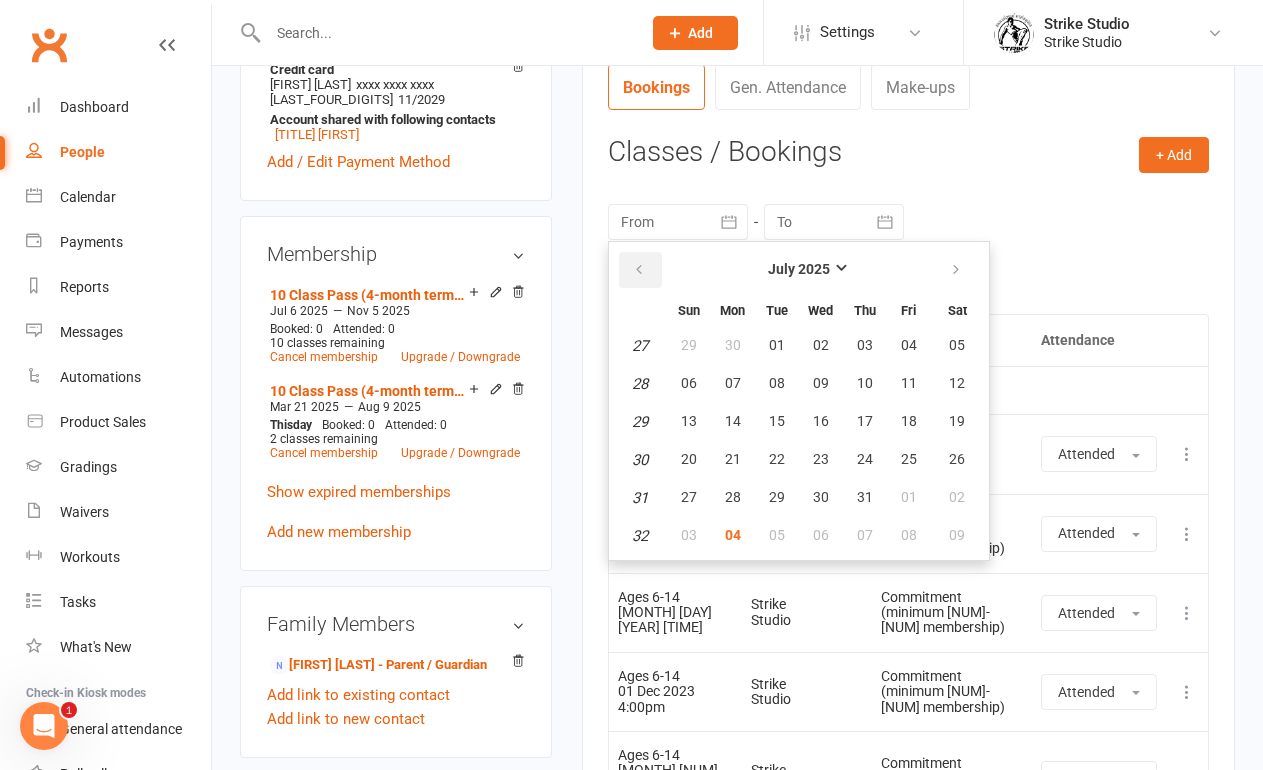click at bounding box center [640, 270] 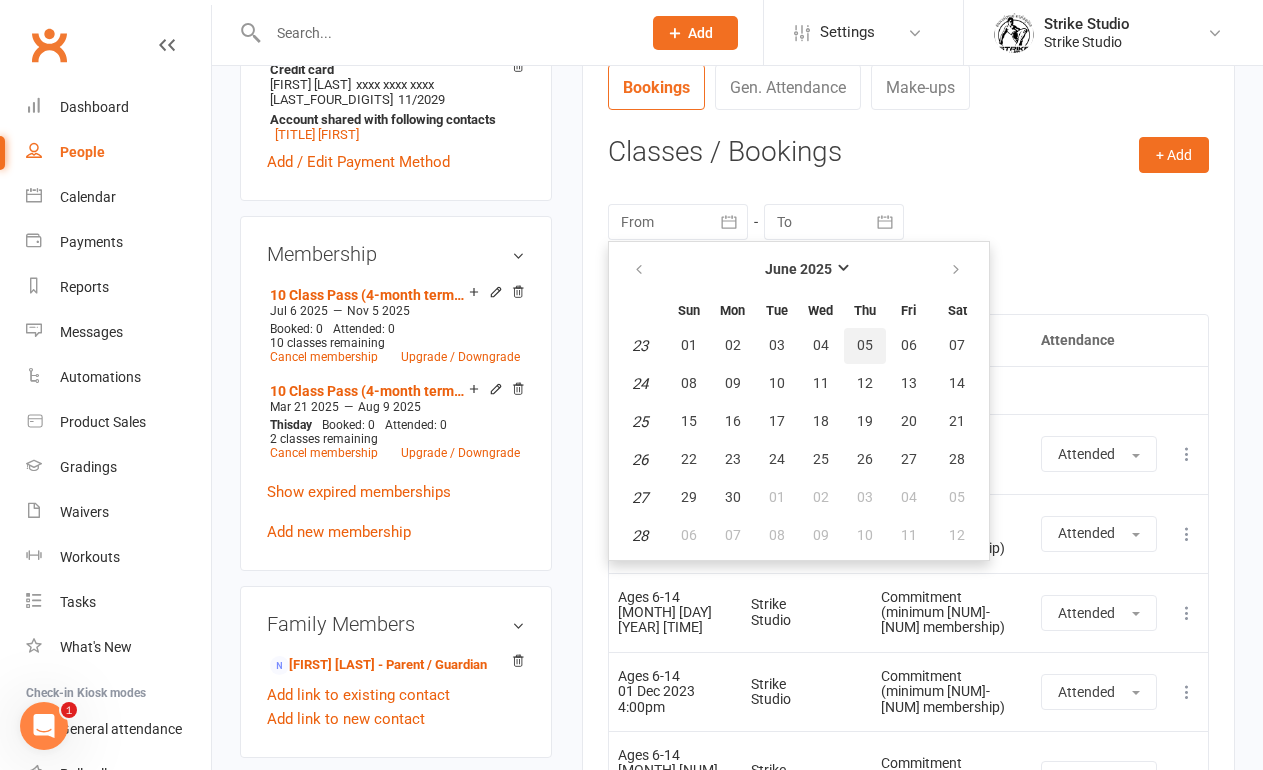 click on "05" at bounding box center (865, 346) 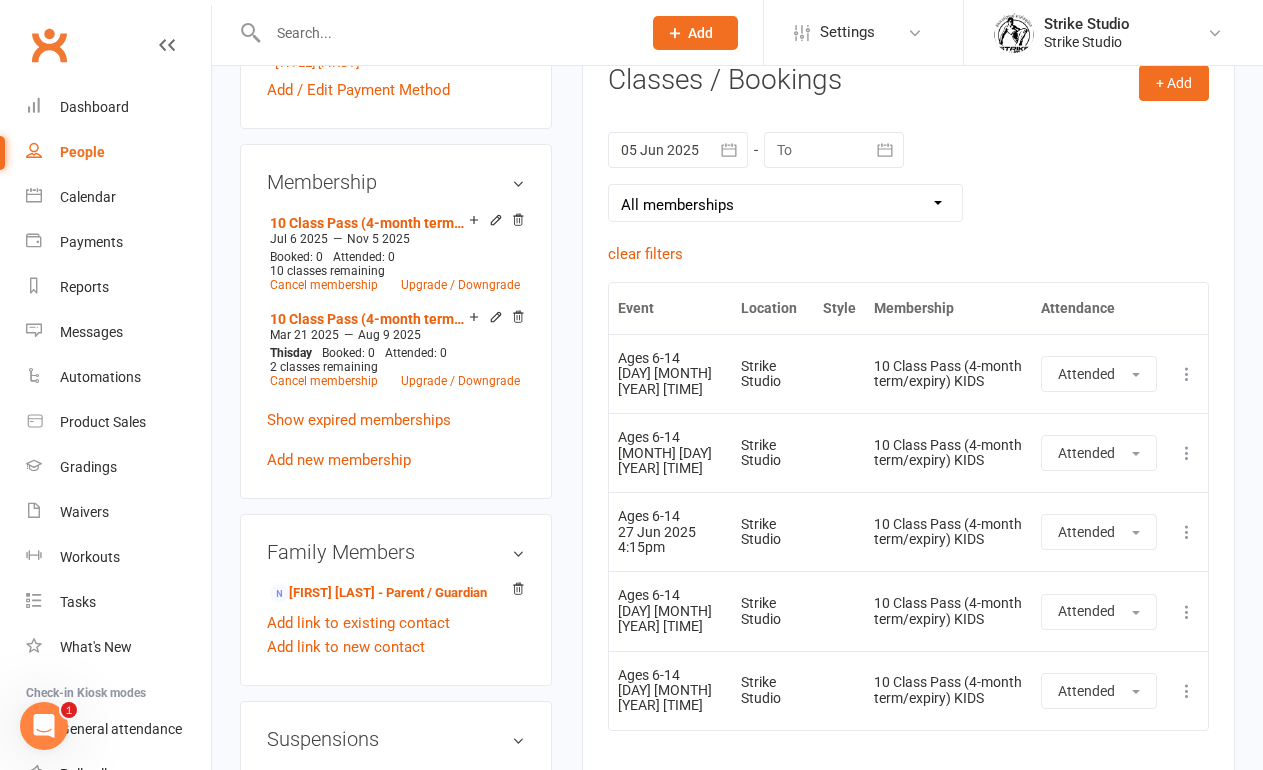 scroll, scrollTop: 841, scrollLeft: 0, axis: vertical 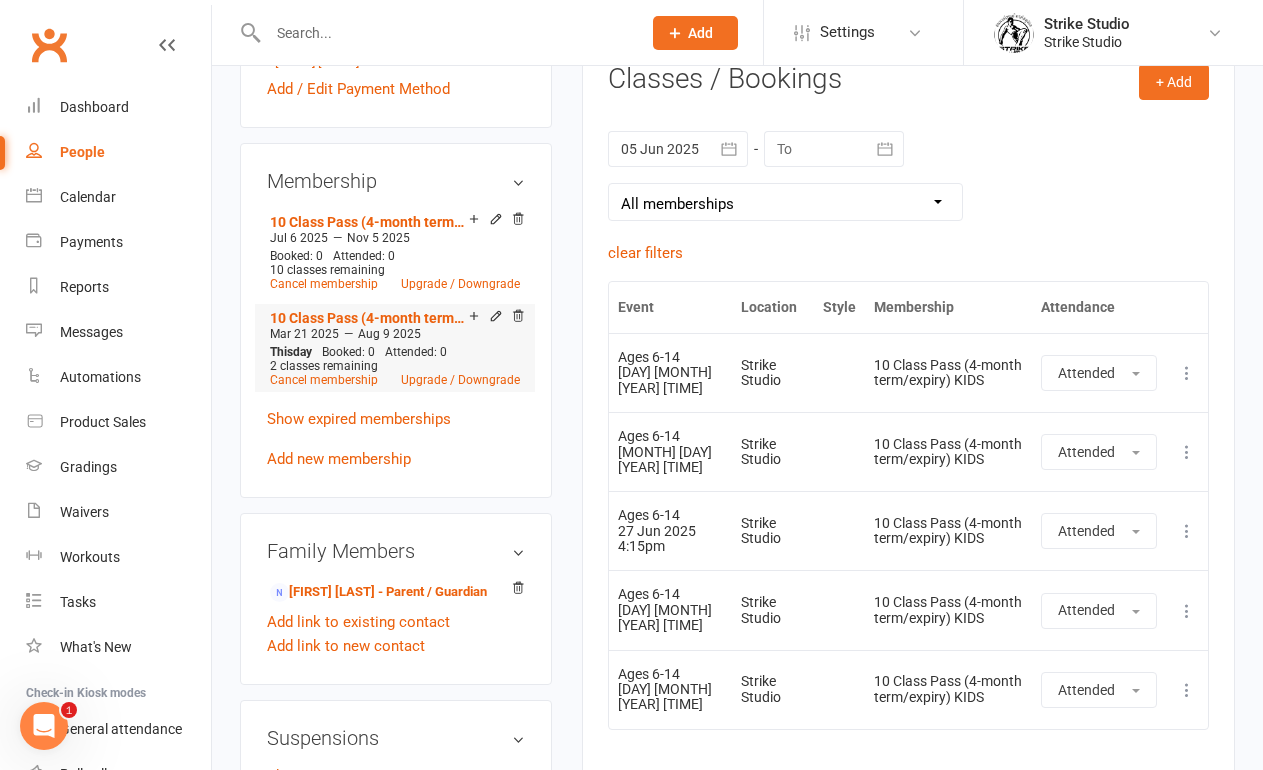 click on "This [DAY] Booked: 0 Attended: 0 2 classes remaining Cancel membership Upgrade / Downgrade" at bounding box center [395, 366] 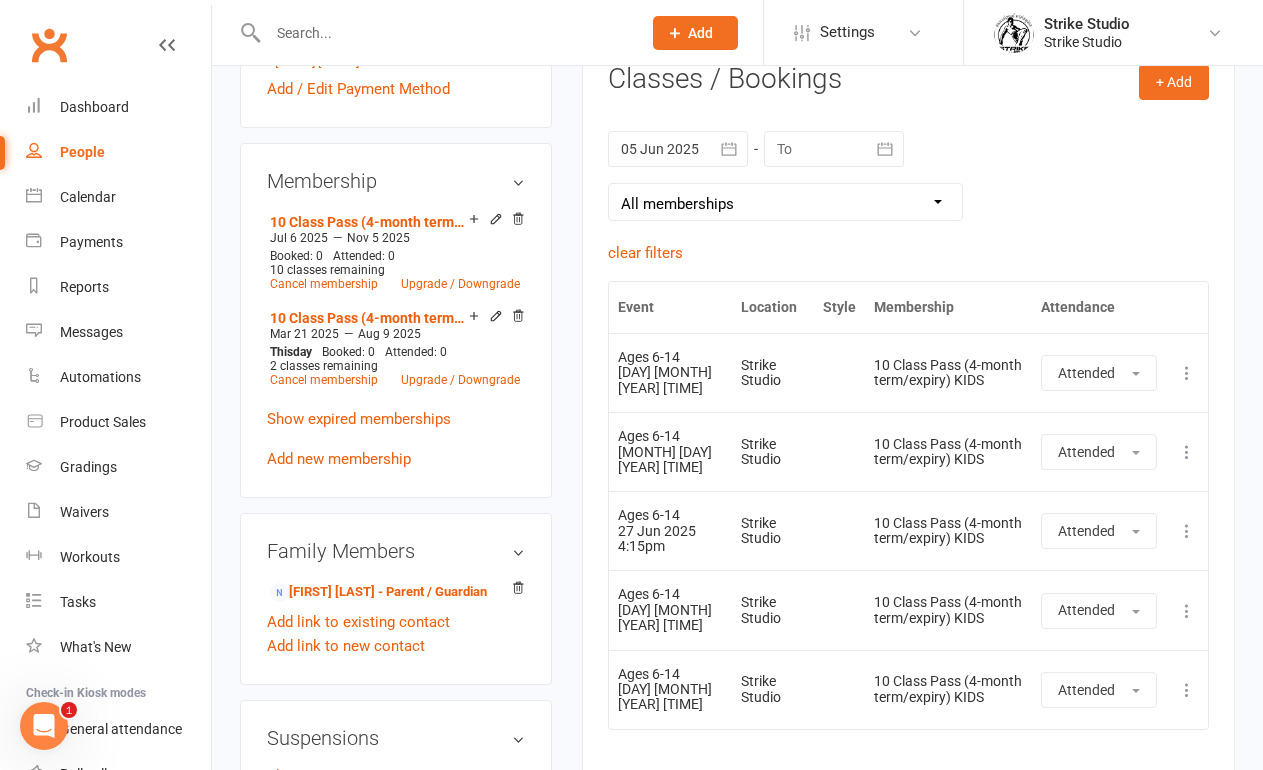 click at bounding box center (678, 149) 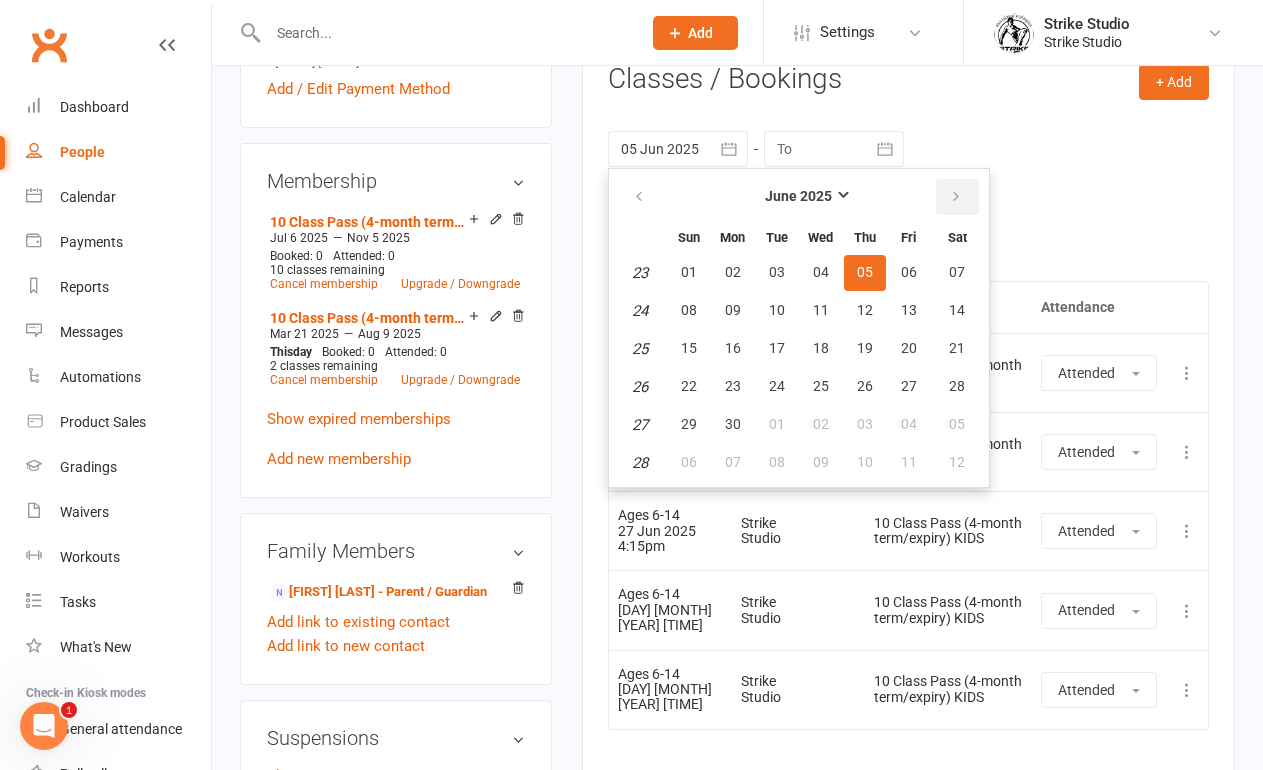 click at bounding box center [956, 197] 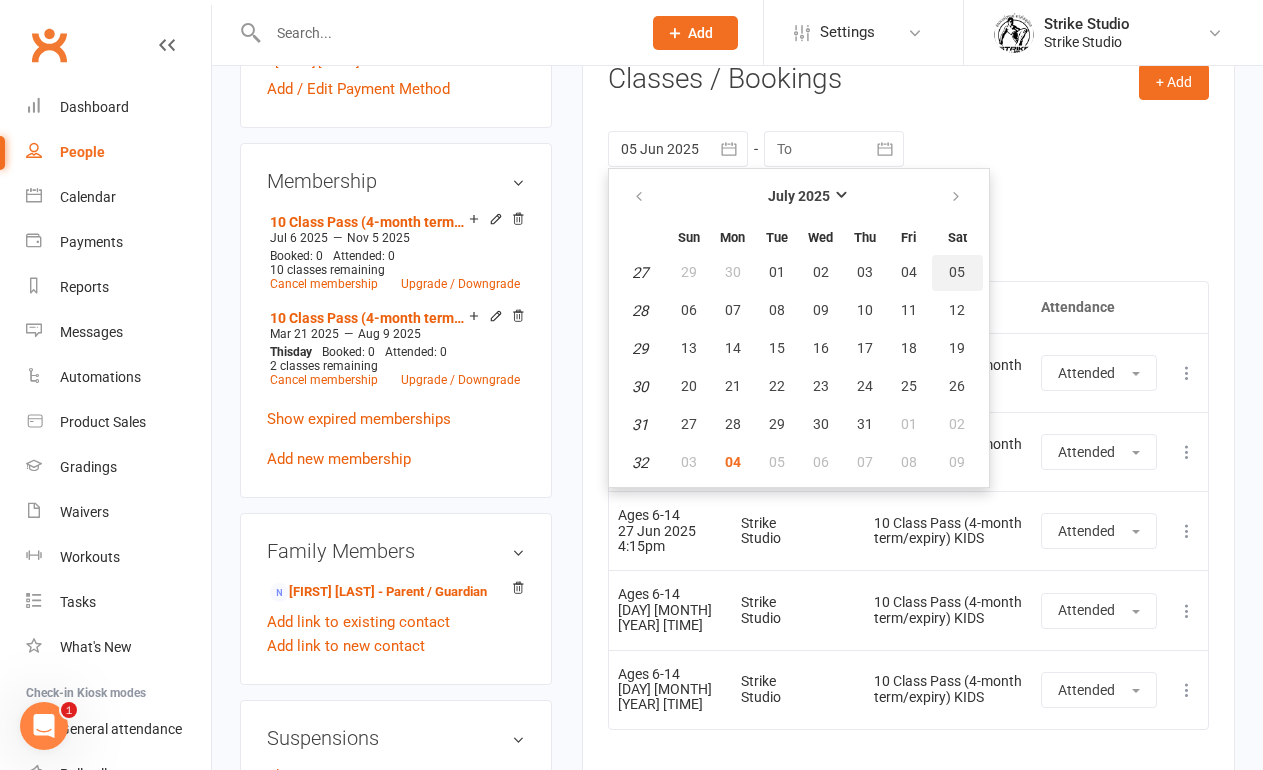 click on "05" at bounding box center [957, 272] 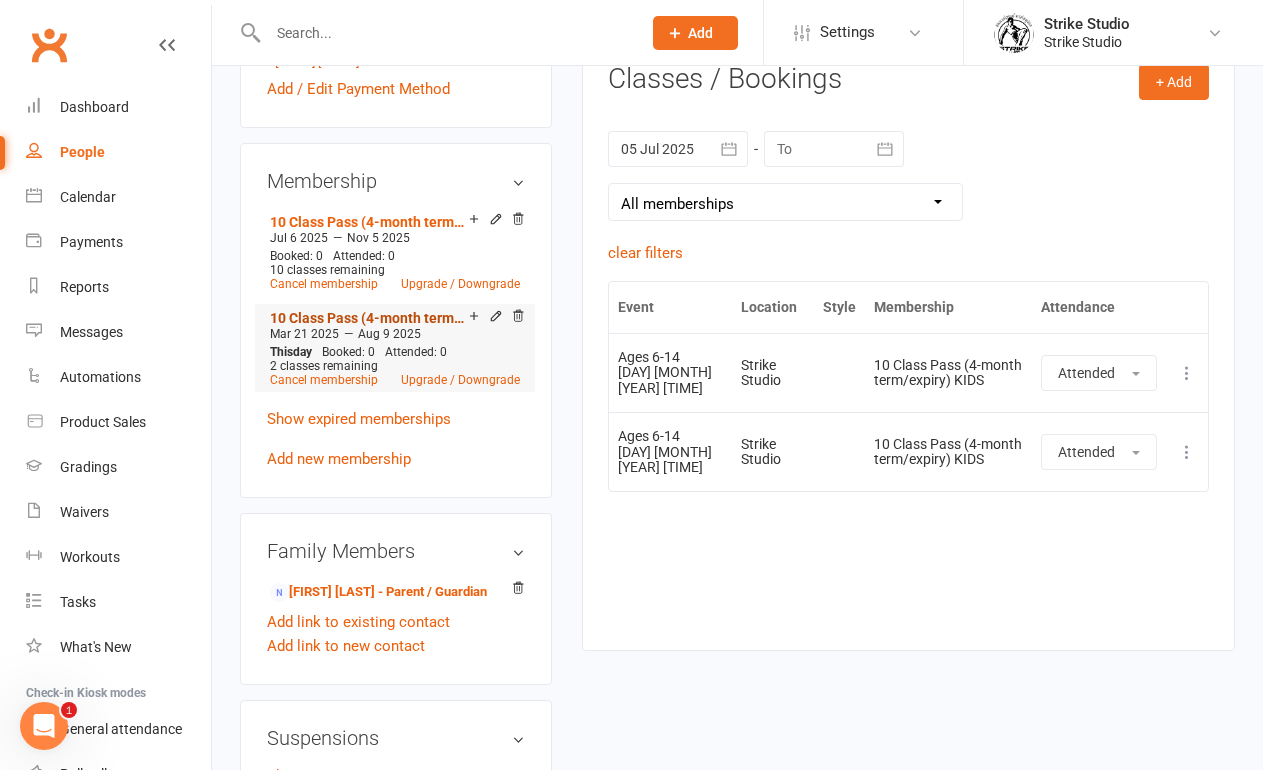 click on "10 Class Pass (4-month term/expiry) KIDS" at bounding box center (369, 318) 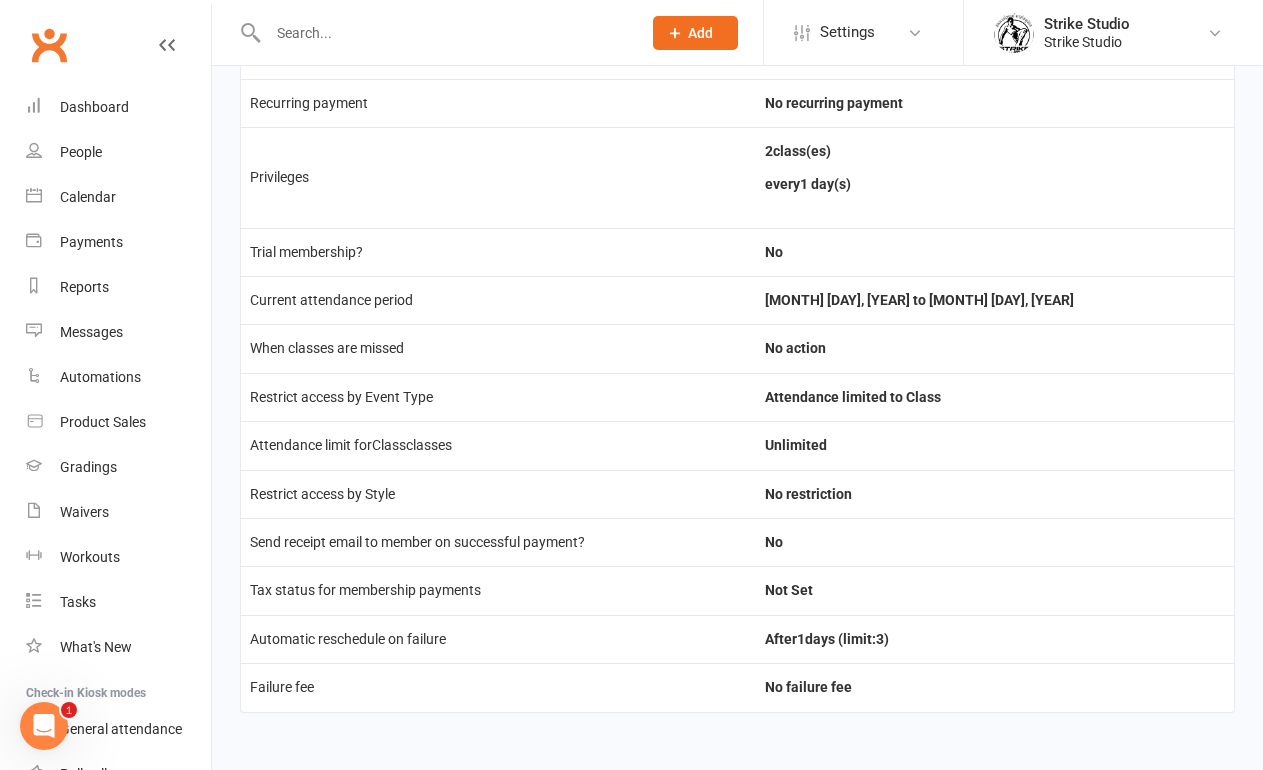 scroll, scrollTop: 0, scrollLeft: 0, axis: both 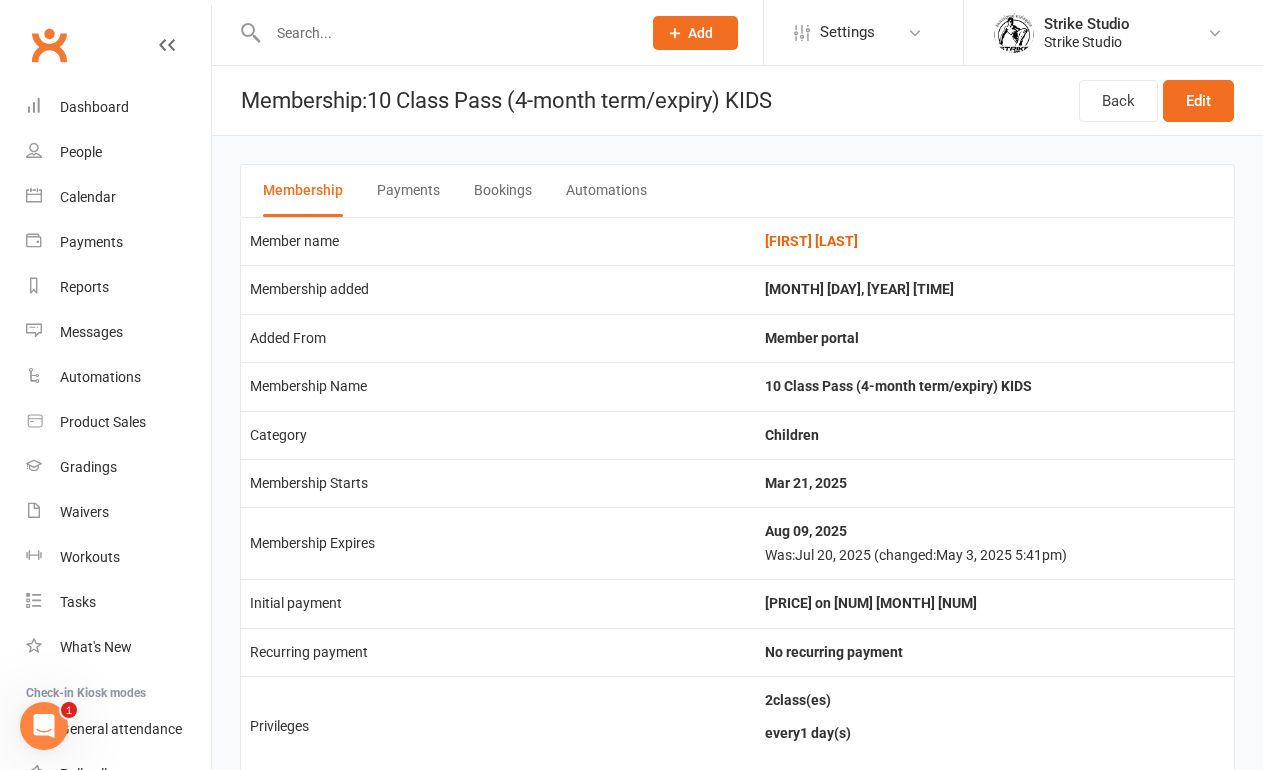 click at bounding box center (444, 33) 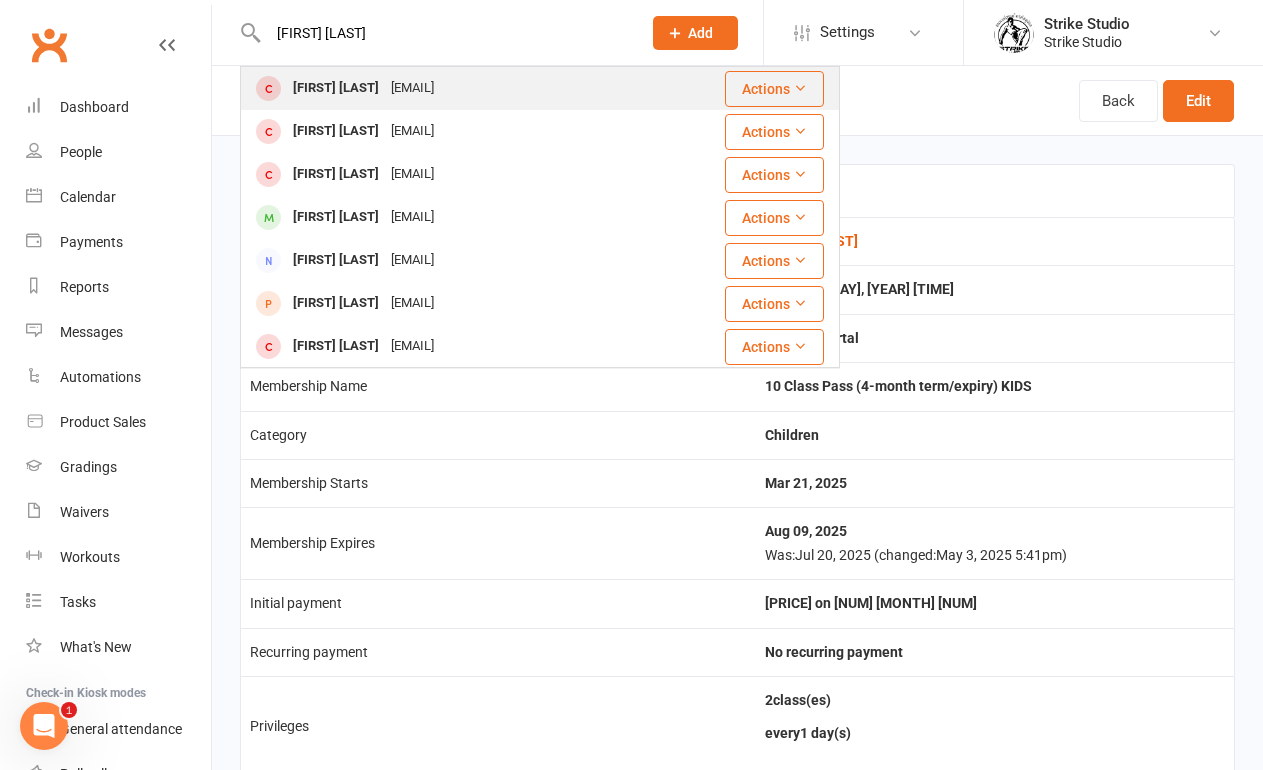 type on "[FIRST] [LAST]" 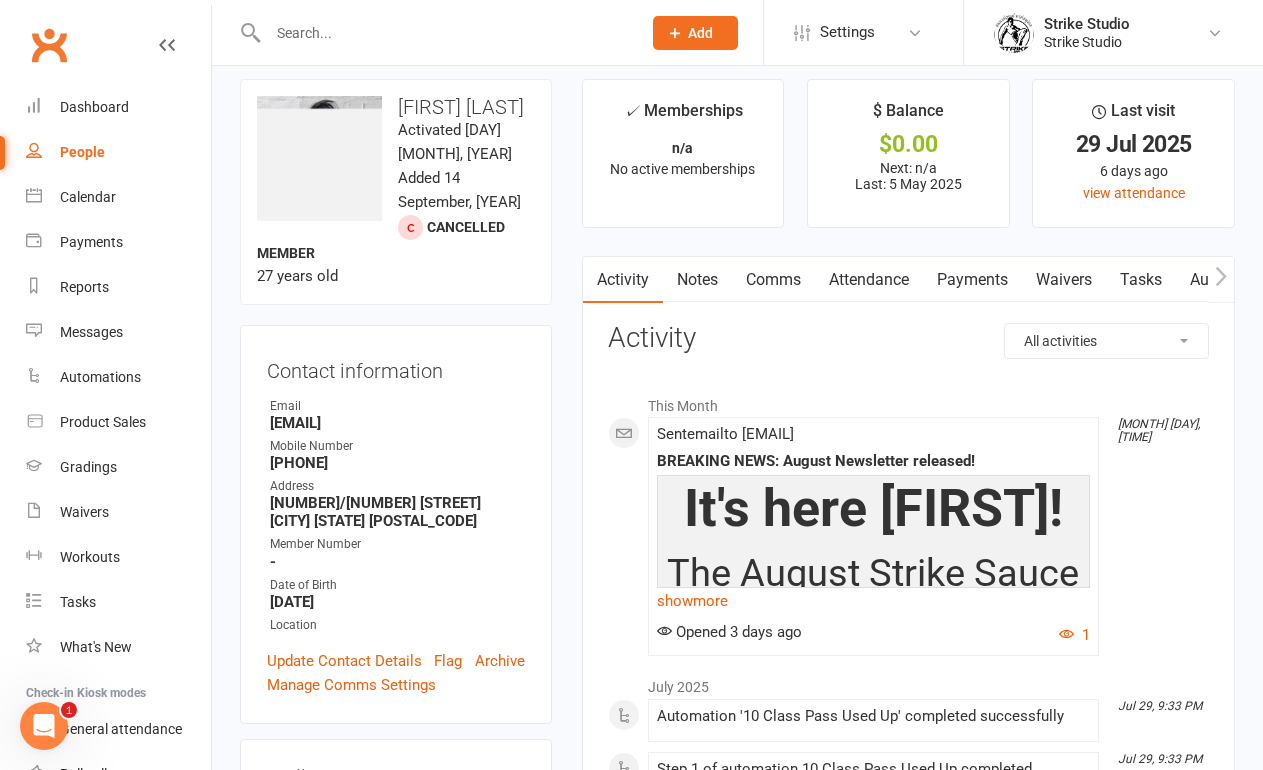 scroll, scrollTop: 13, scrollLeft: 0, axis: vertical 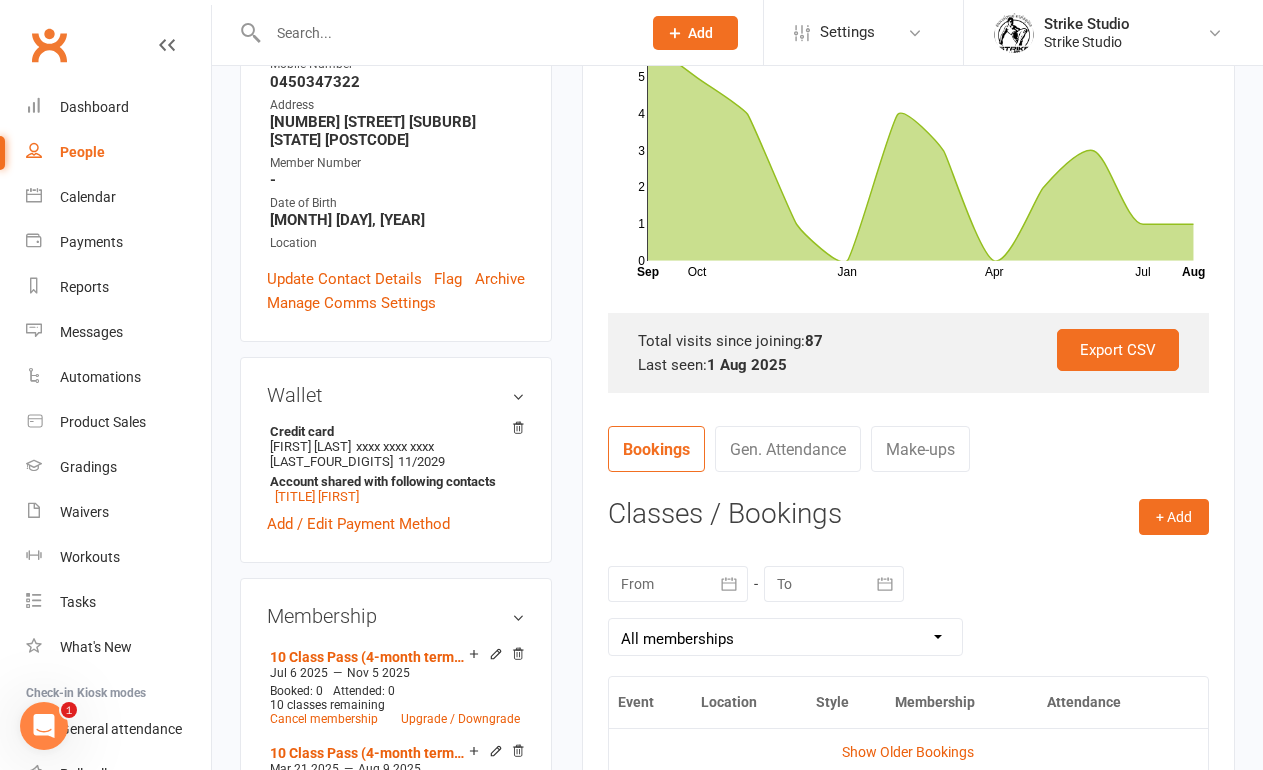 click at bounding box center (433, 32) 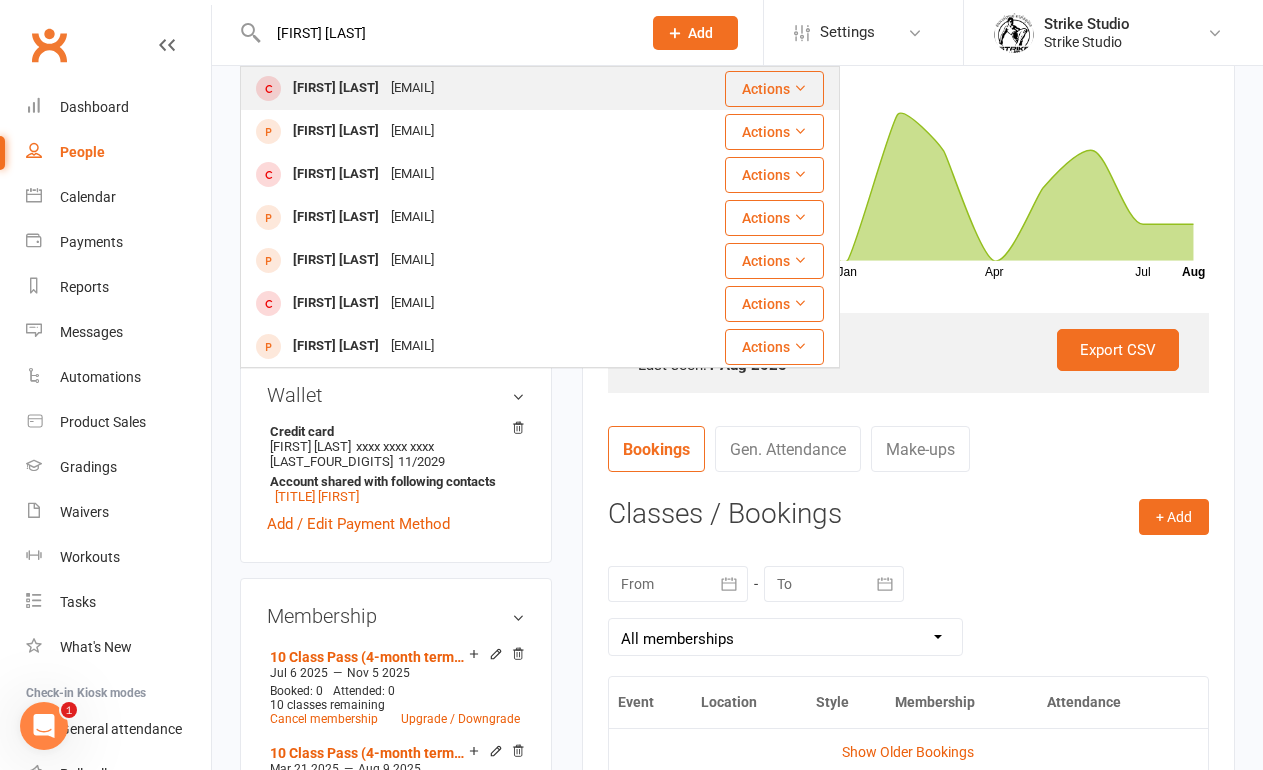 type on "[FIRST] [LAST]" 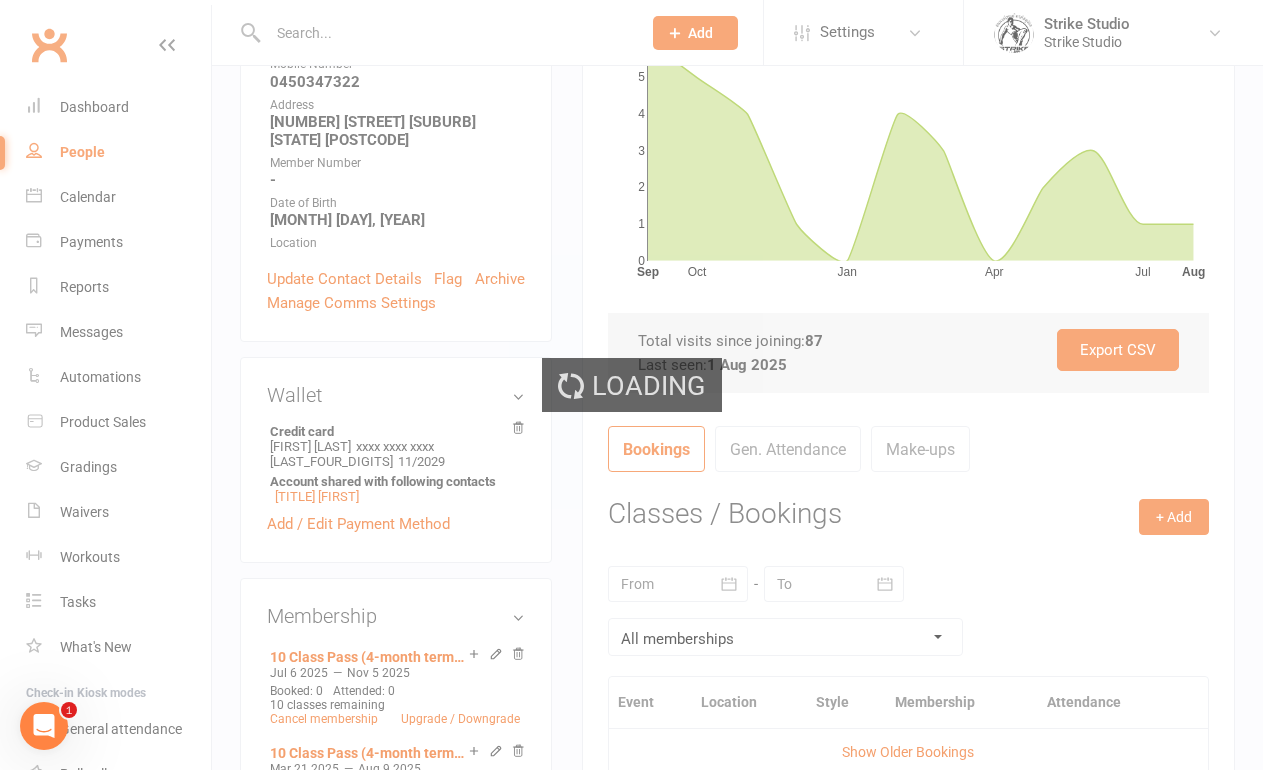 scroll, scrollTop: 0, scrollLeft: 0, axis: both 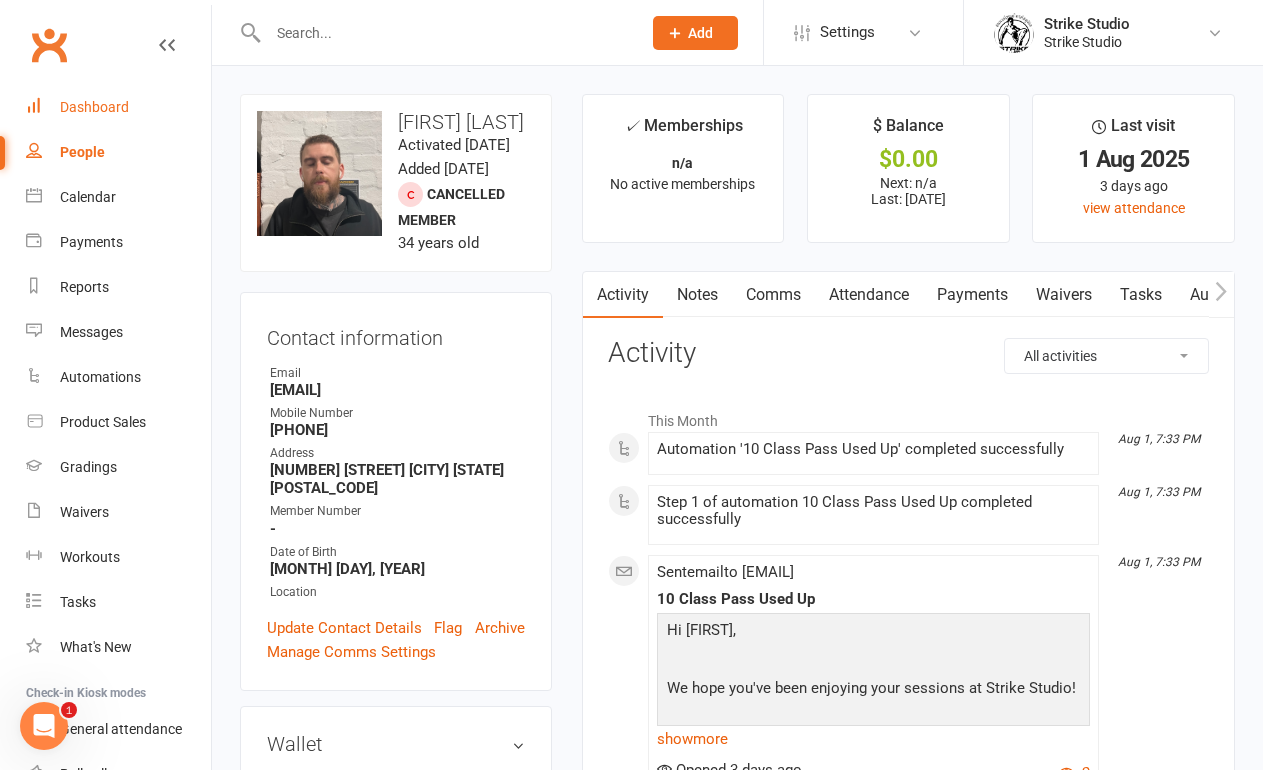 click on "Dashboard" at bounding box center (118, 107) 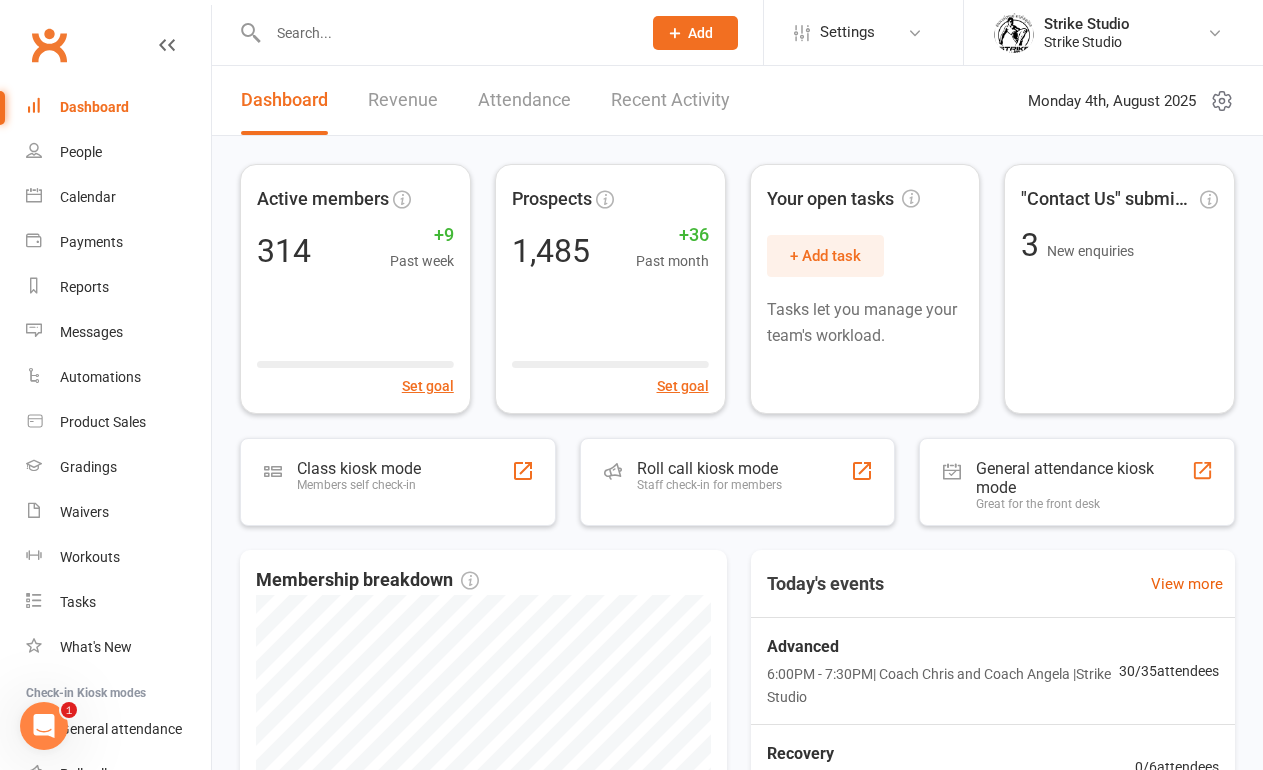 click at bounding box center (444, 33) 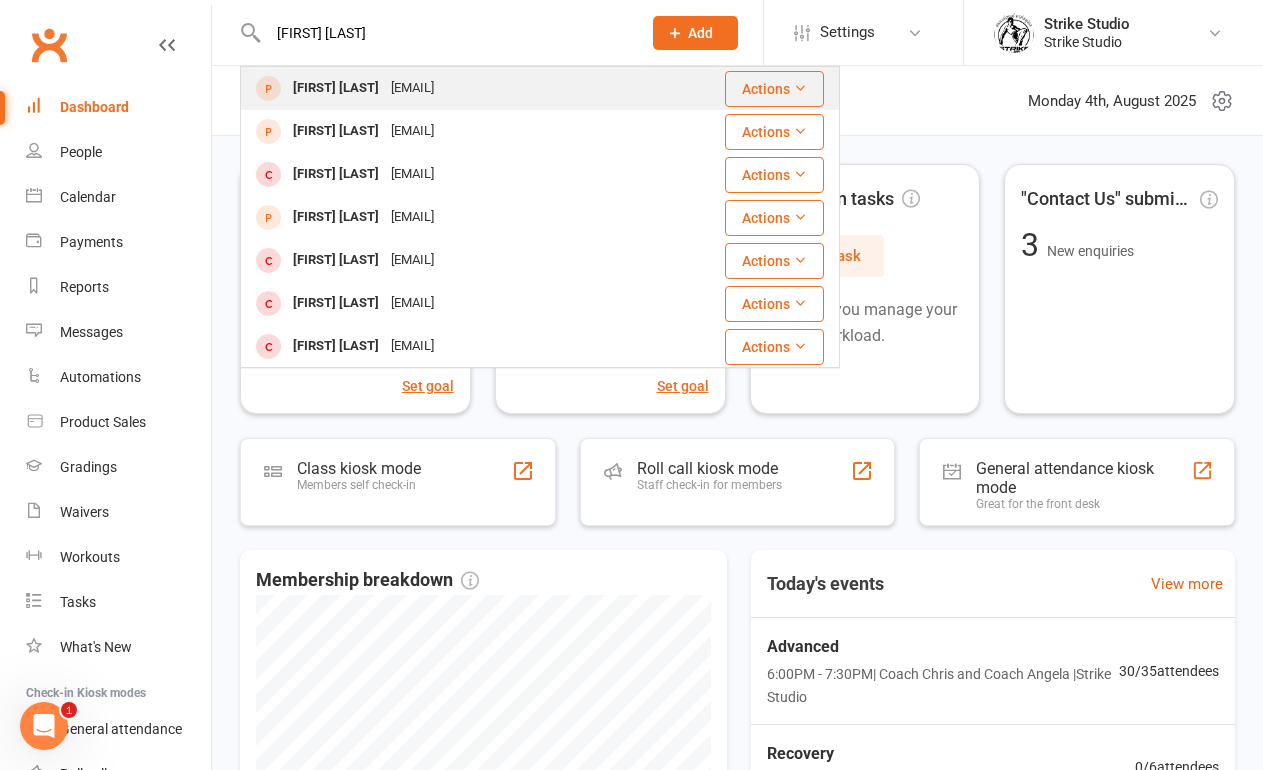 type on "[FIRST] [LAST]" 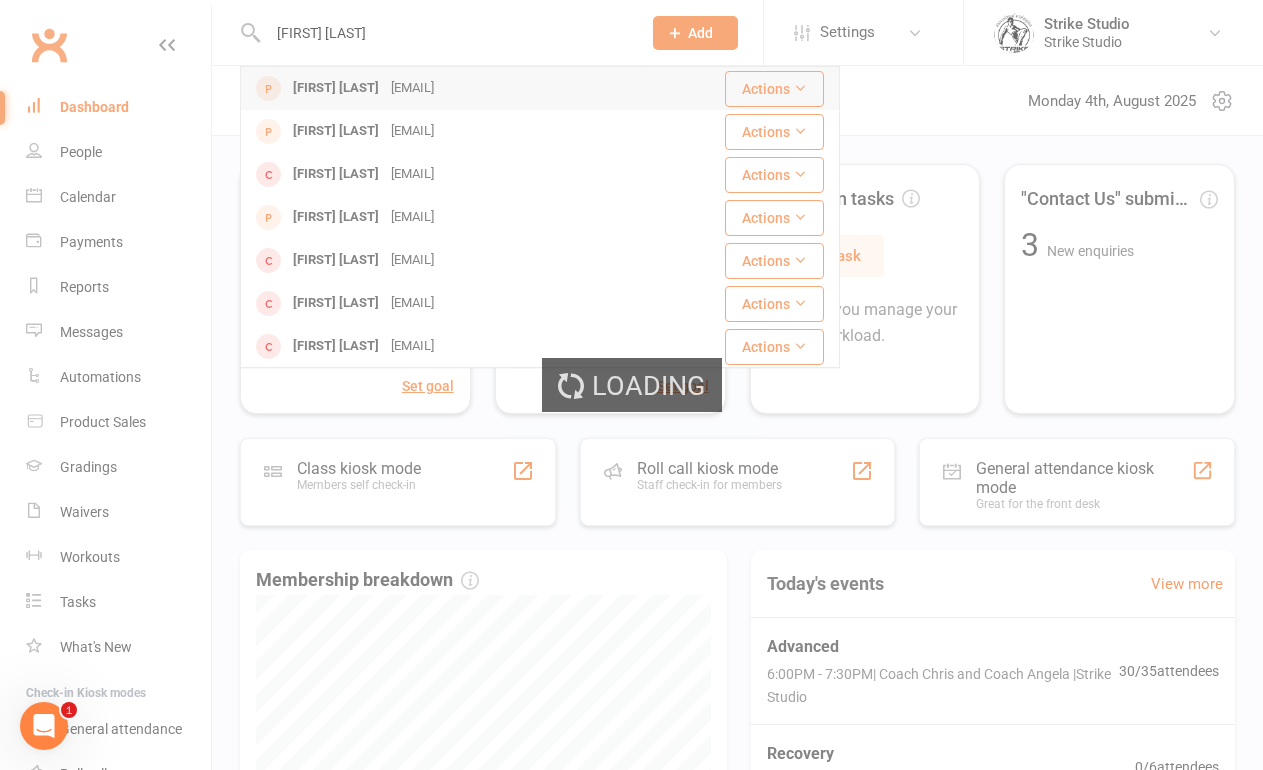 type 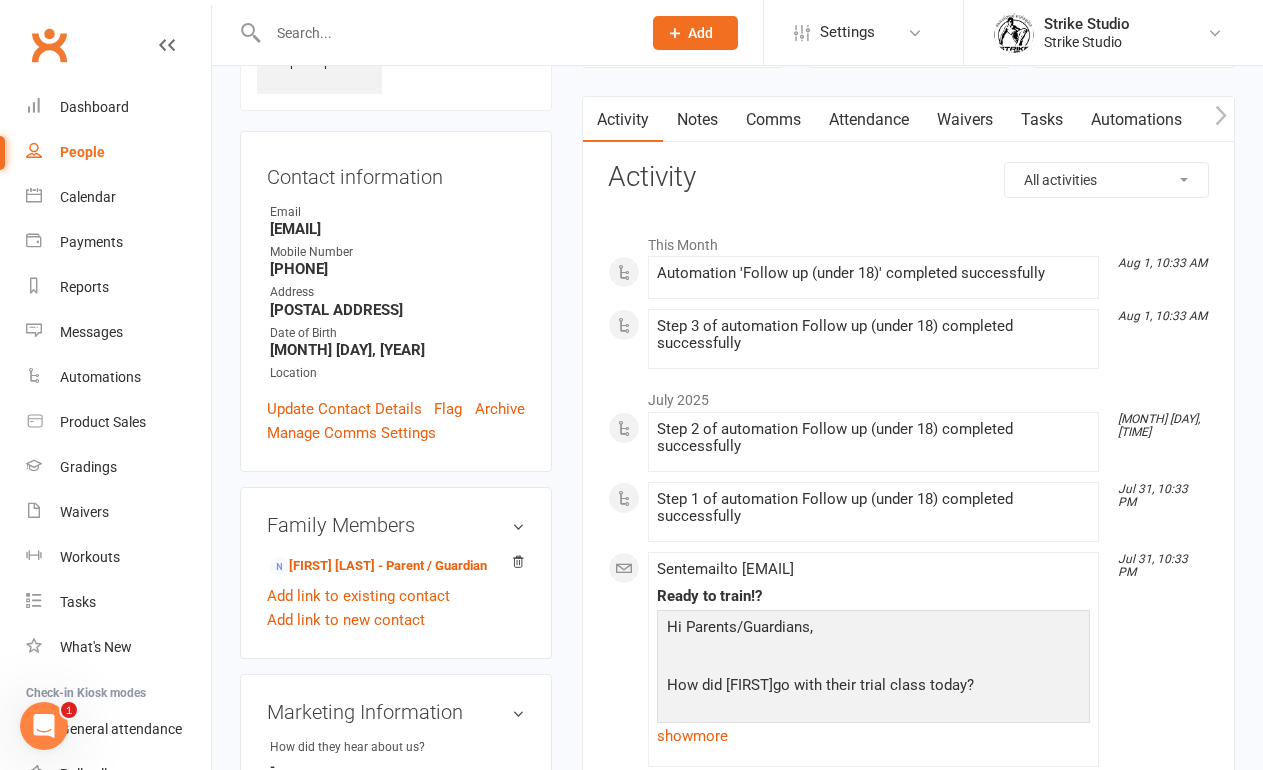scroll, scrollTop: 114, scrollLeft: 0, axis: vertical 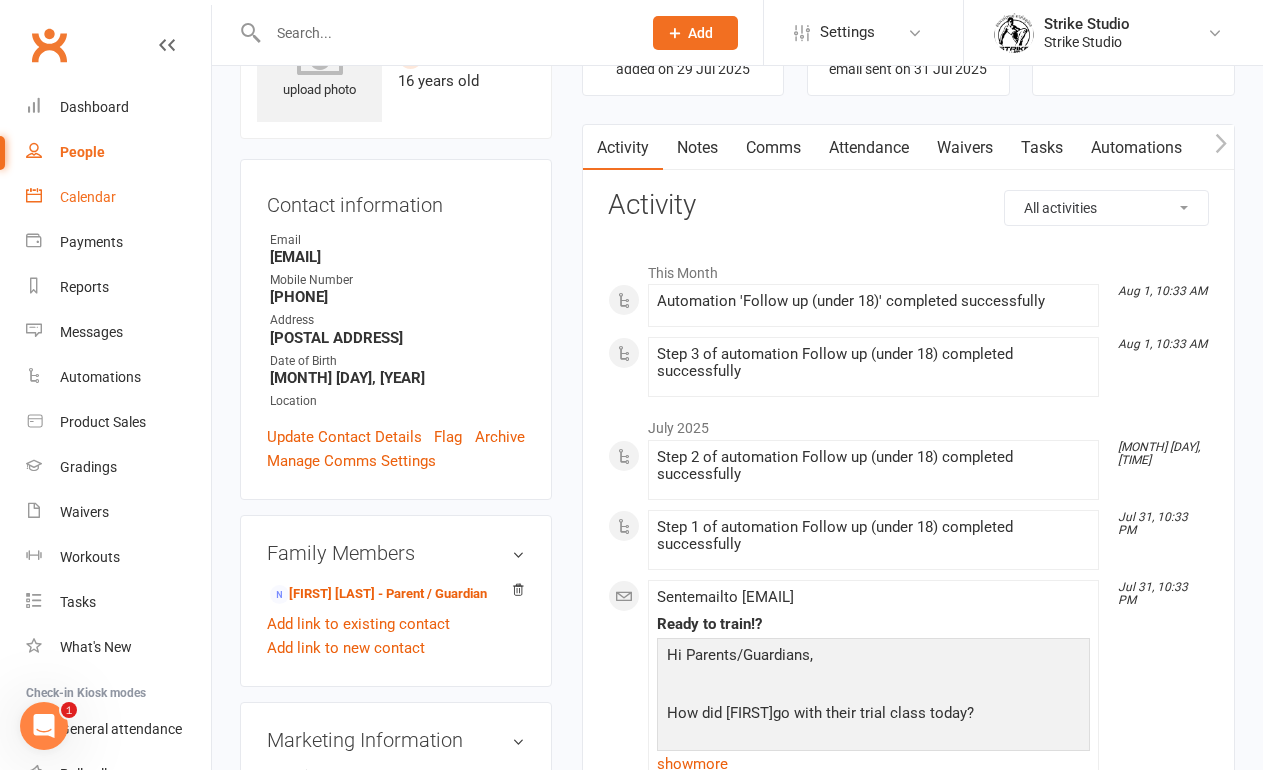 click on "Calendar" at bounding box center (118, 197) 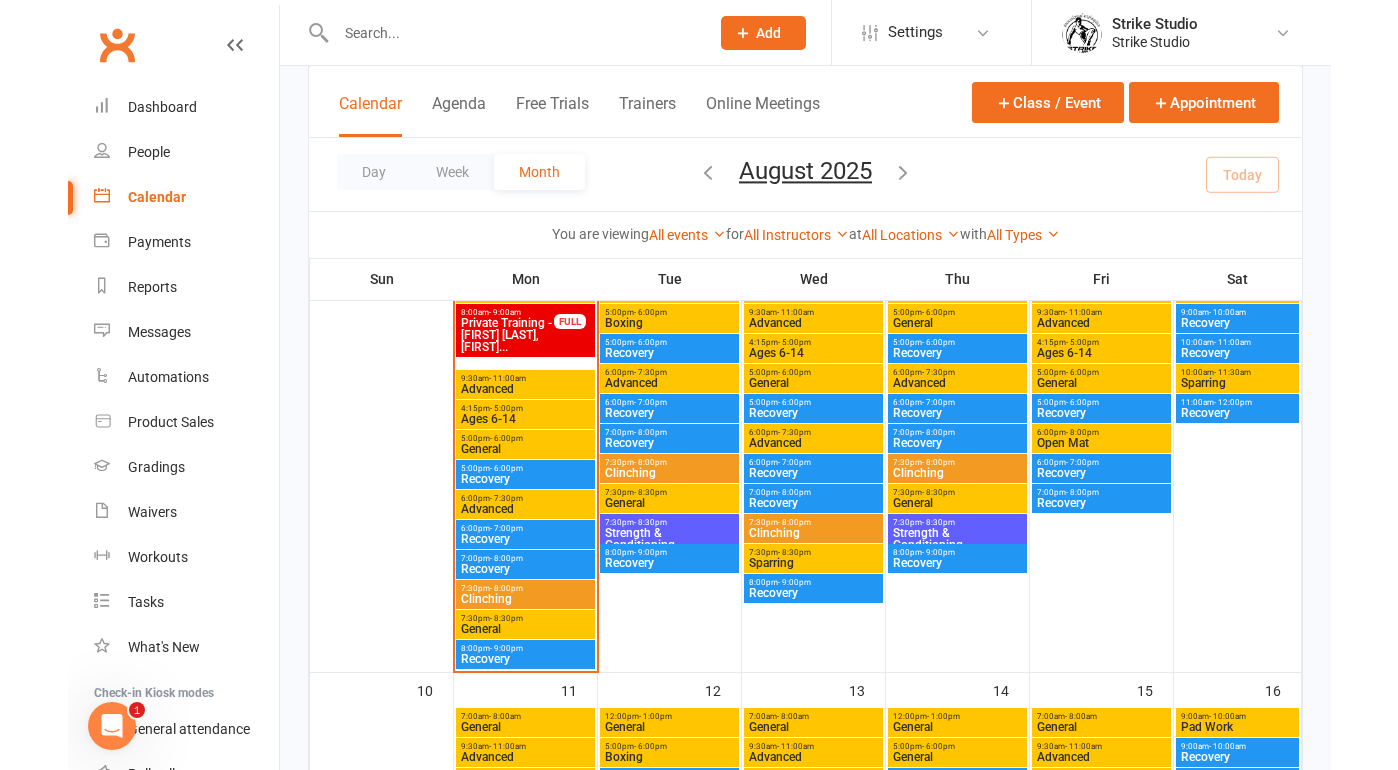 scroll, scrollTop: 556, scrollLeft: 0, axis: vertical 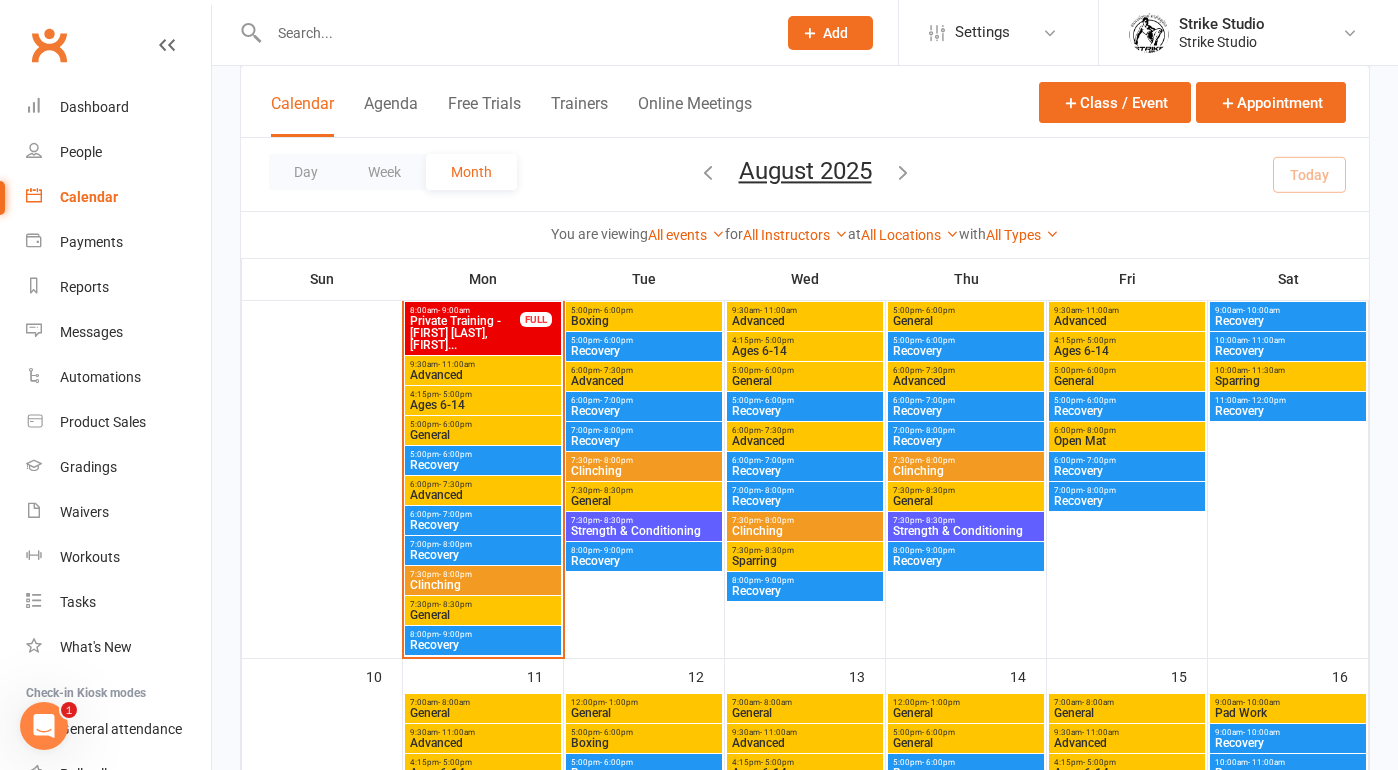 click on "[TIME] - [TIME]" at bounding box center (483, 574) 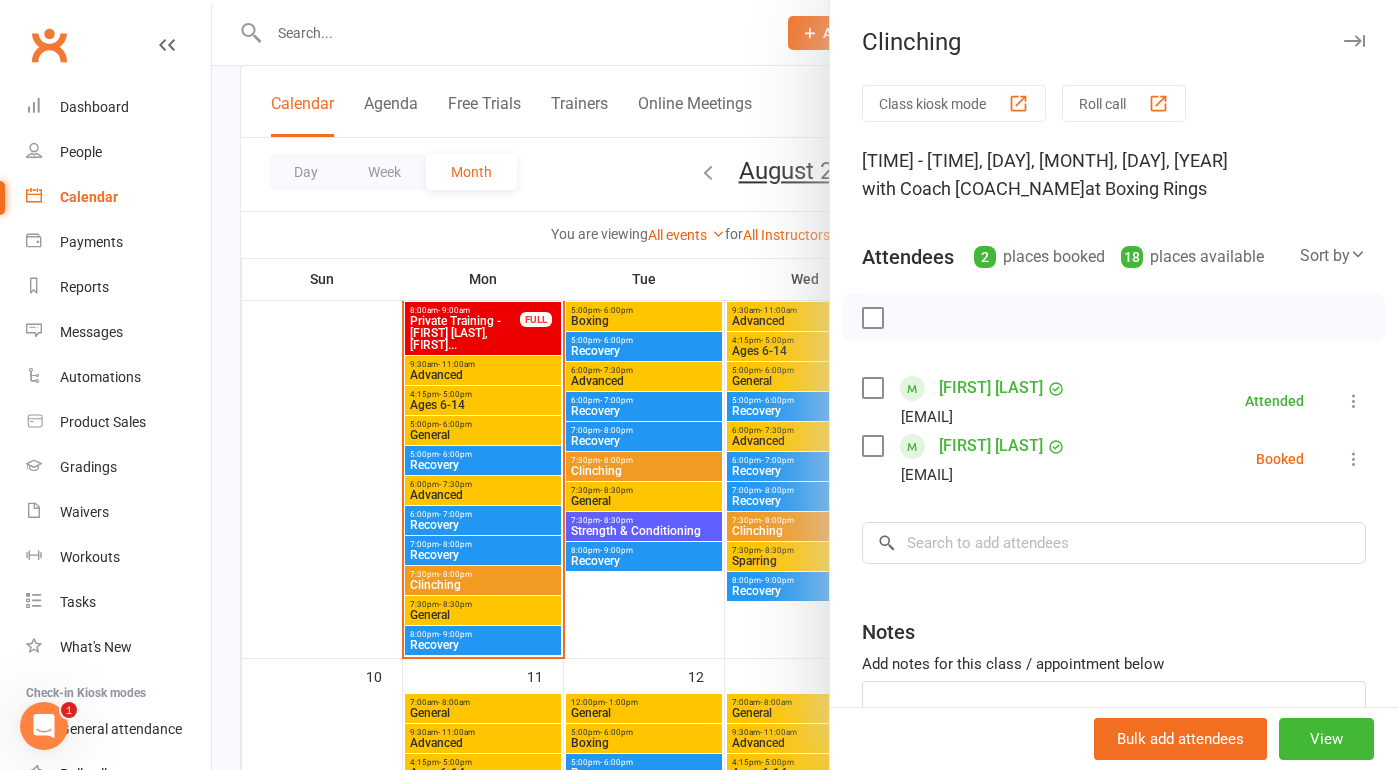 click on "[FIRST] [LAST]" at bounding box center (991, 388) 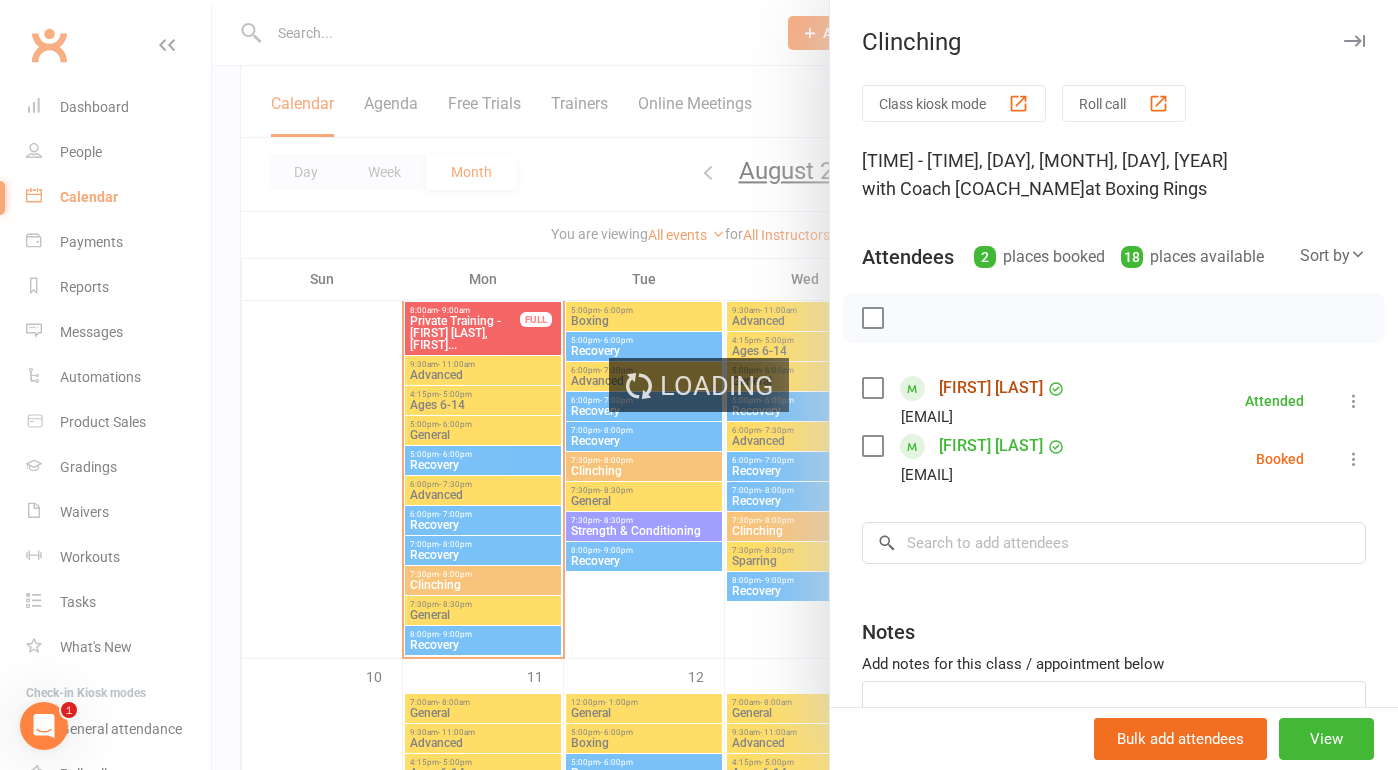 scroll, scrollTop: 0, scrollLeft: 0, axis: both 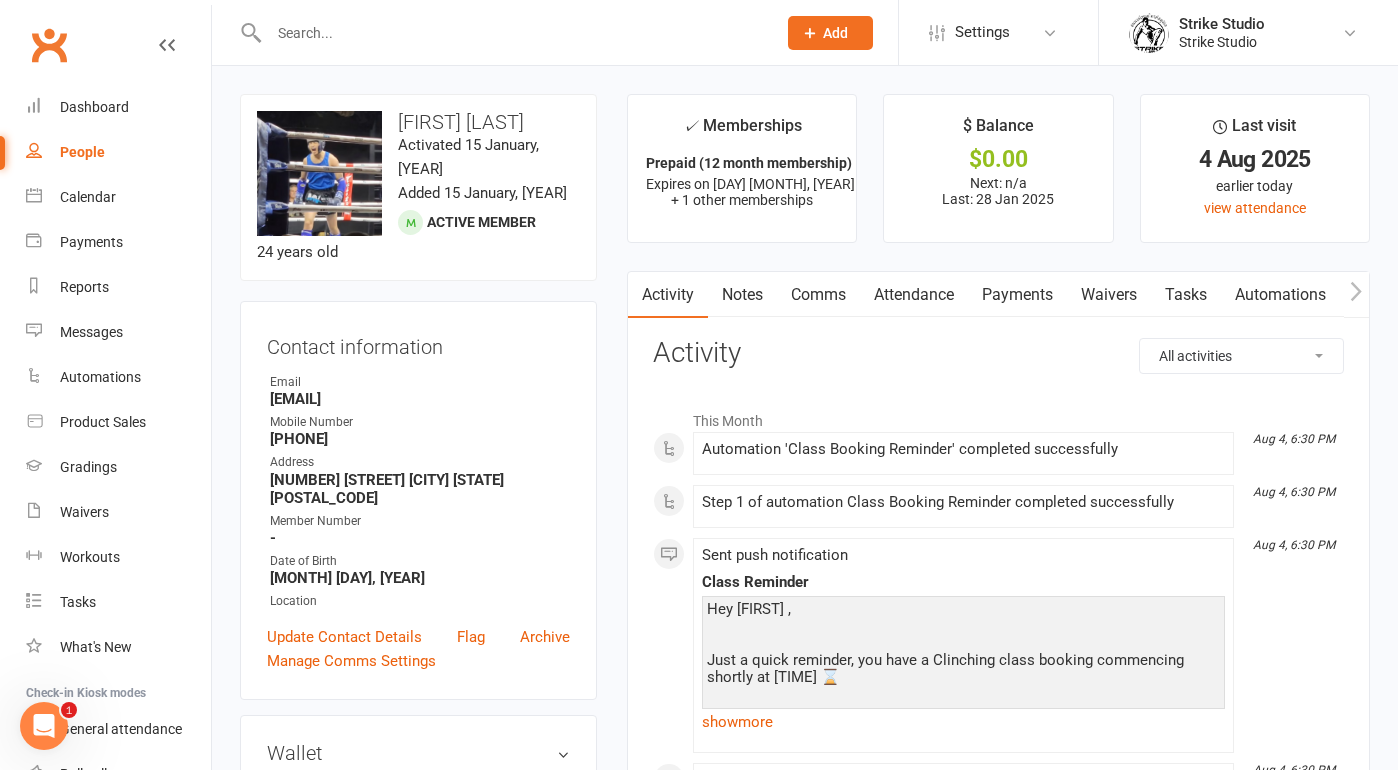 click on "Waivers" at bounding box center (1109, 295) 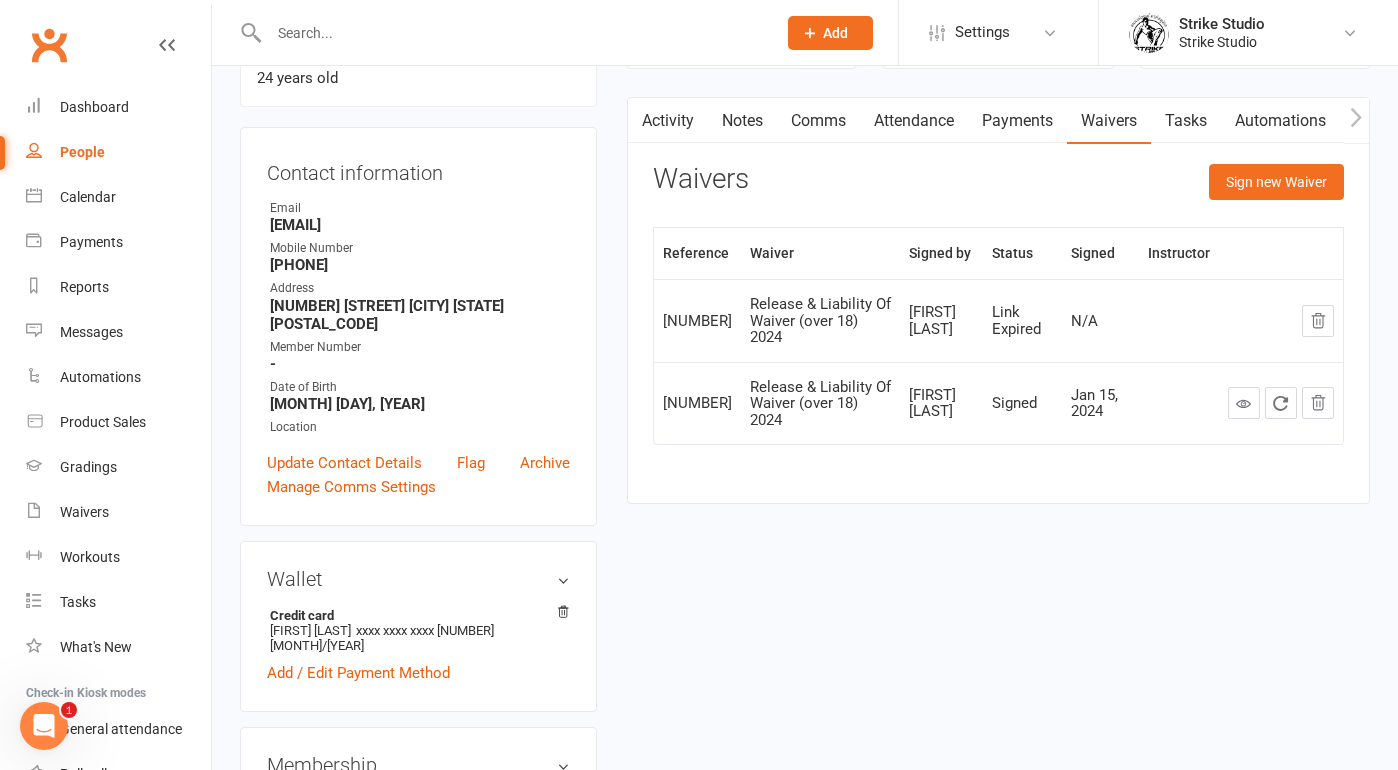 scroll, scrollTop: 0, scrollLeft: 0, axis: both 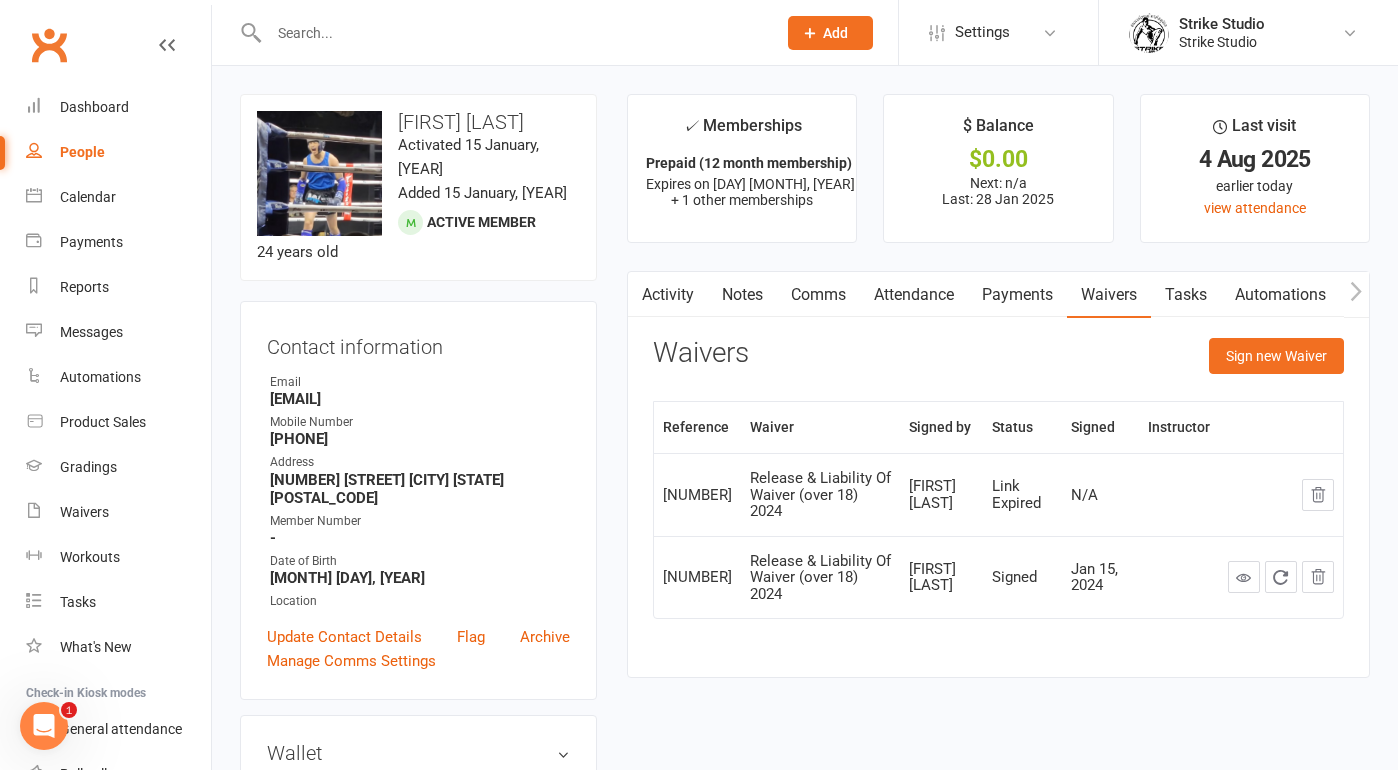 click on "Notes" at bounding box center (742, 295) 